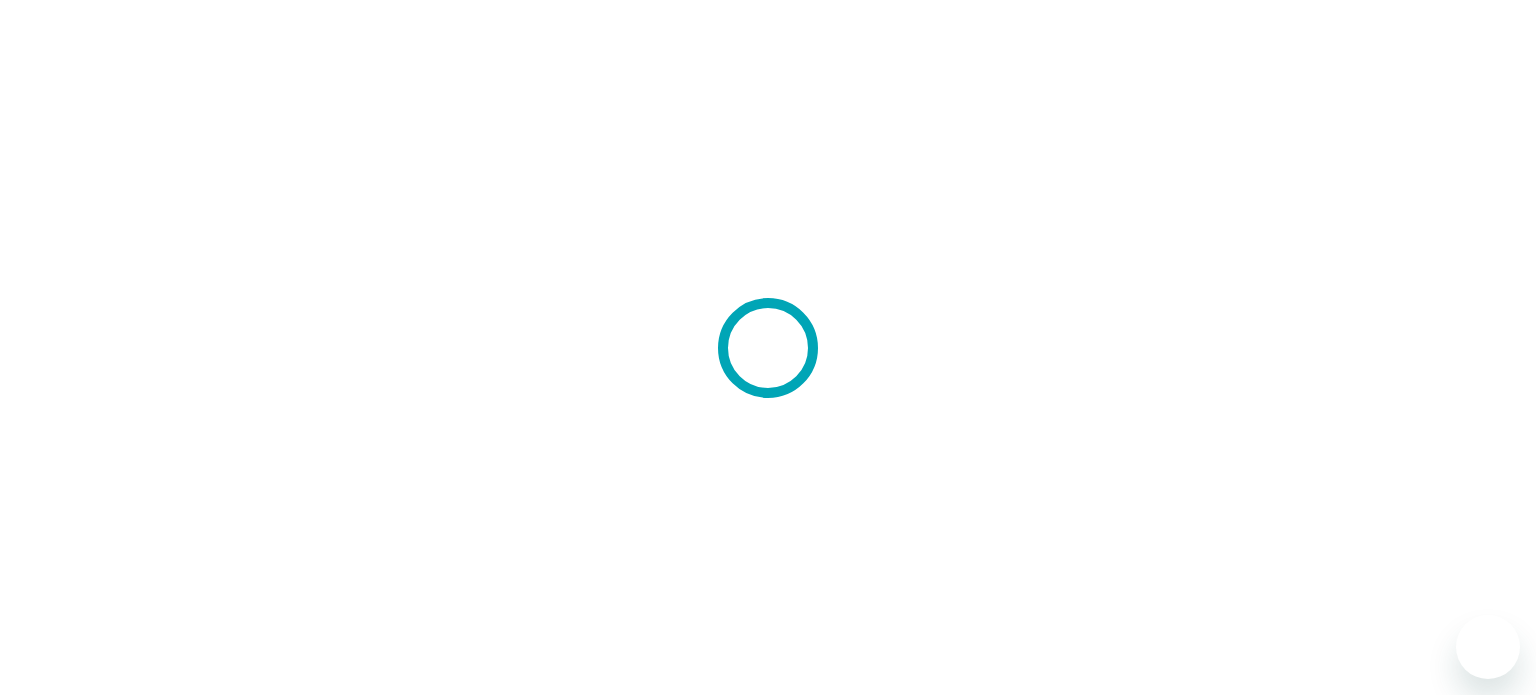 scroll, scrollTop: 0, scrollLeft: 0, axis: both 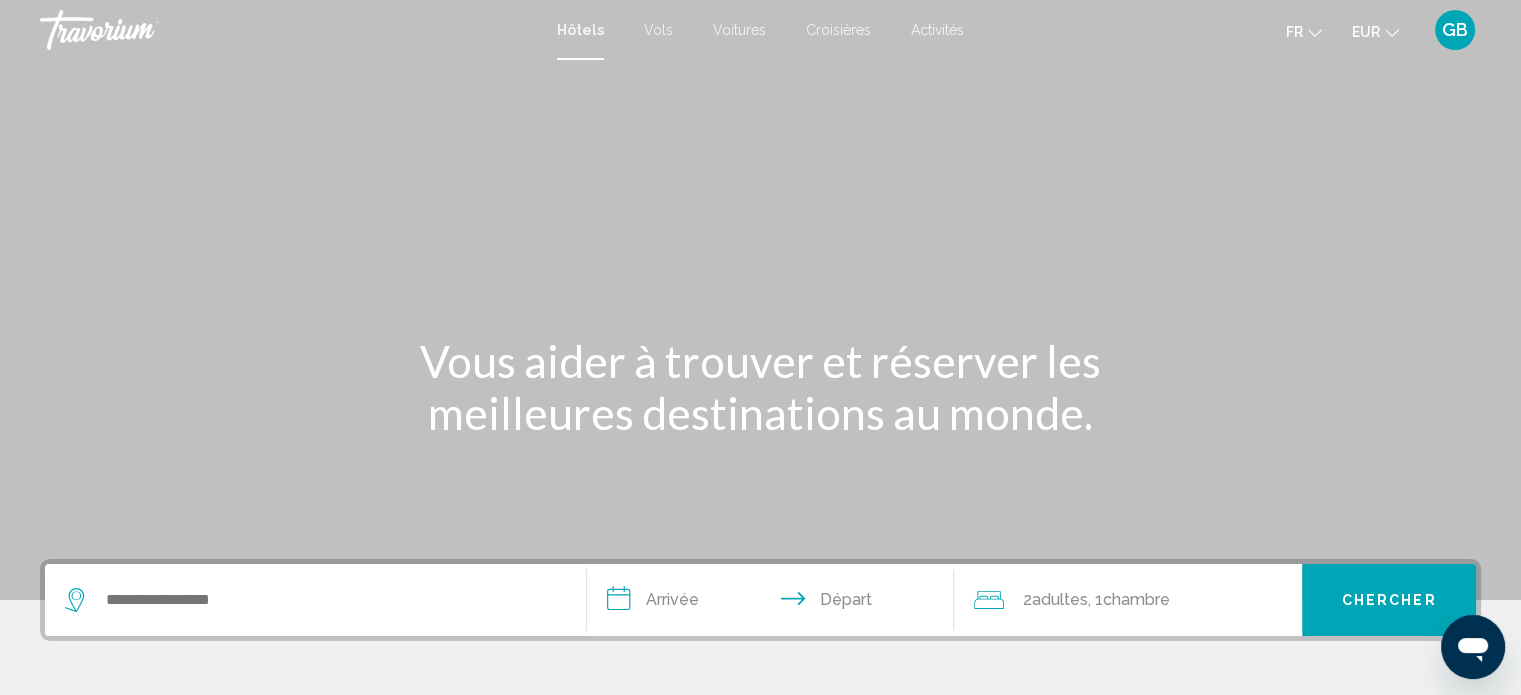 click at bounding box center (315, 600) 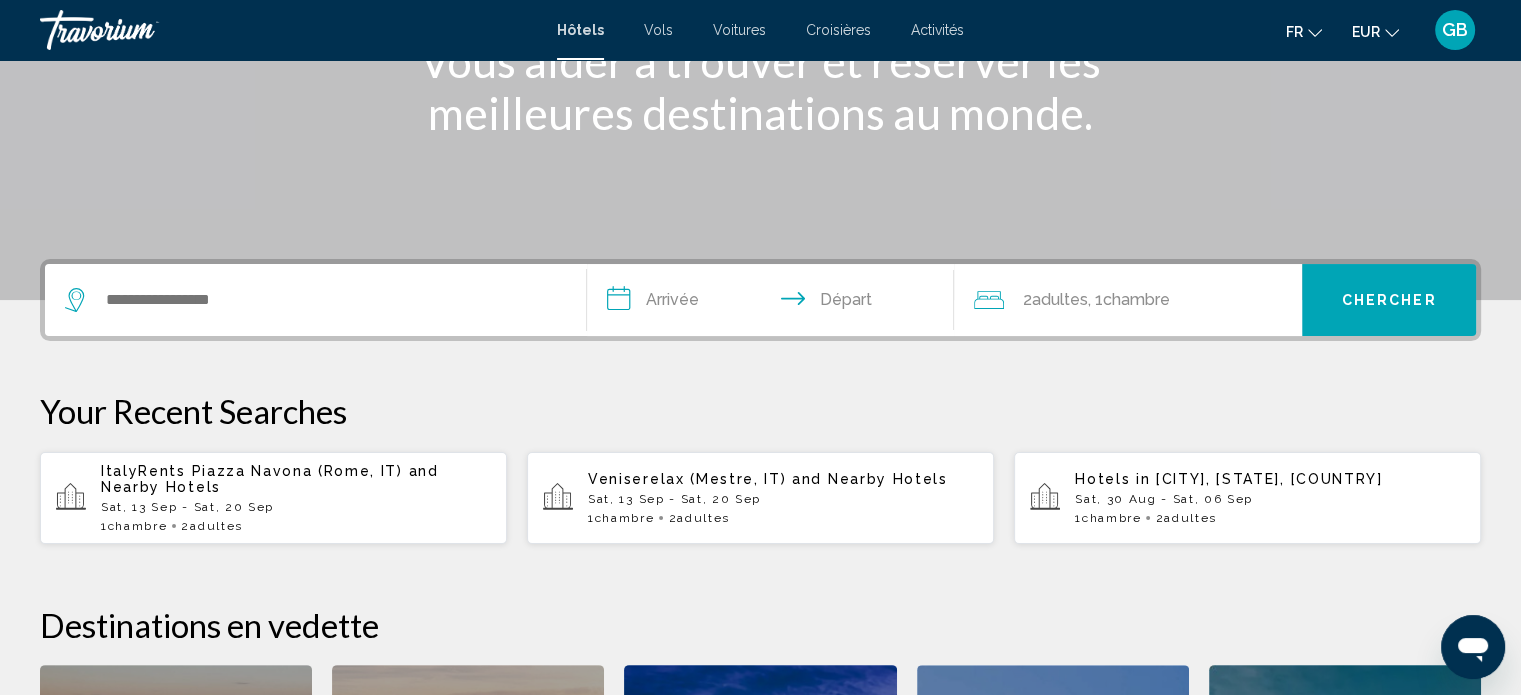 scroll, scrollTop: 493, scrollLeft: 0, axis: vertical 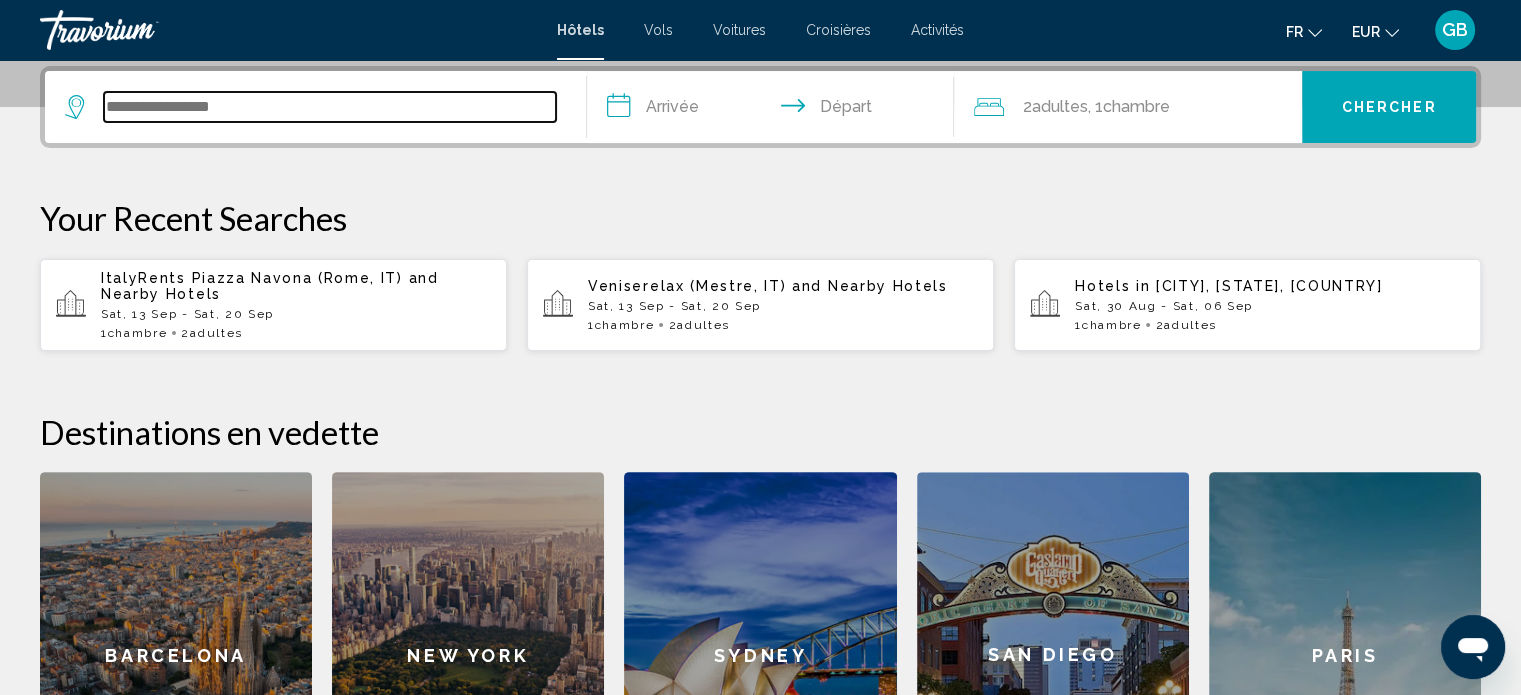 click at bounding box center (330, 107) 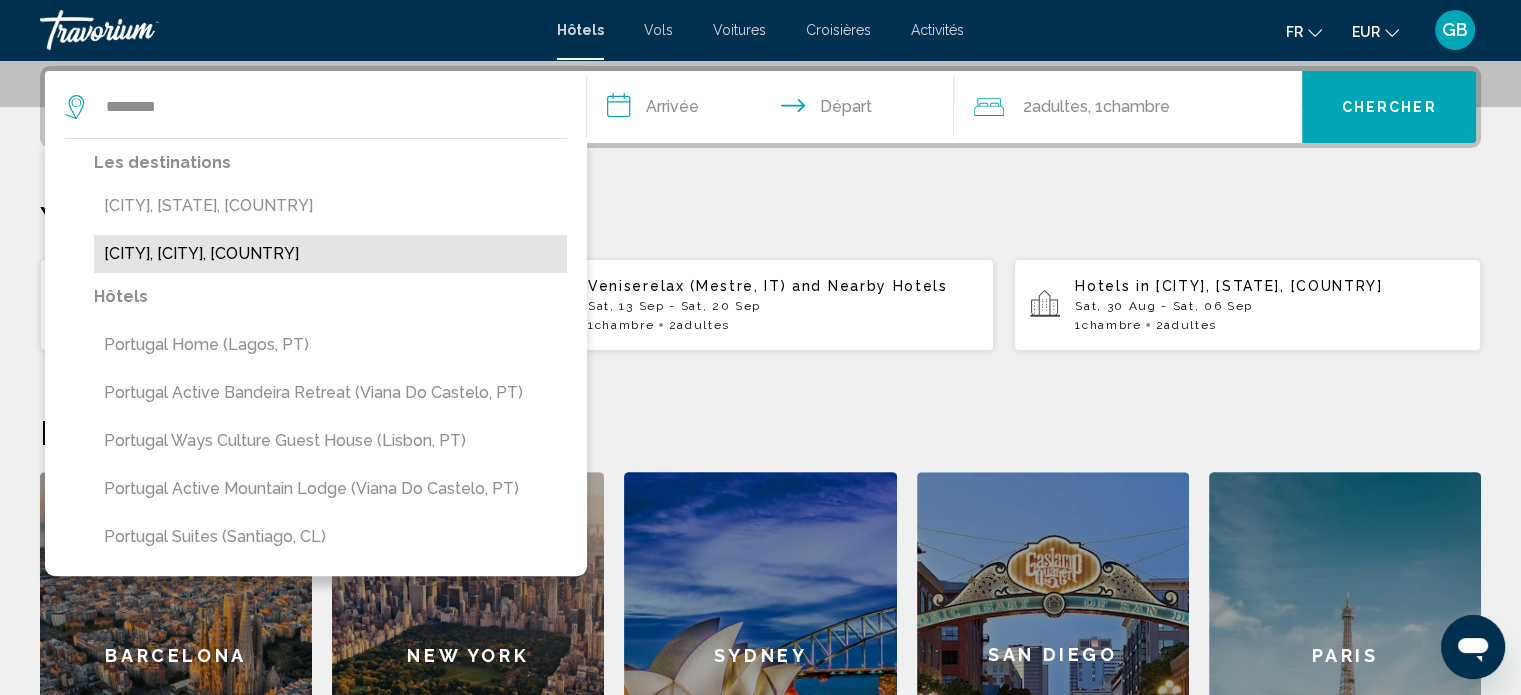click on "Portugalete, [CITY], [COUNTRY]" at bounding box center [330, 254] 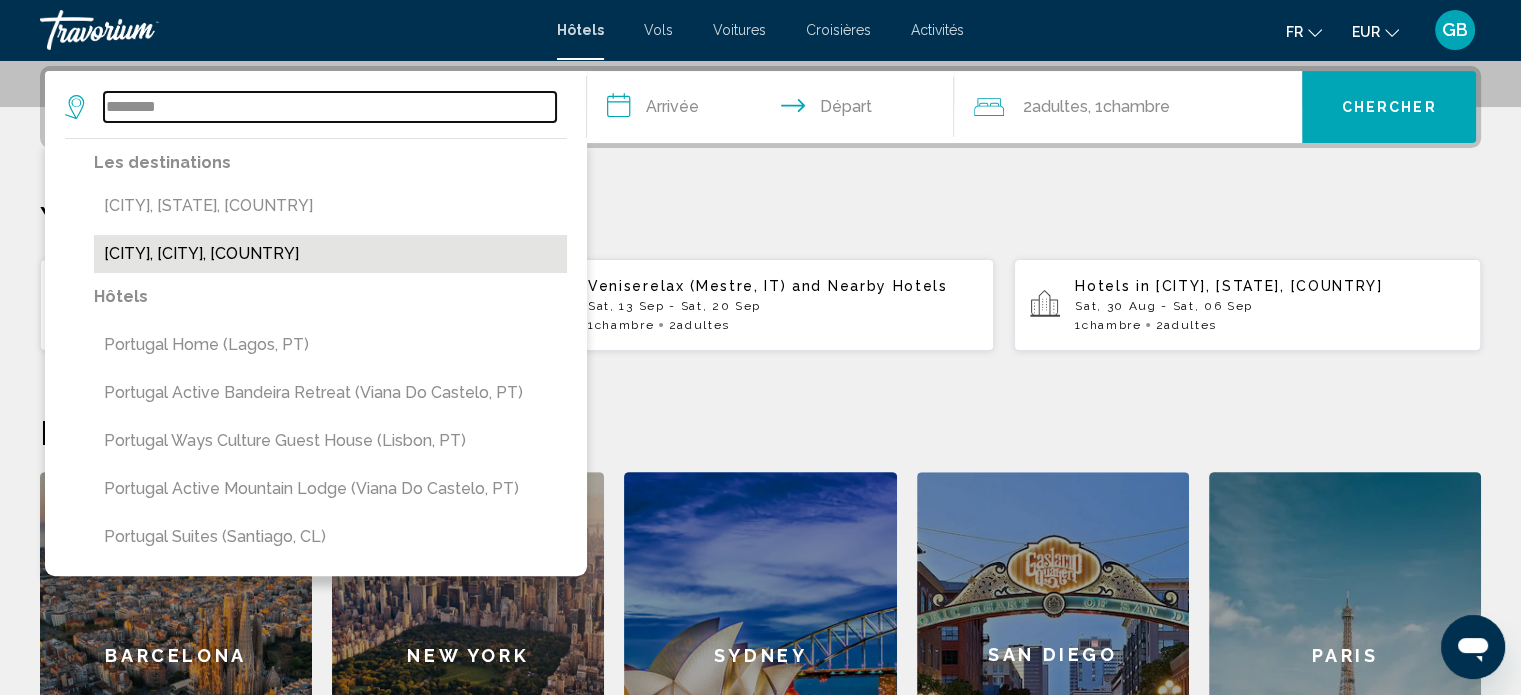 type on "**********" 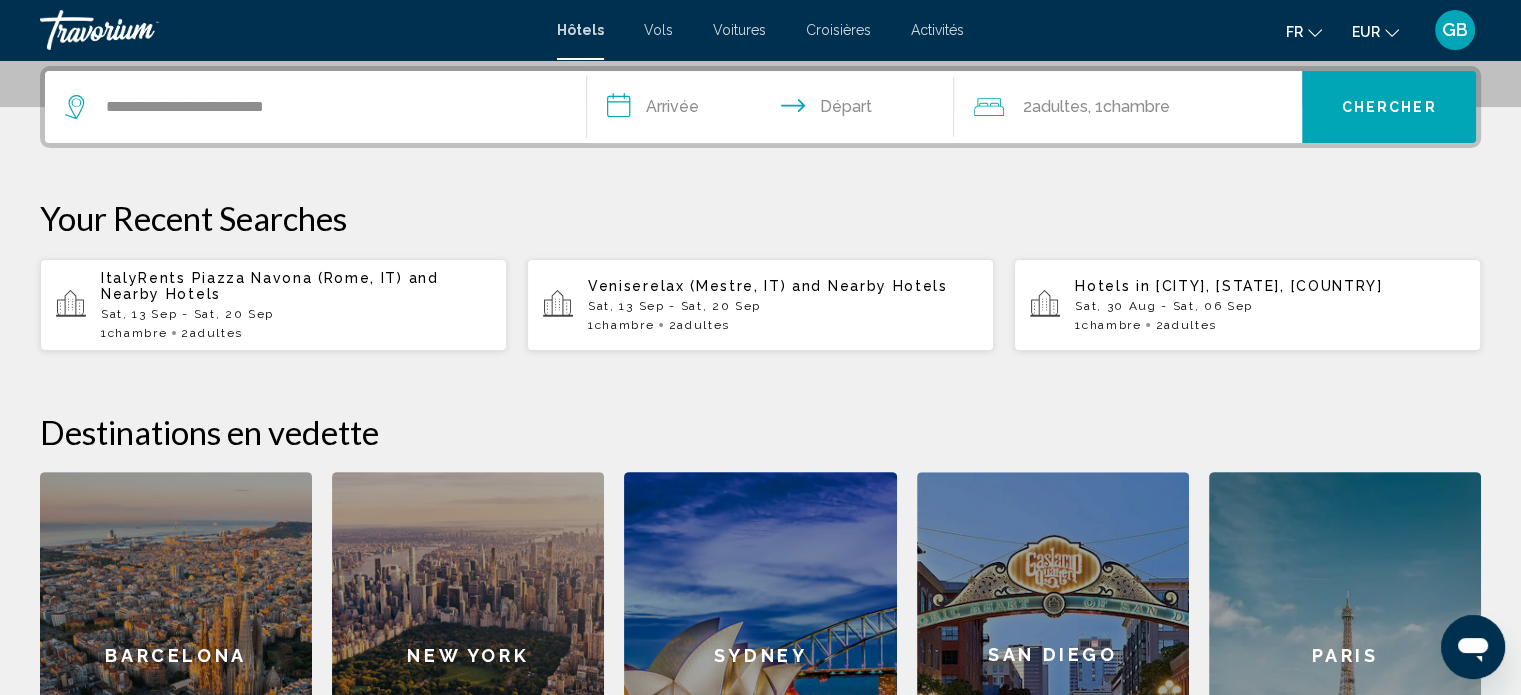 click on "**********" at bounding box center (775, 110) 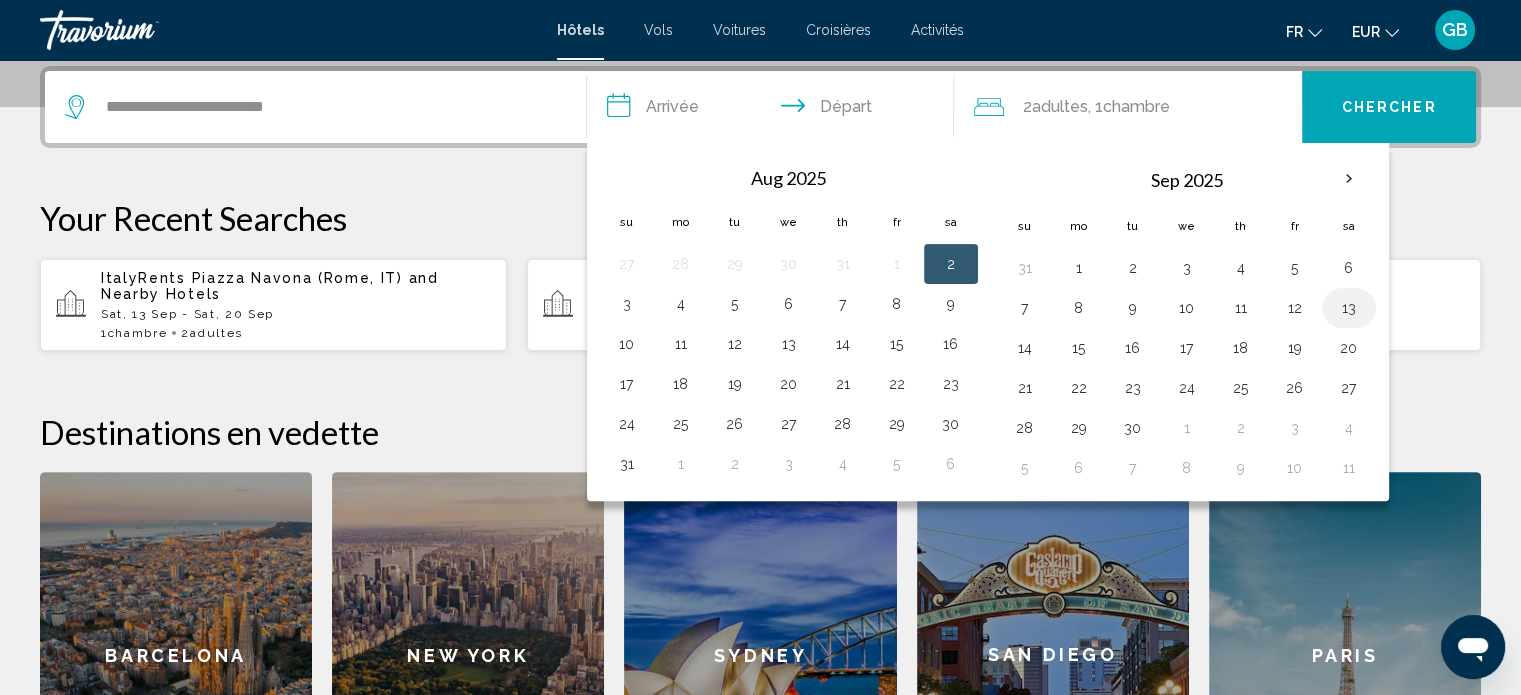 click on "13" at bounding box center [1349, 308] 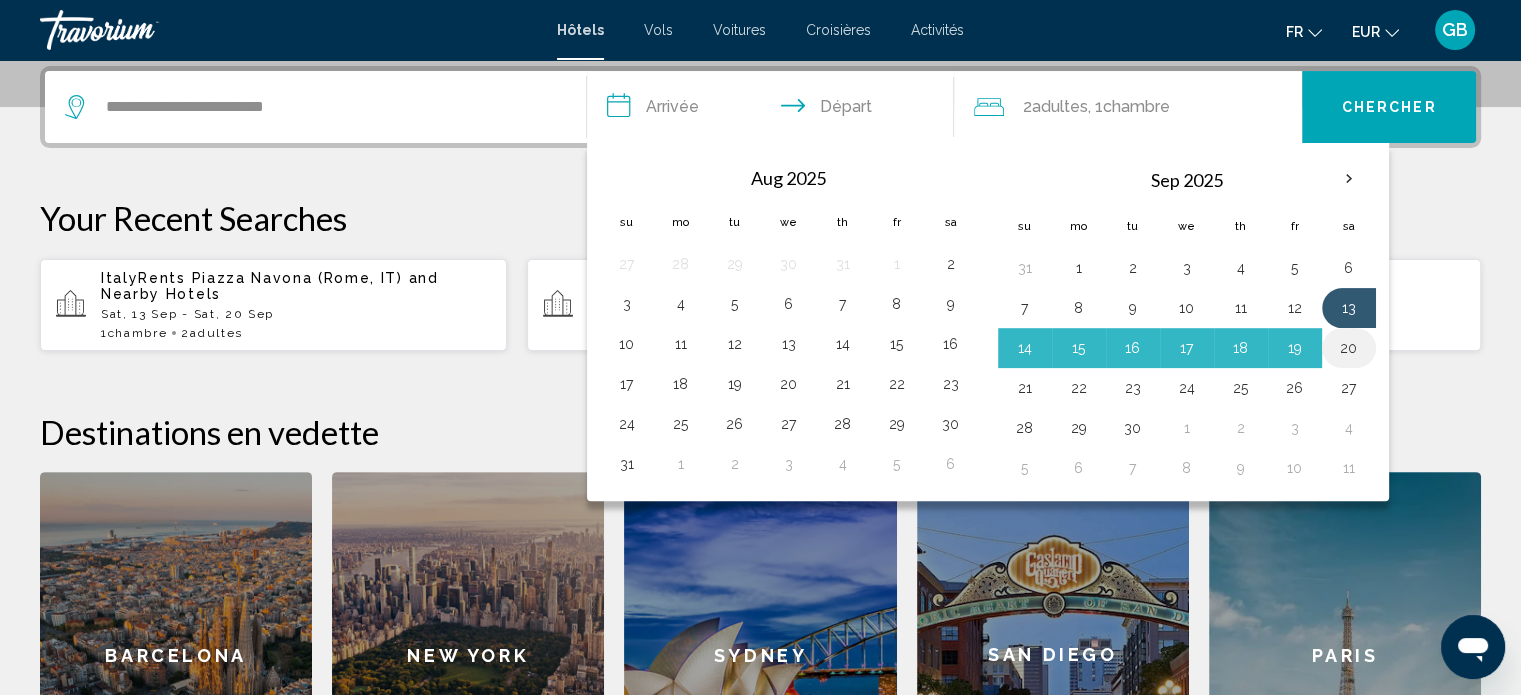 click on "20" at bounding box center (1349, 348) 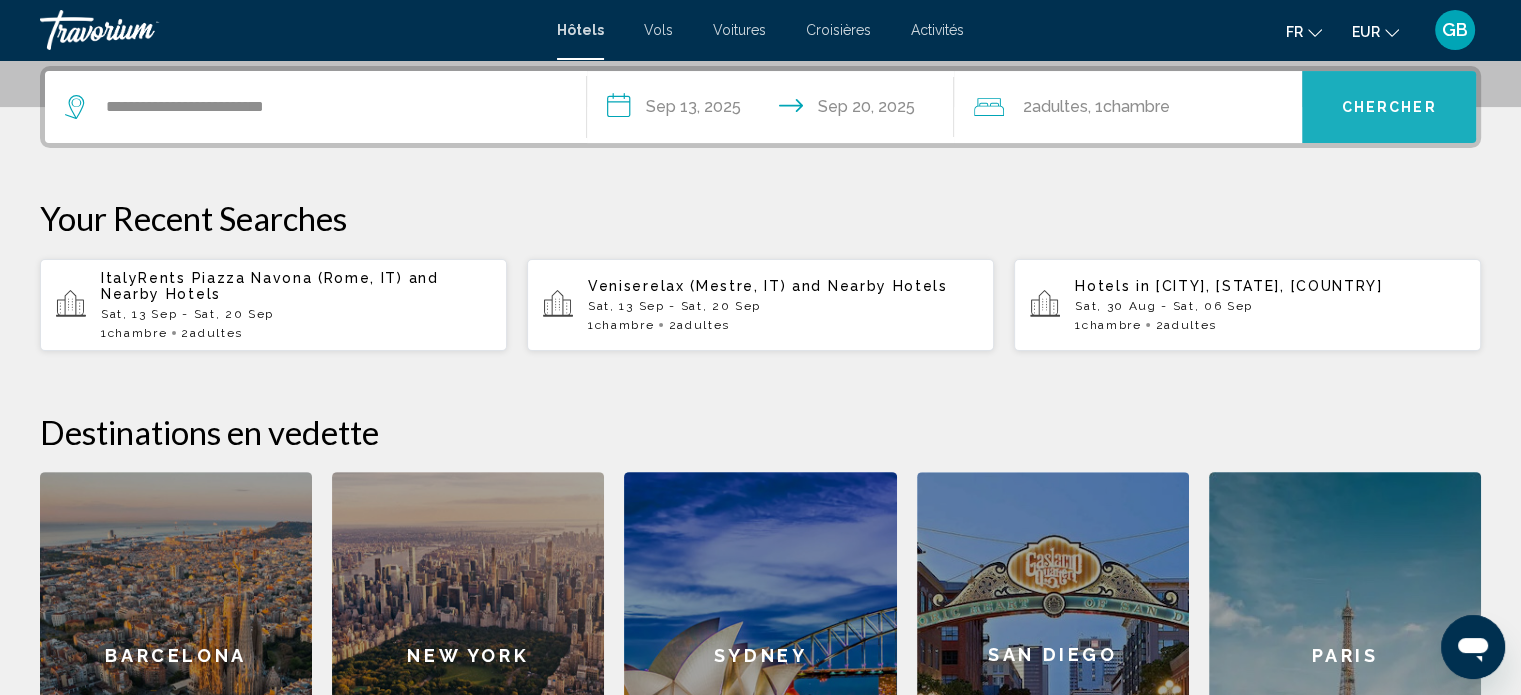 click on "Chercher" at bounding box center (1389, 107) 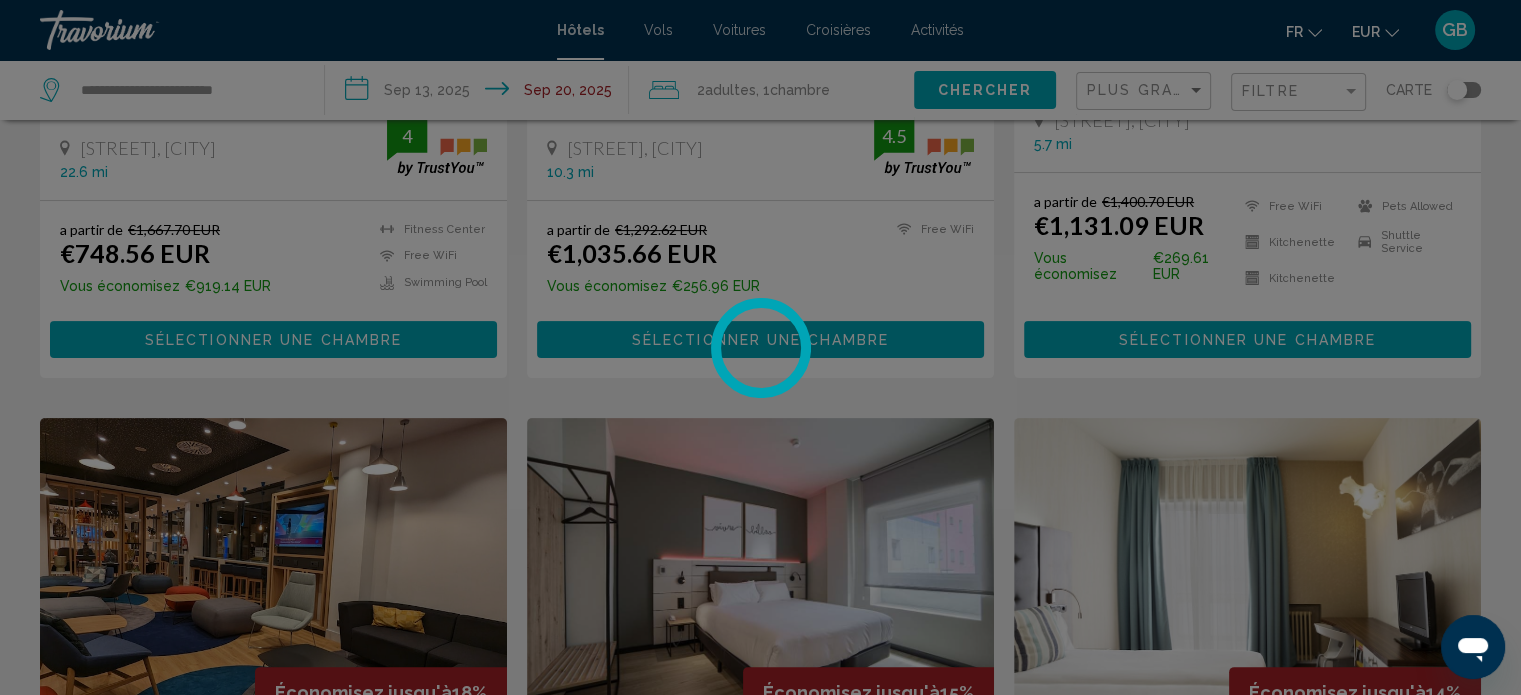 scroll, scrollTop: 0, scrollLeft: 0, axis: both 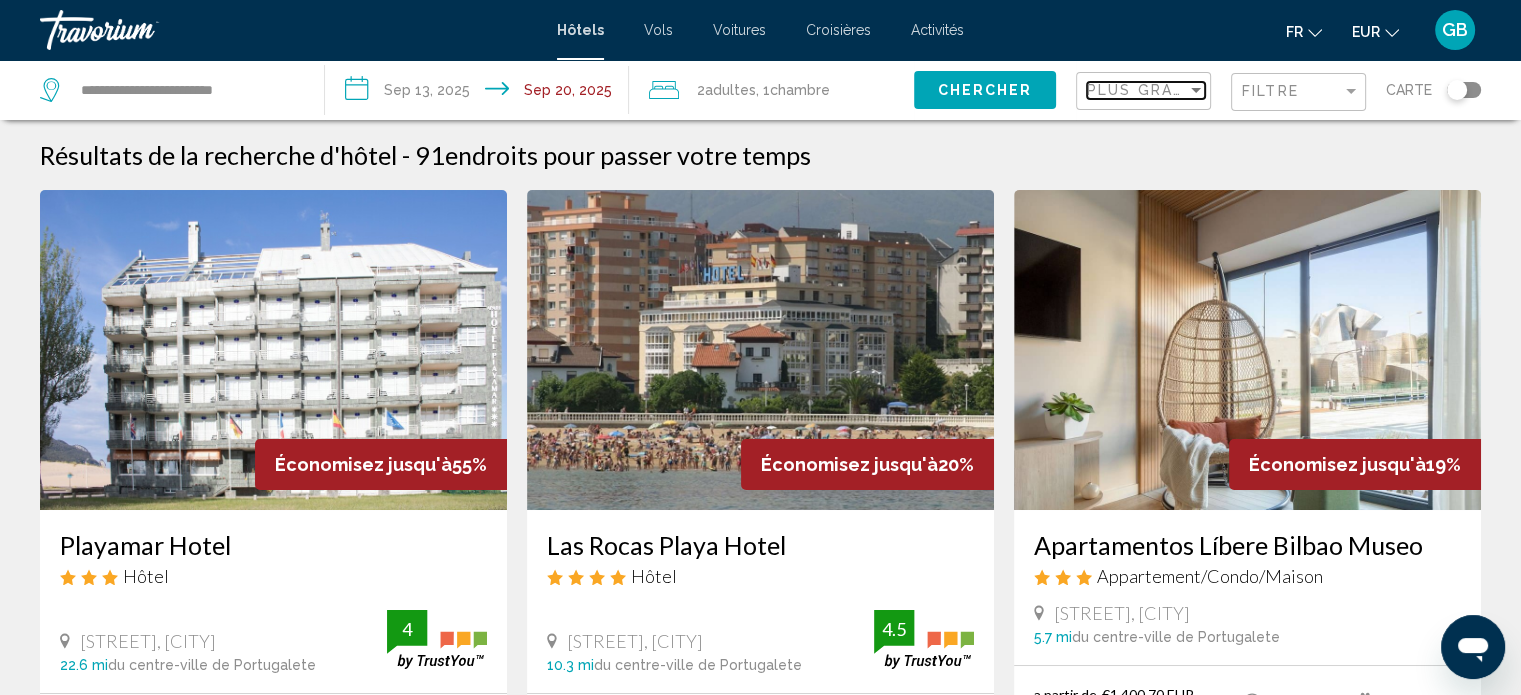 click at bounding box center [1196, 90] 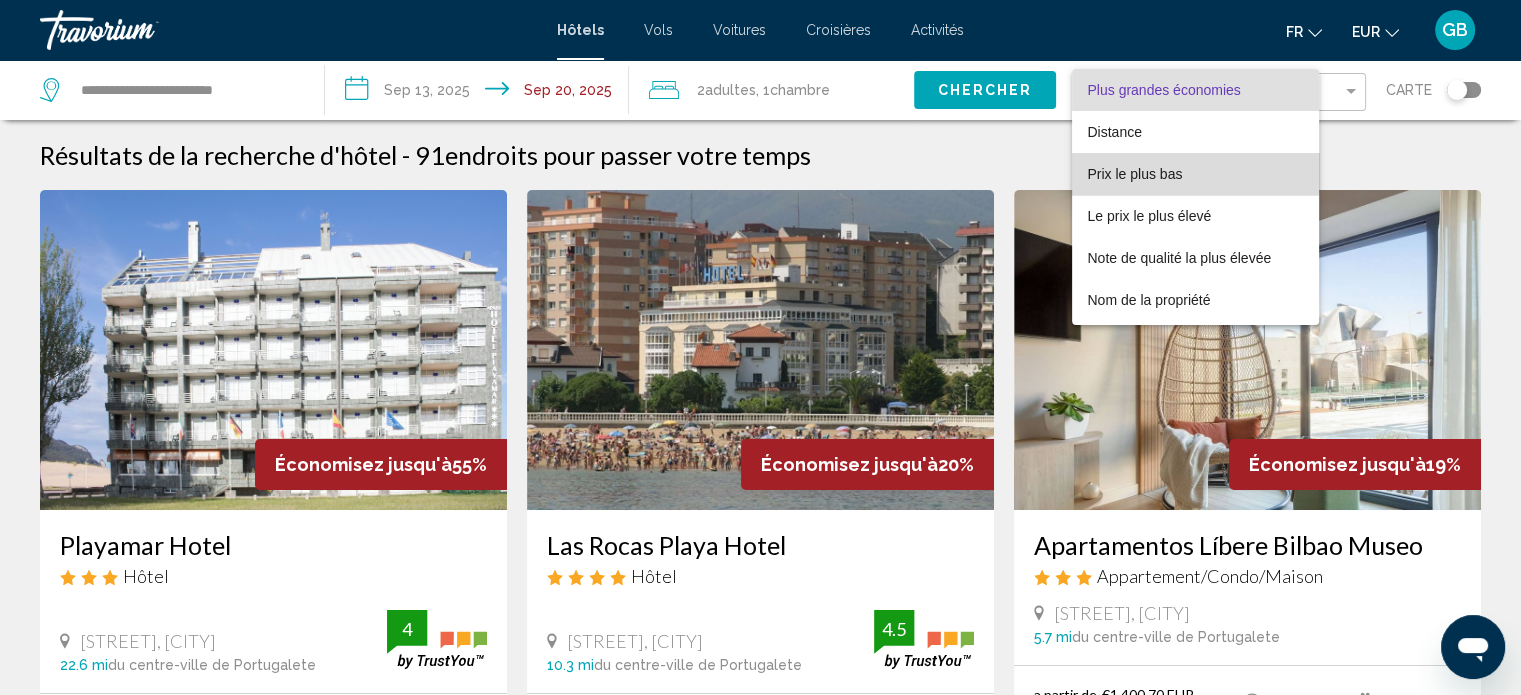 click on "Prix le plus bas" at bounding box center [1135, 174] 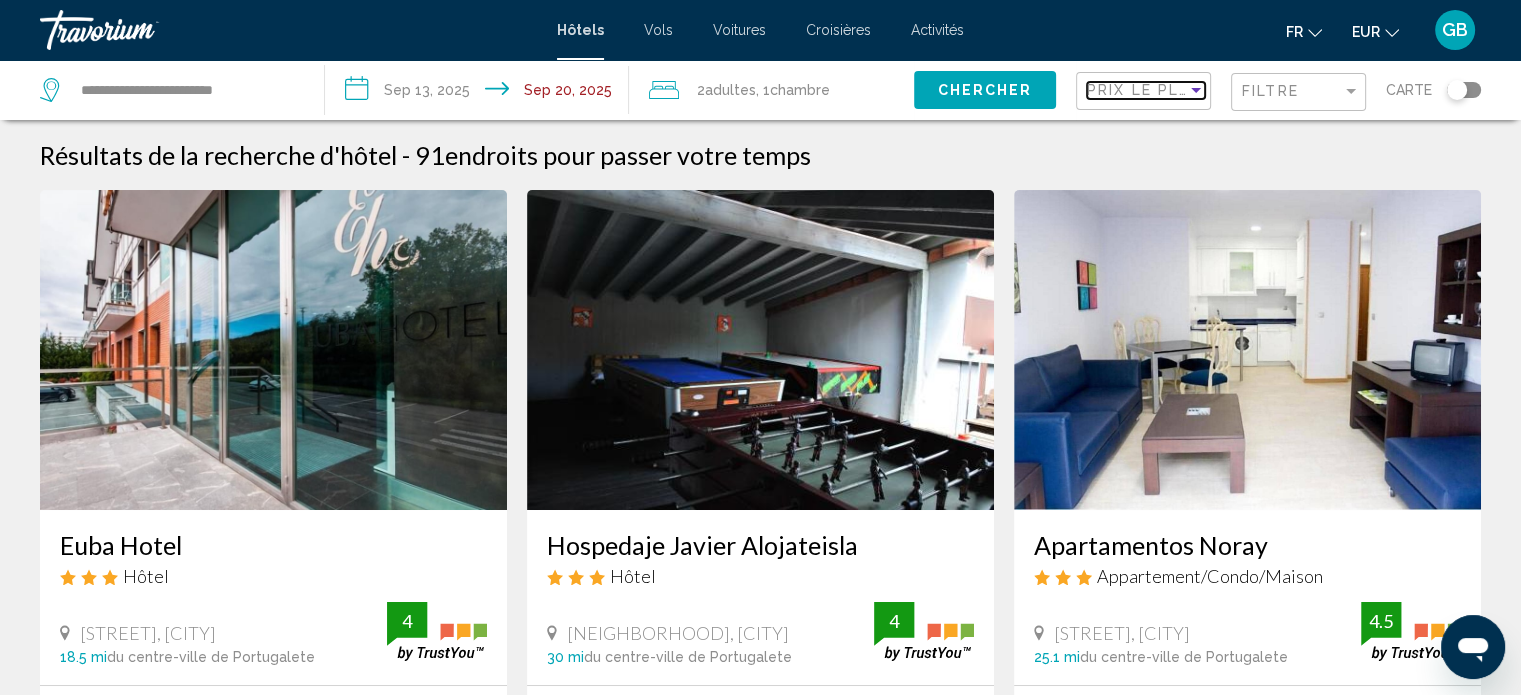 scroll, scrollTop: 132, scrollLeft: 0, axis: vertical 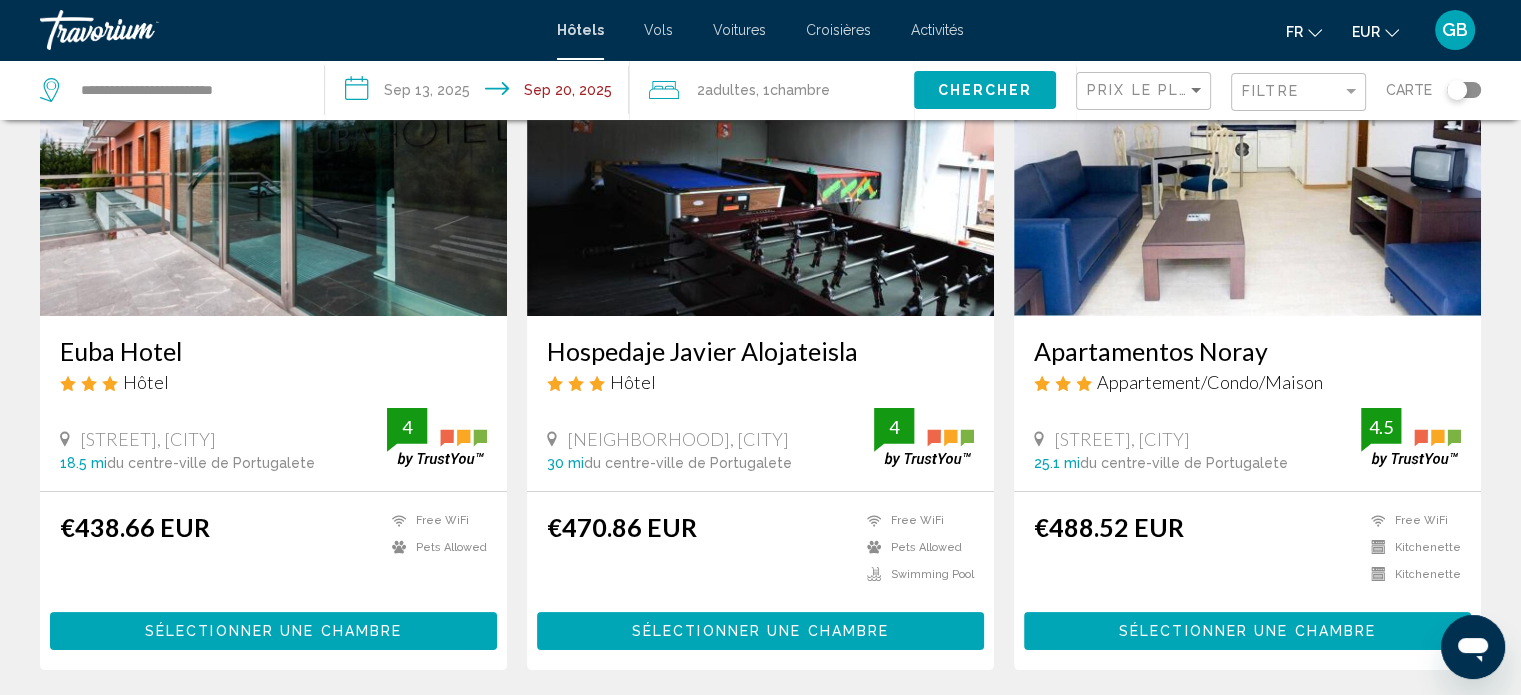 click on "**********" at bounding box center [481, 93] 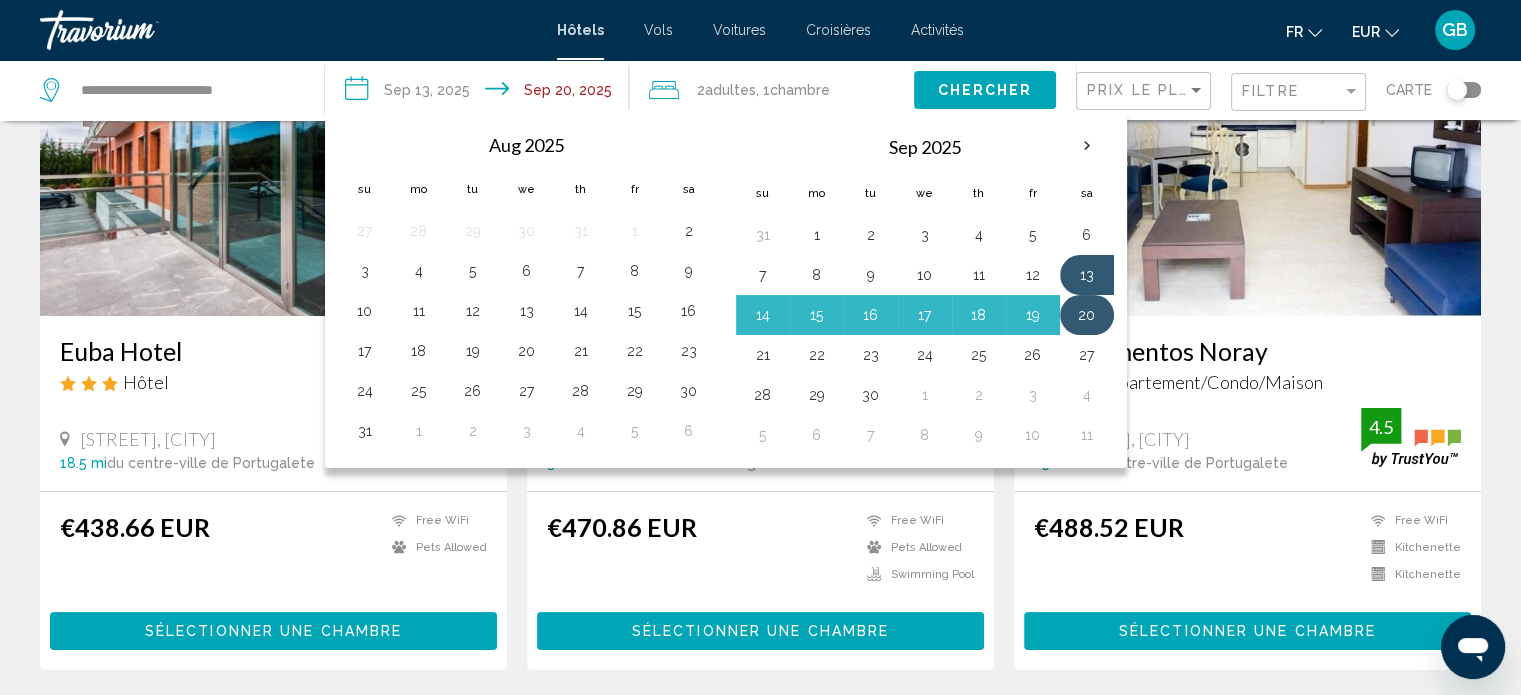 click on "20" at bounding box center (1087, 315) 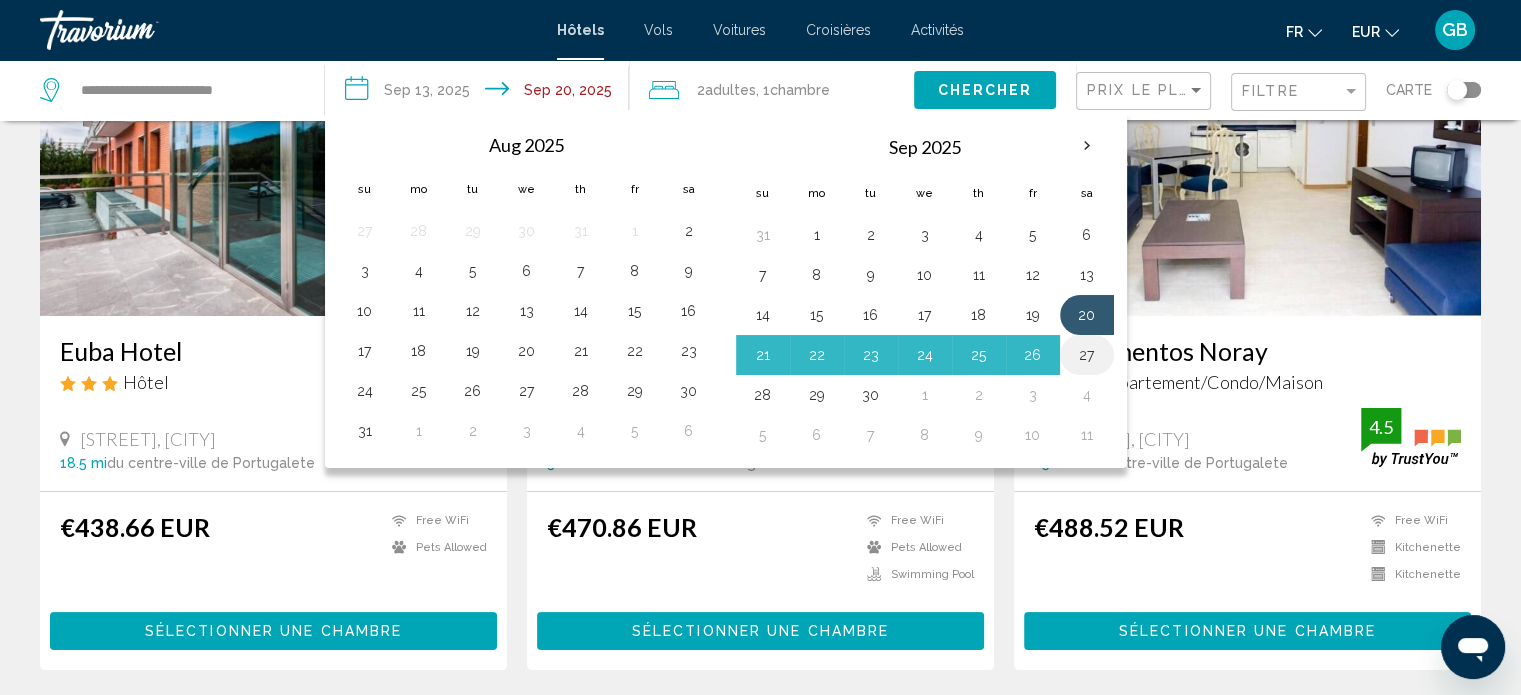 click on "27" at bounding box center [1087, 355] 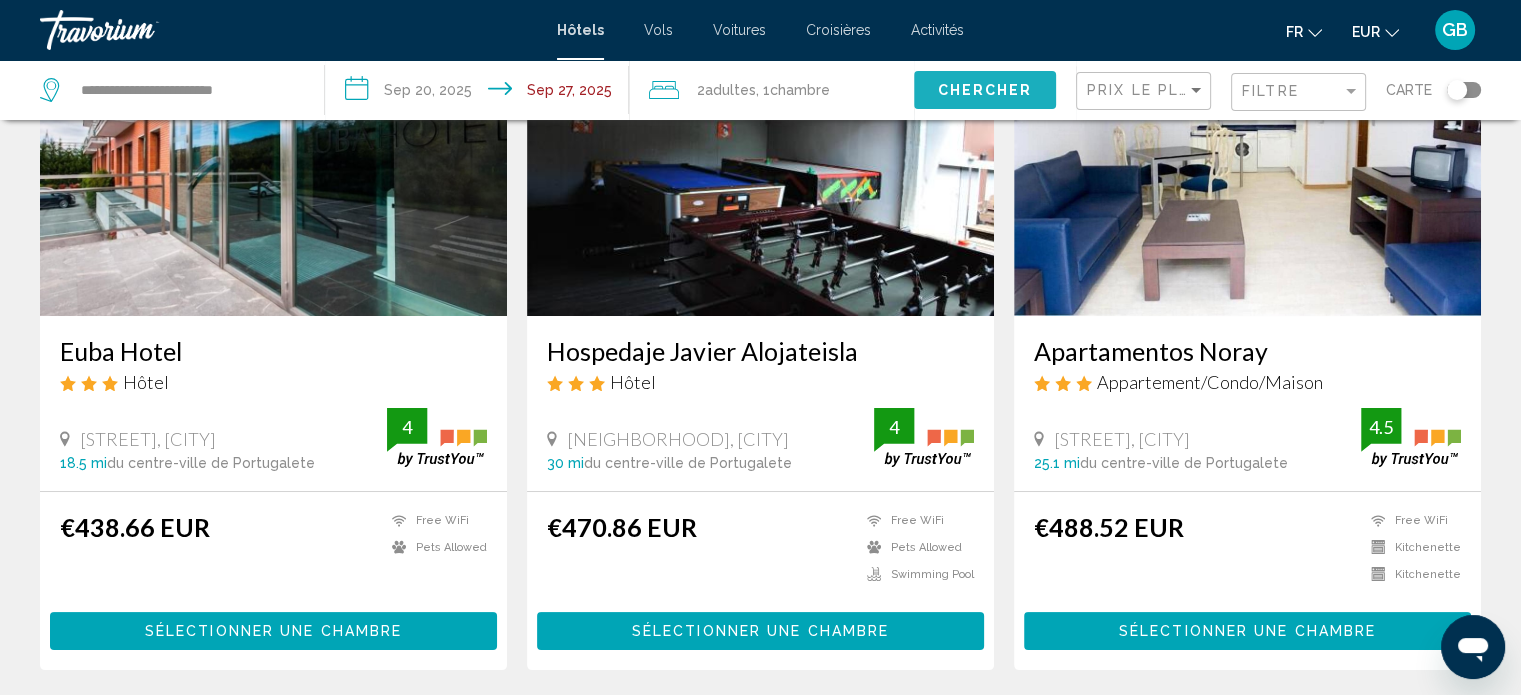 click on "Chercher" 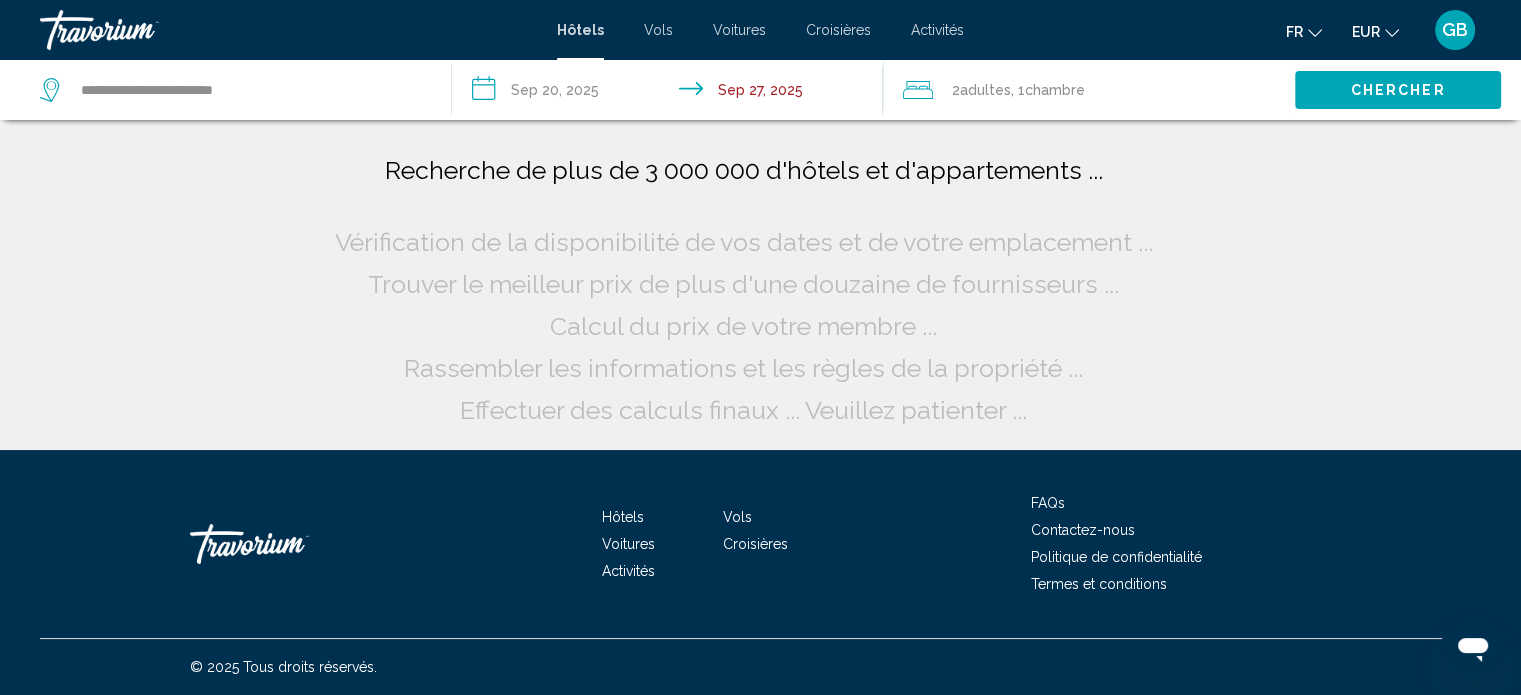 scroll, scrollTop: 0, scrollLeft: 0, axis: both 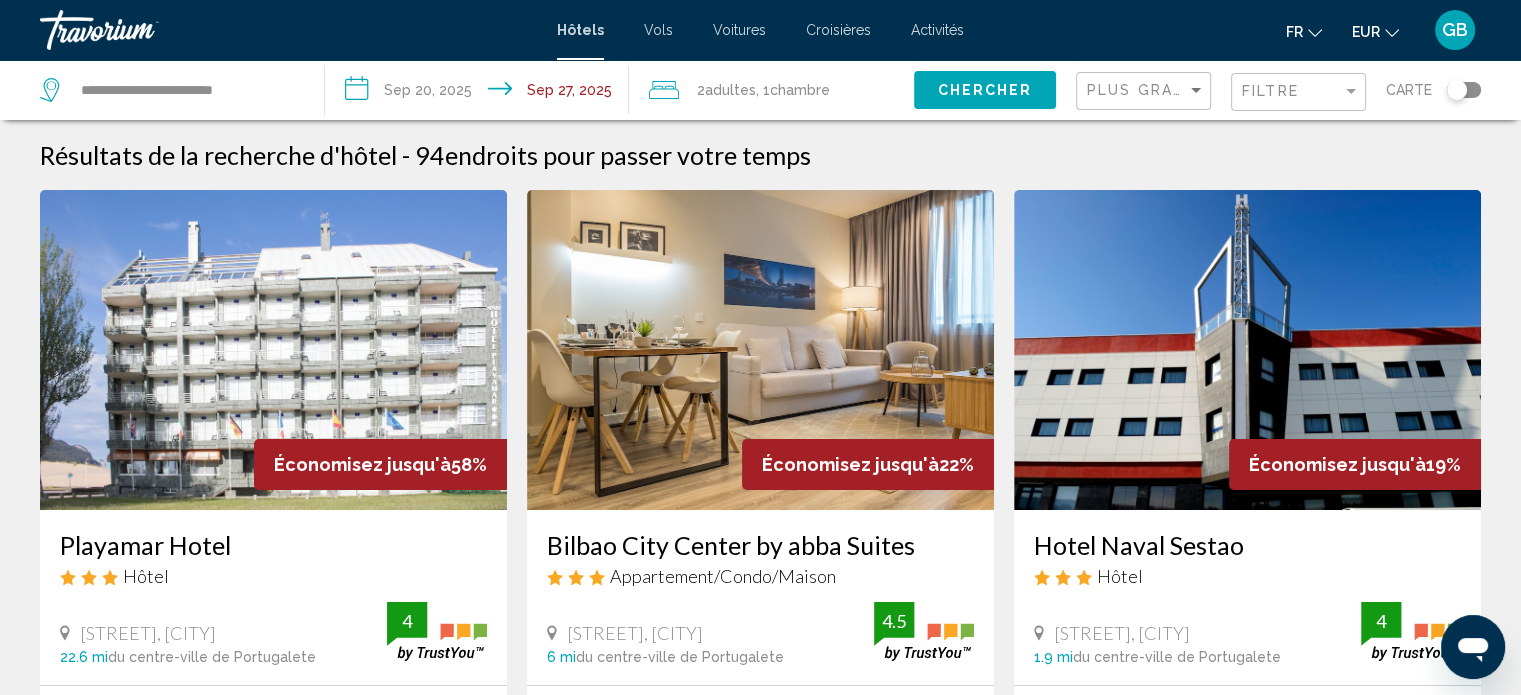 type 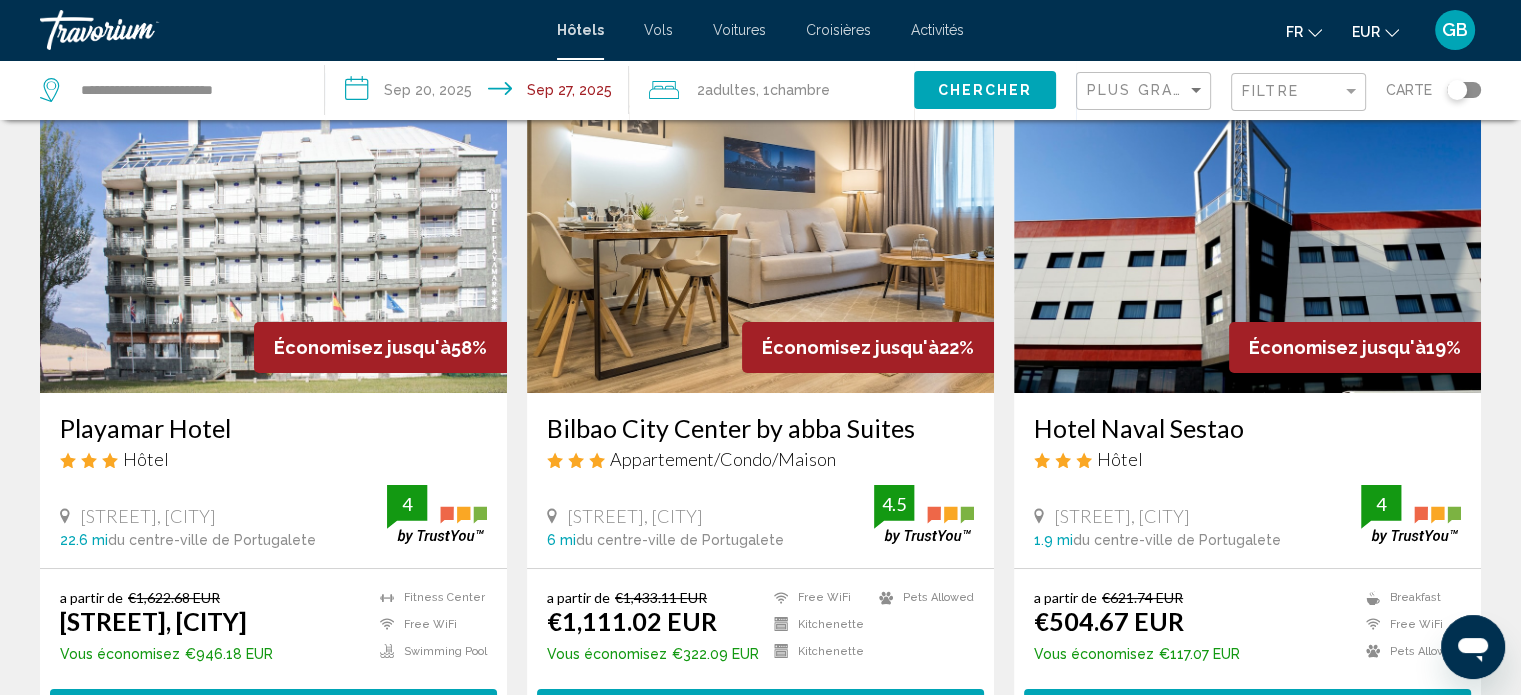 scroll, scrollTop: 120, scrollLeft: 0, axis: vertical 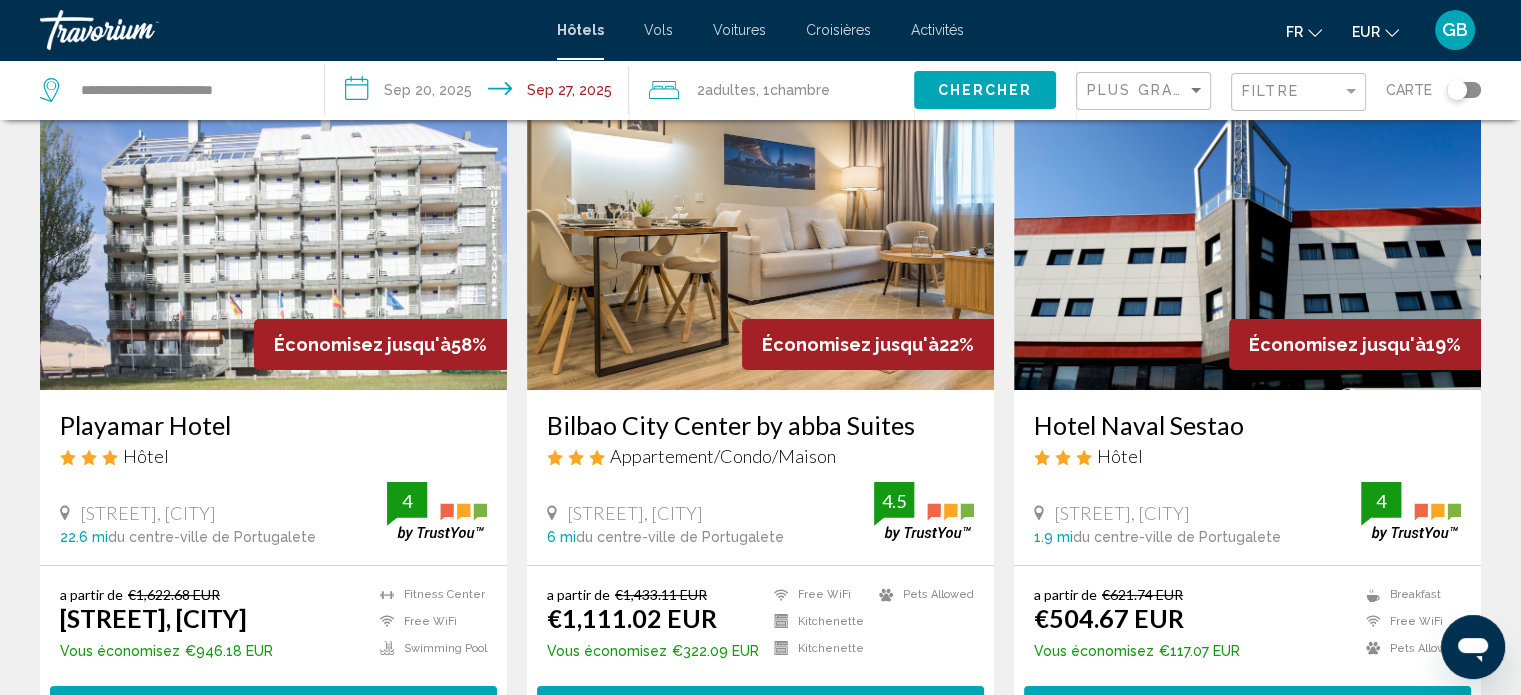click on "**********" at bounding box center (481, 93) 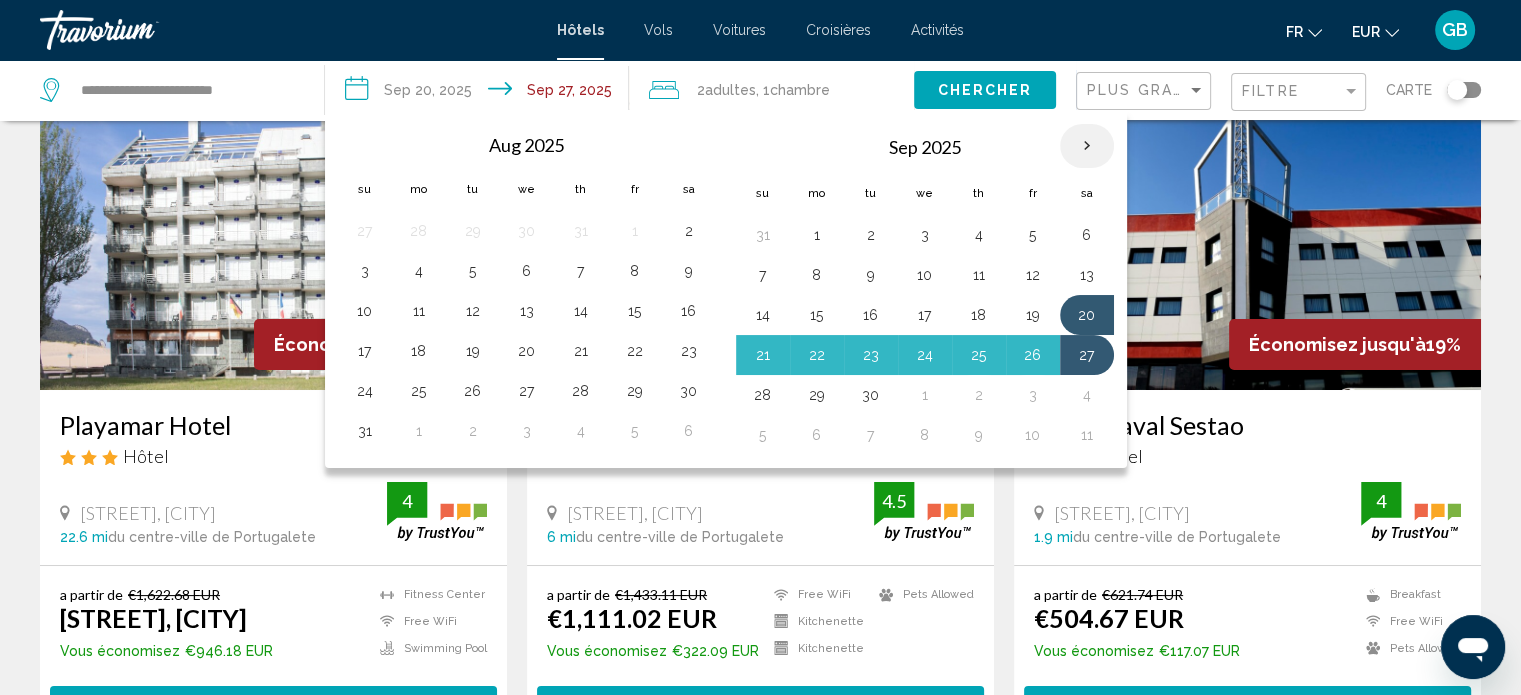click at bounding box center [1087, 146] 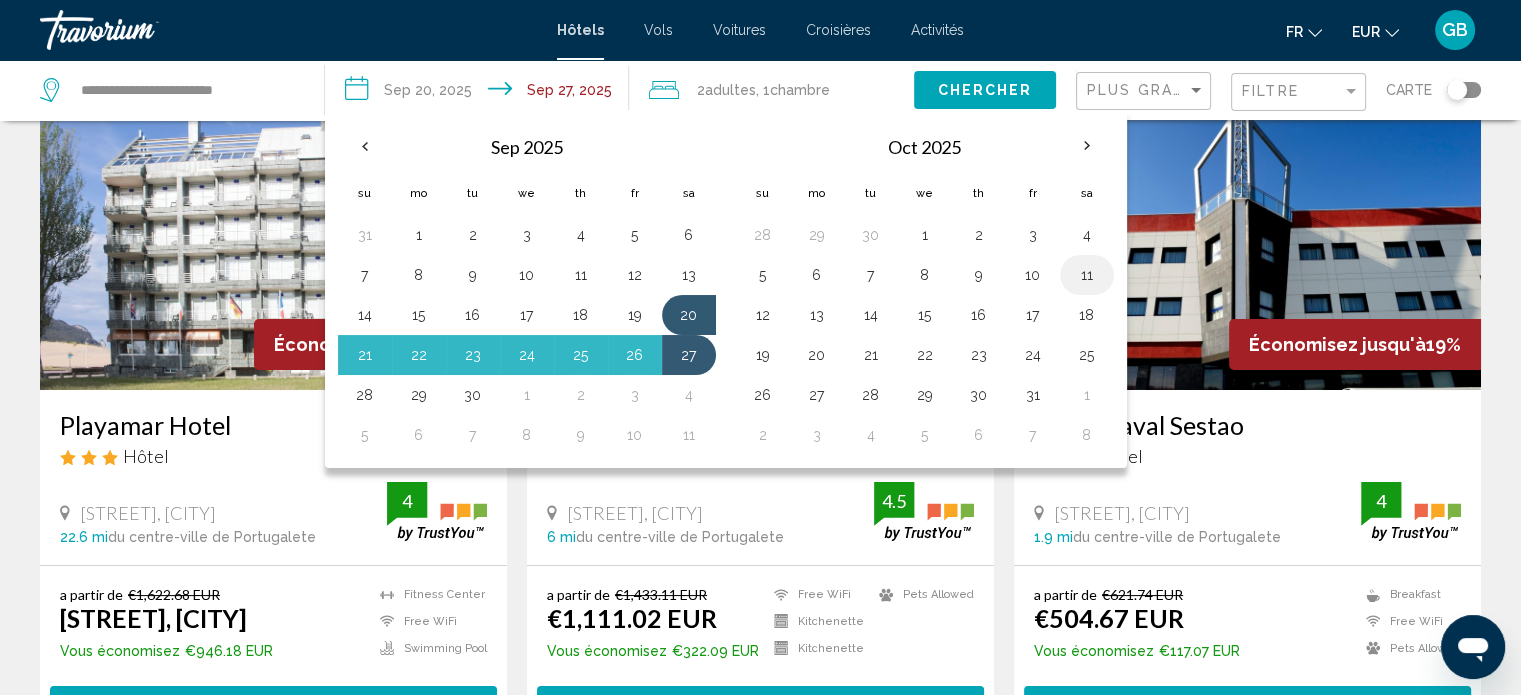 click on "11" at bounding box center [1087, 275] 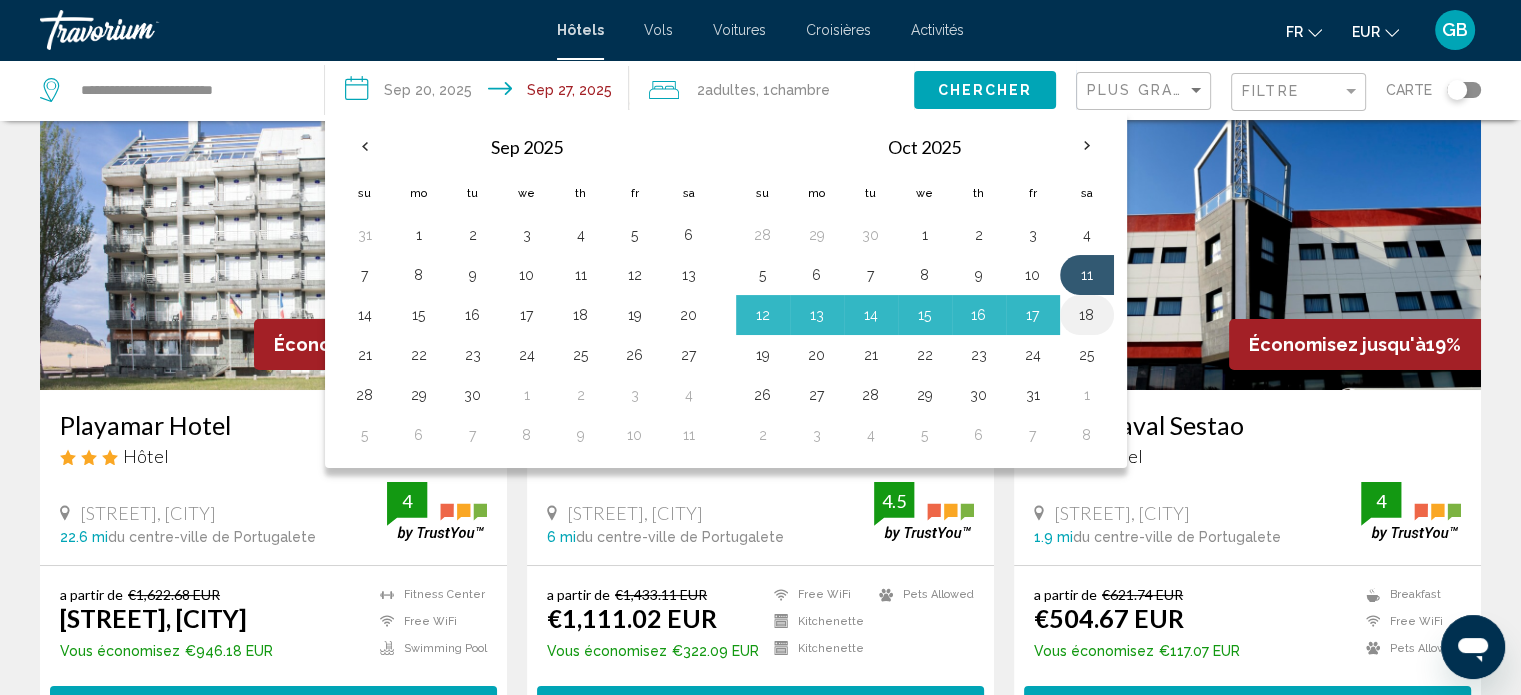 click on "18" at bounding box center [1087, 315] 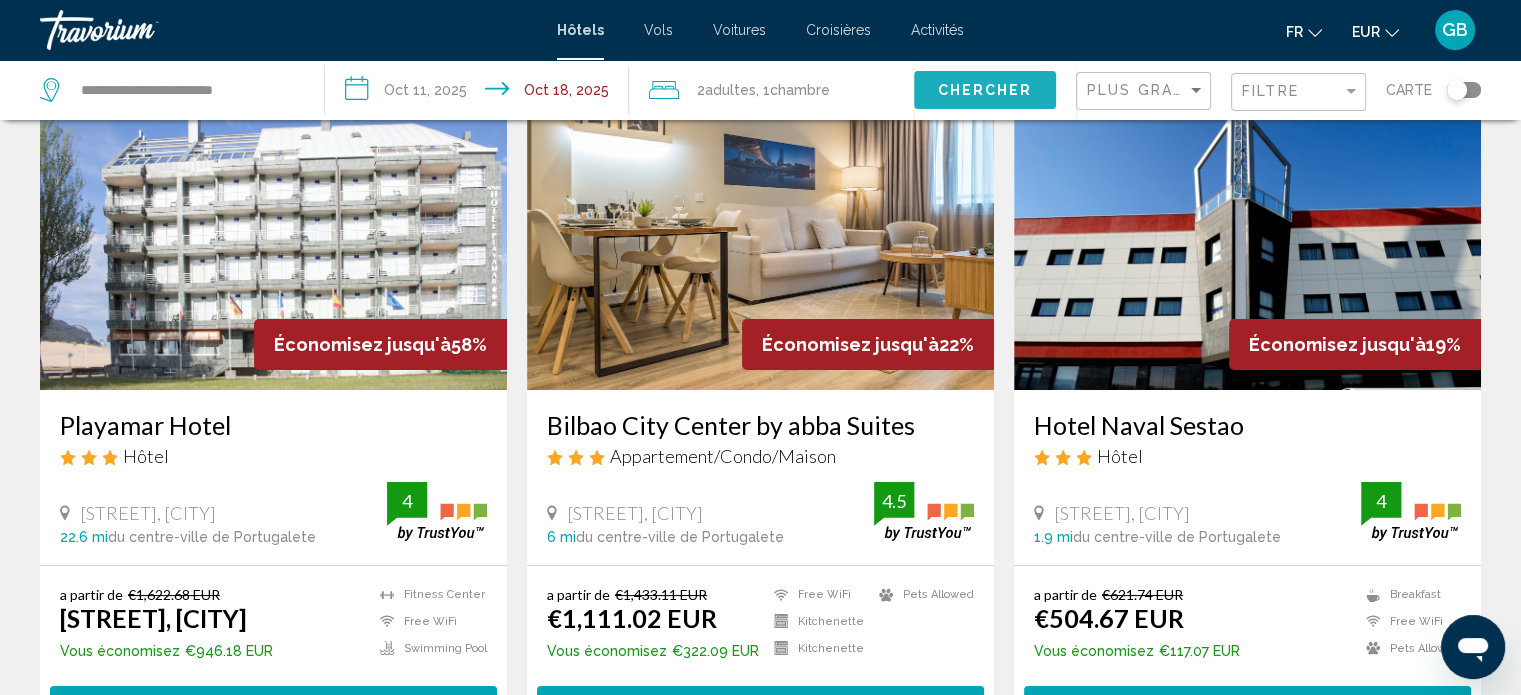 click on "Chercher" 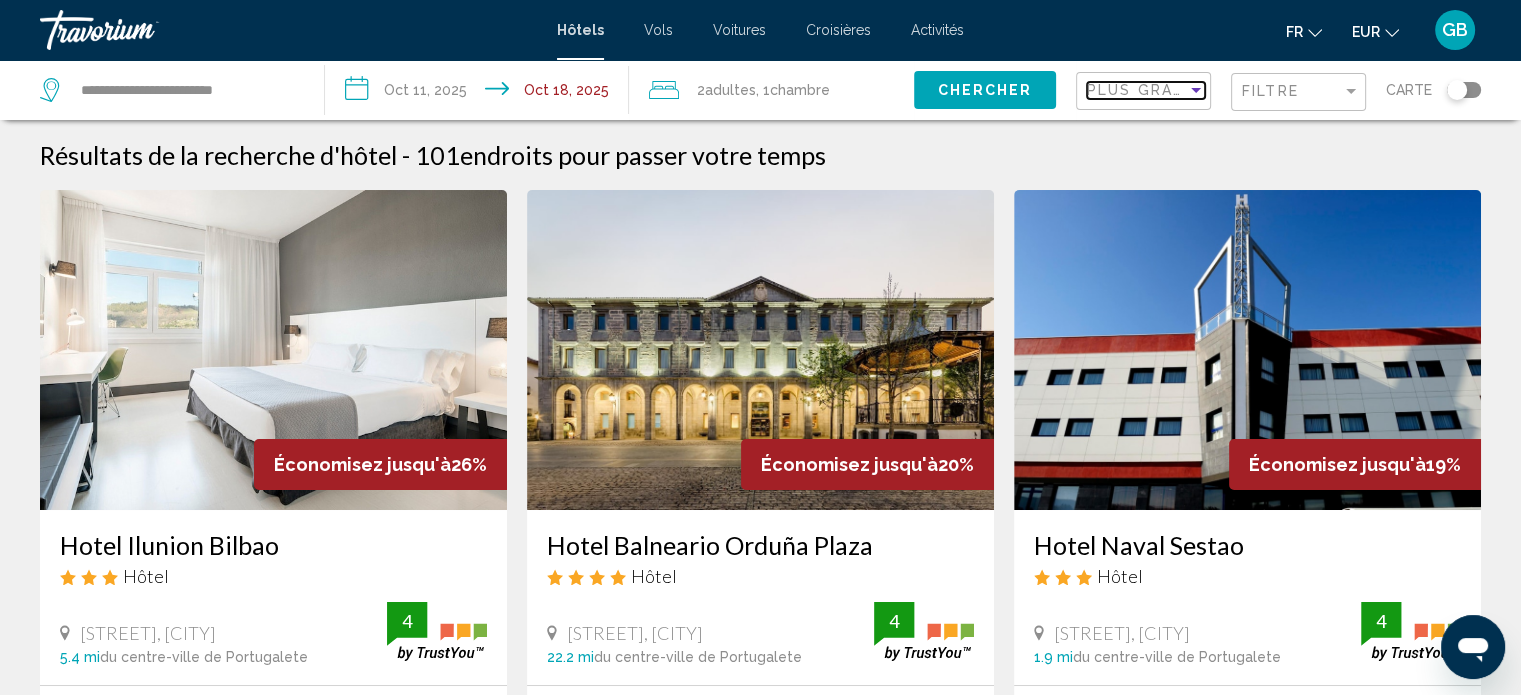 click at bounding box center (1196, 90) 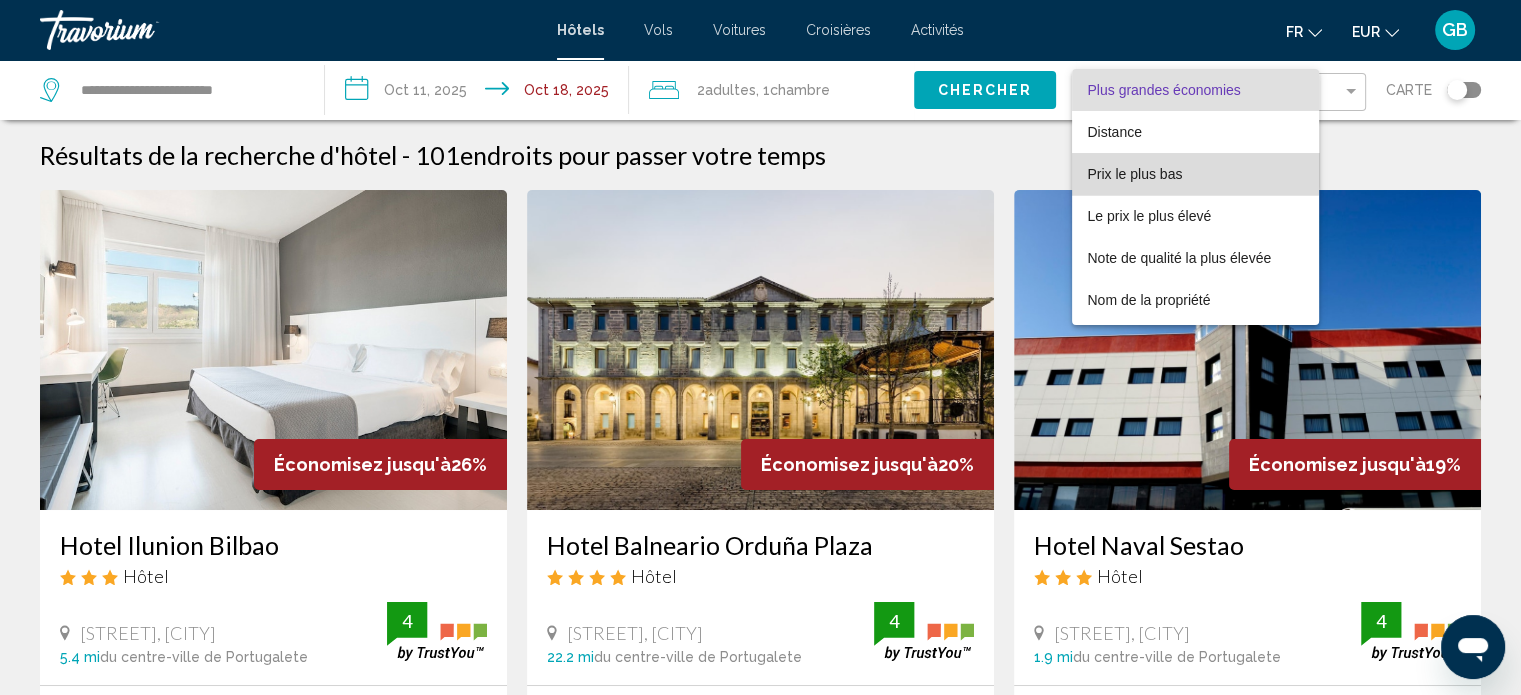 click on "Prix le plus bas" at bounding box center [1135, 174] 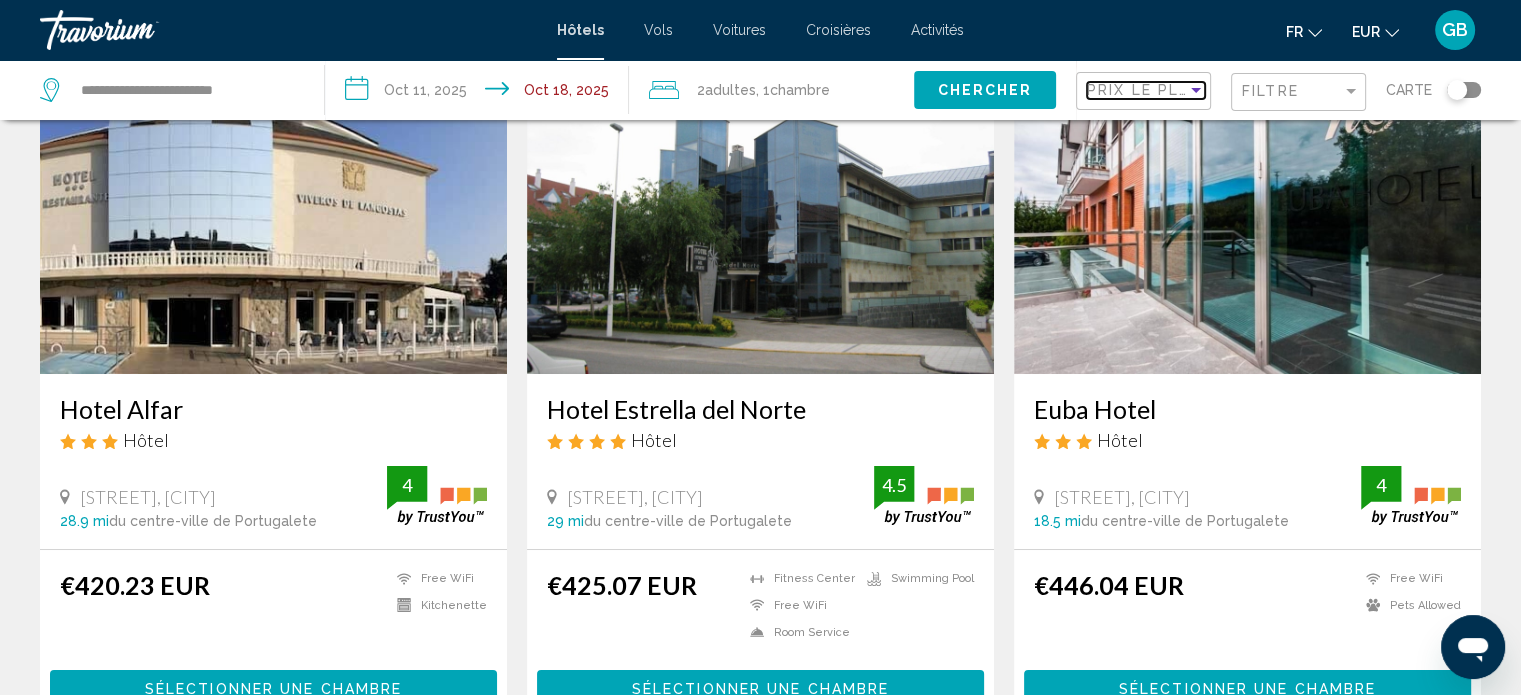 scroll, scrollTop: 140, scrollLeft: 0, axis: vertical 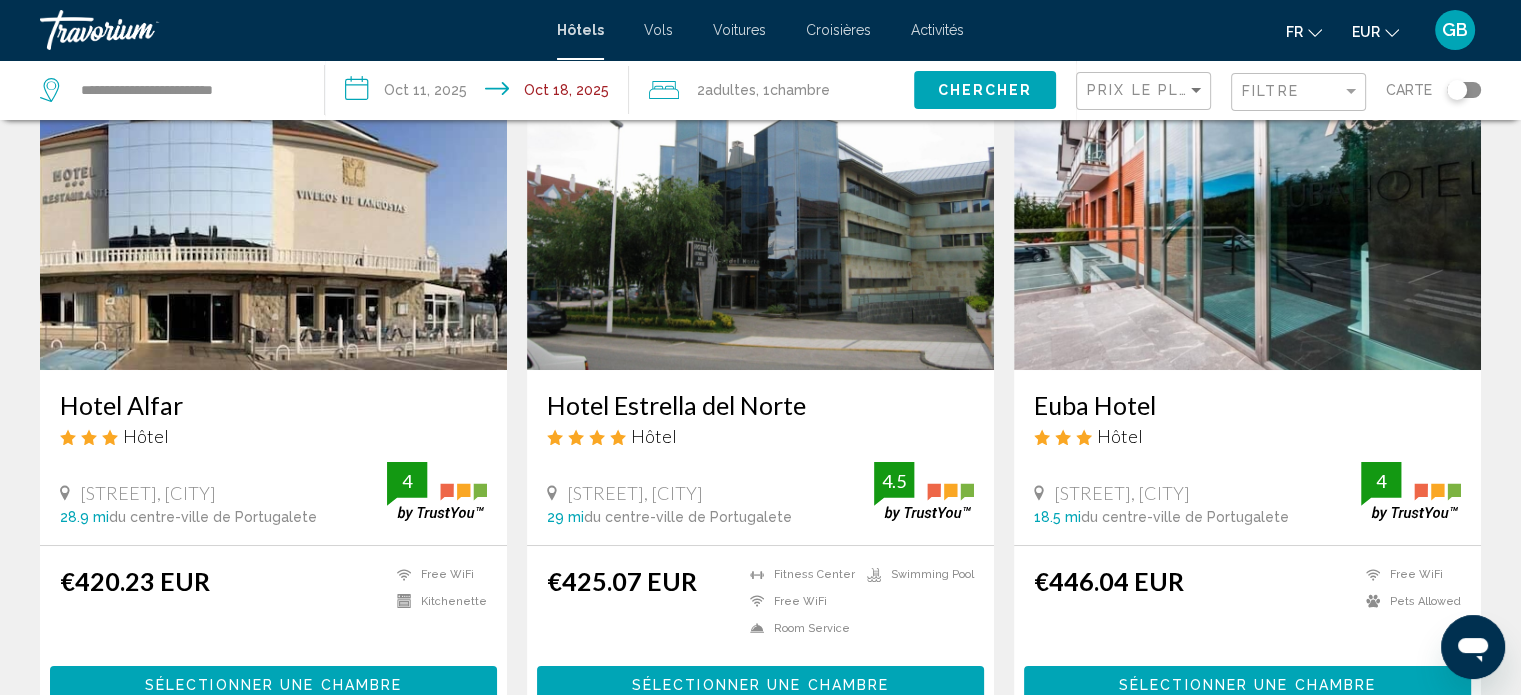 click at bounding box center [760, 210] 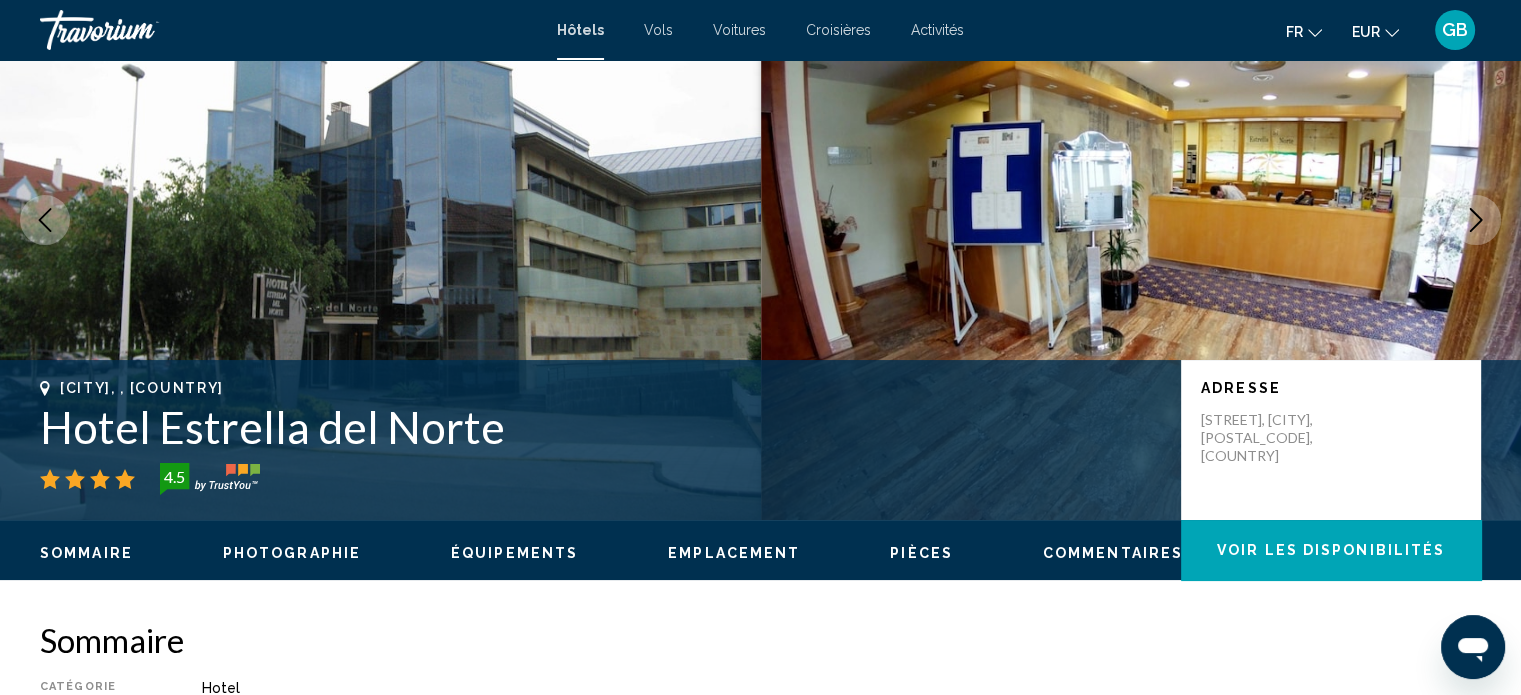 scroll, scrollTop: 12, scrollLeft: 0, axis: vertical 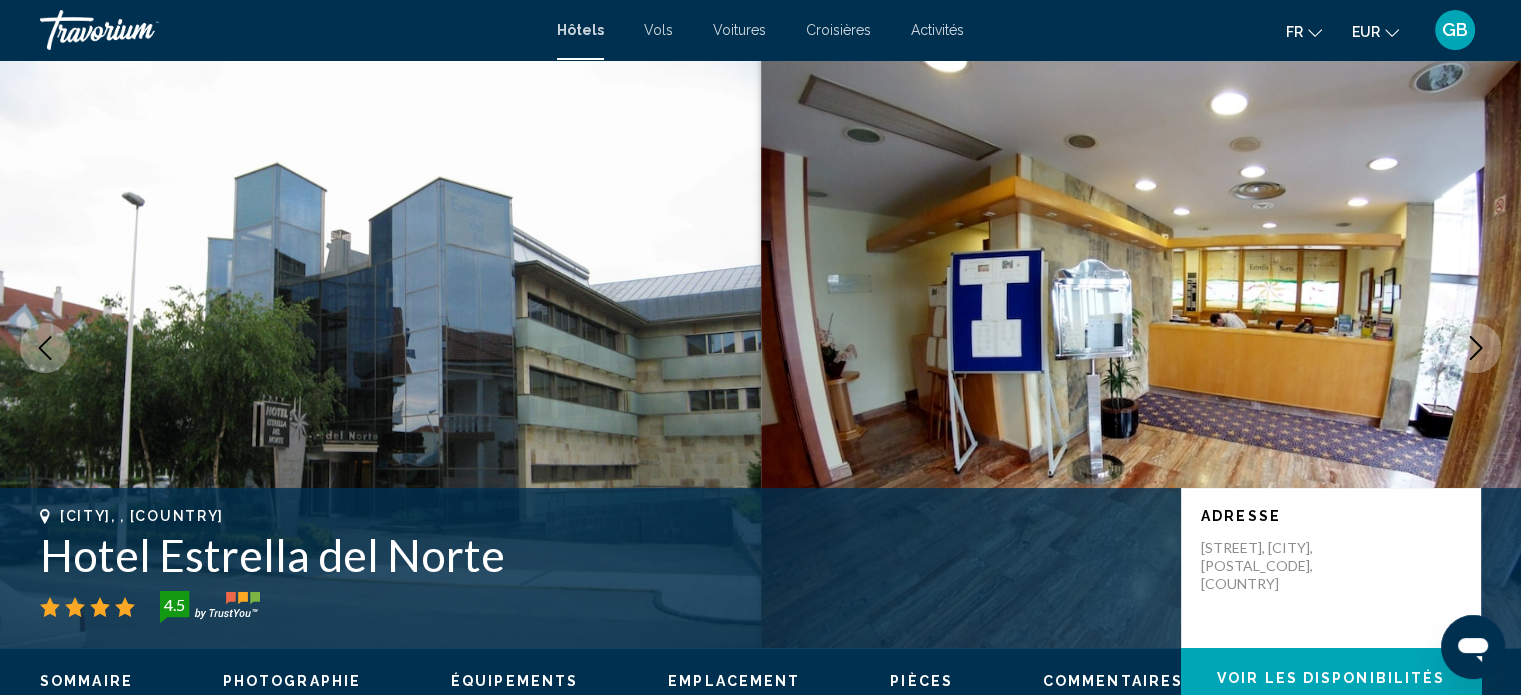type 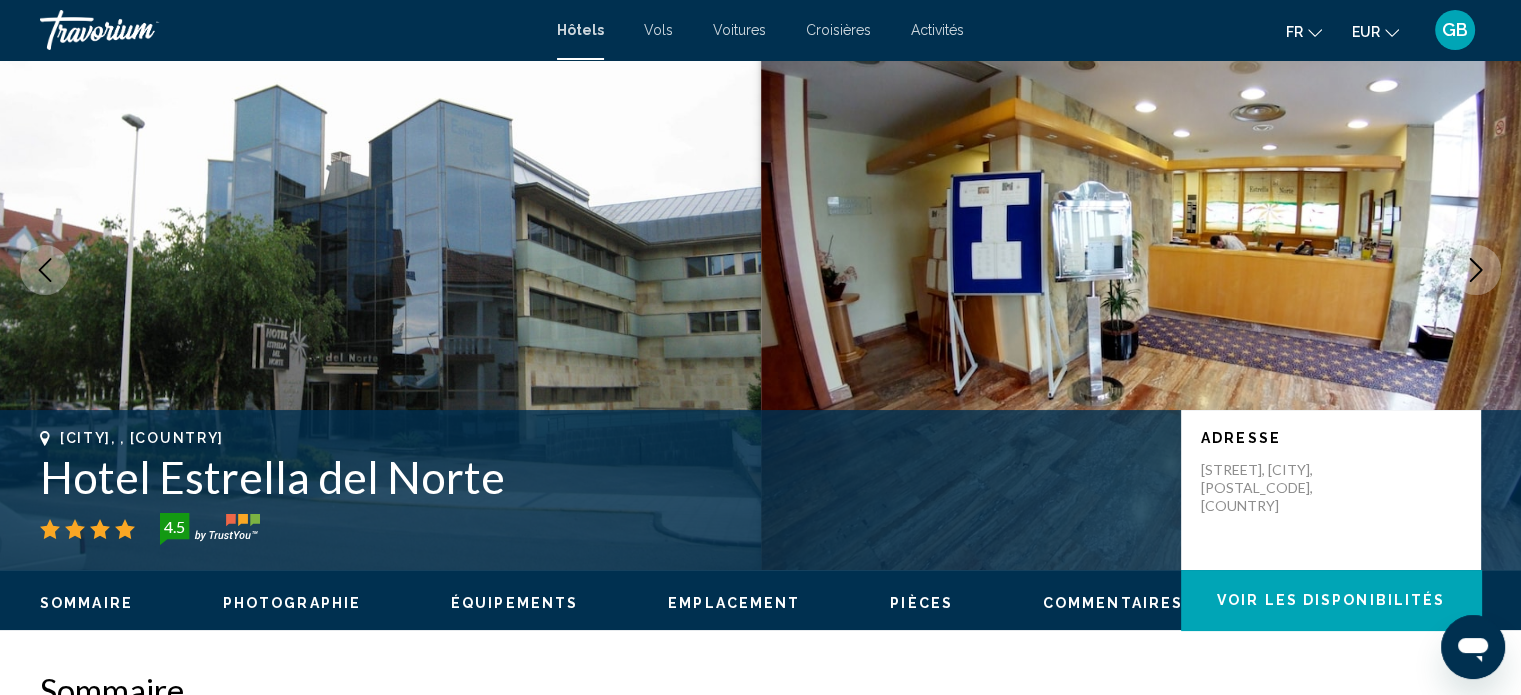 scroll, scrollTop: 92, scrollLeft: 0, axis: vertical 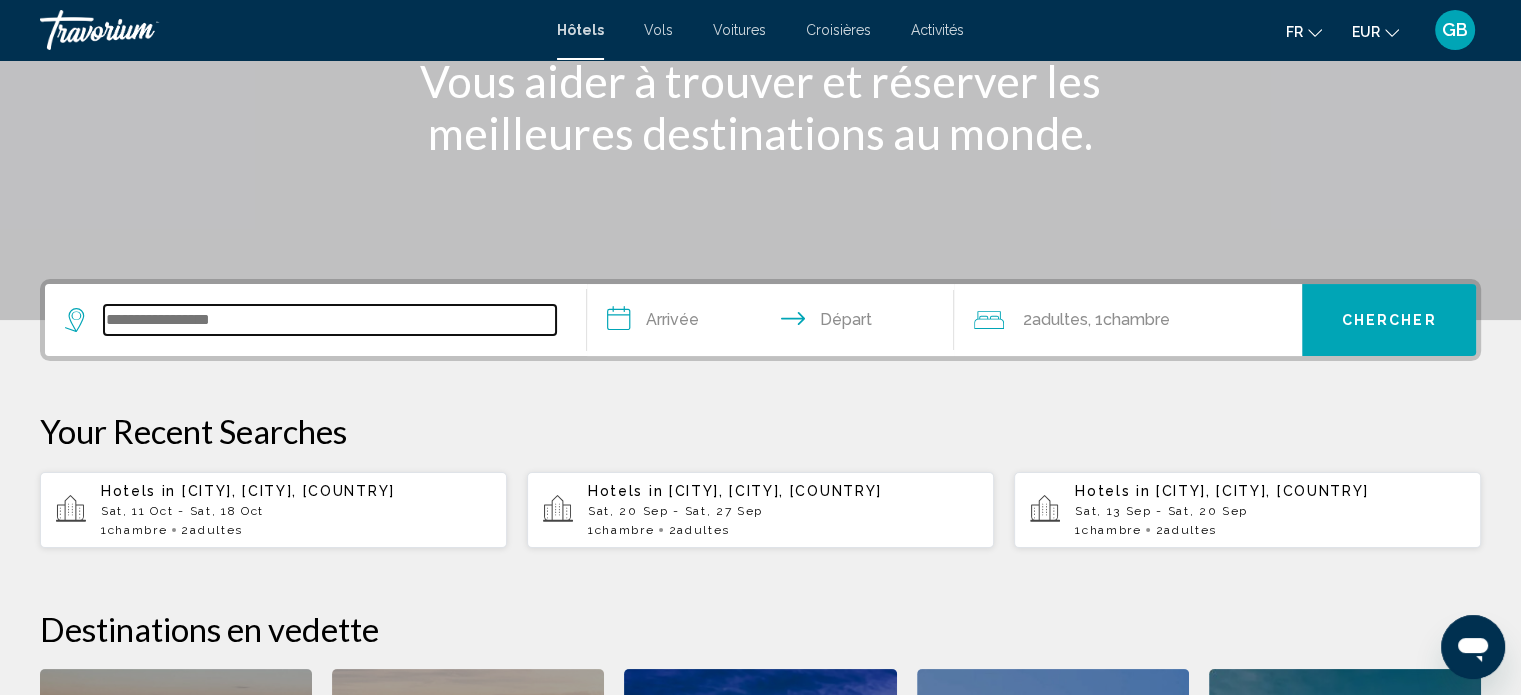 click at bounding box center [330, 320] 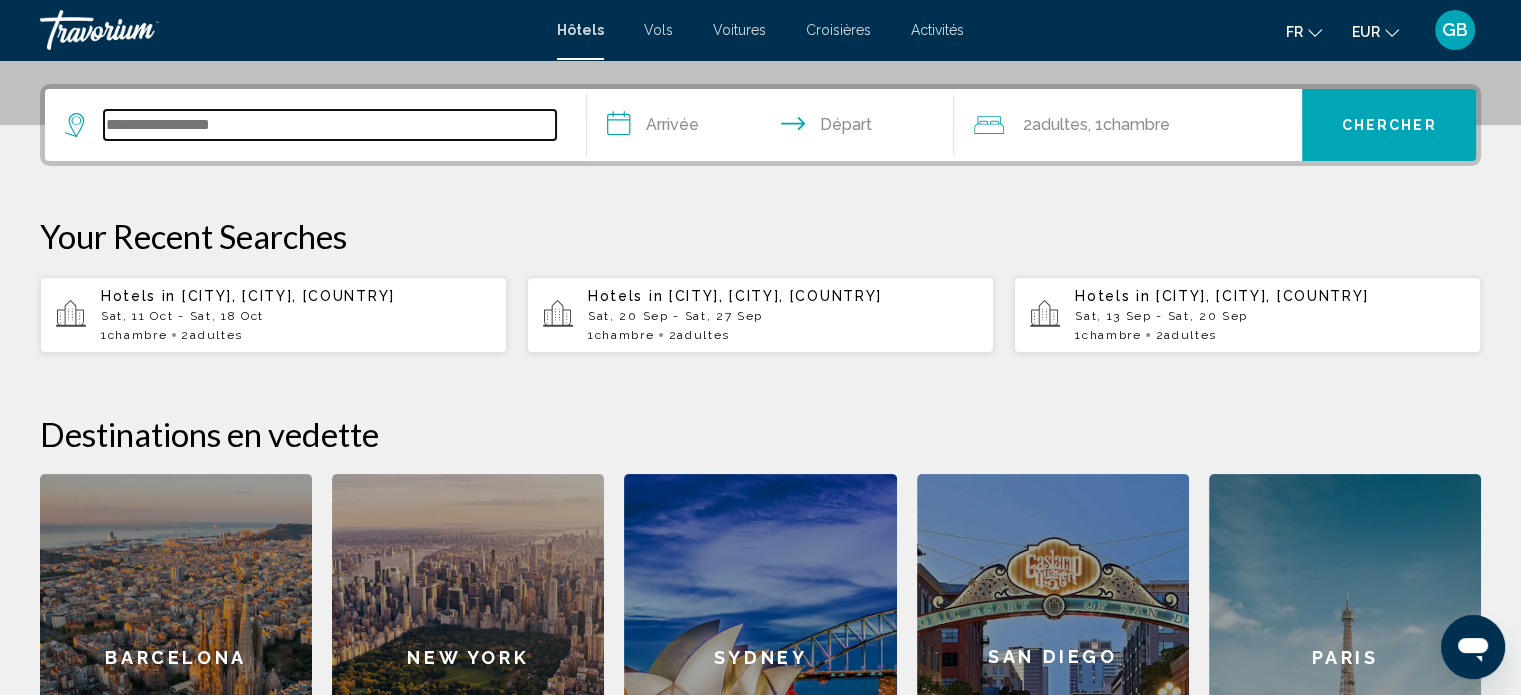 scroll, scrollTop: 493, scrollLeft: 0, axis: vertical 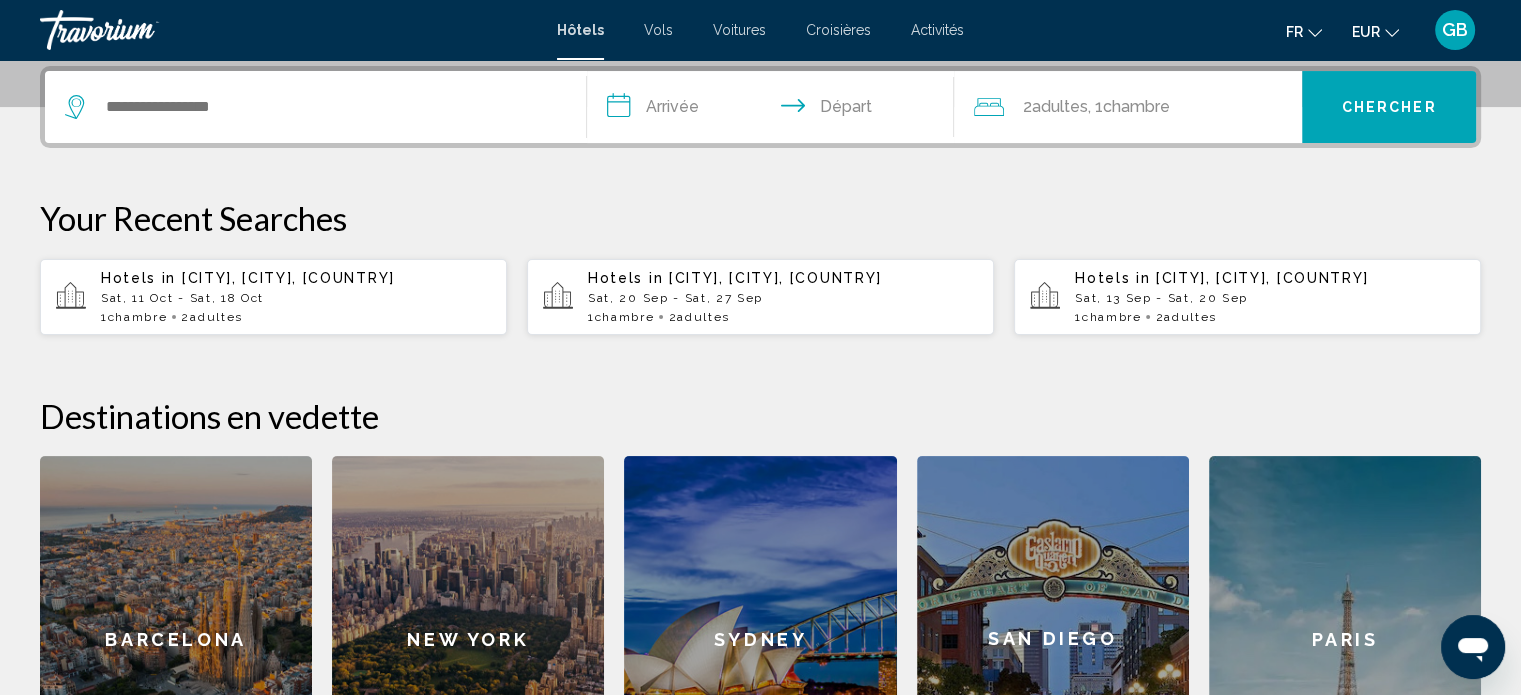 drag, startPoint x: 143, startPoint y: 333, endPoint x: 122, endPoint y: 263, distance: 73.082146 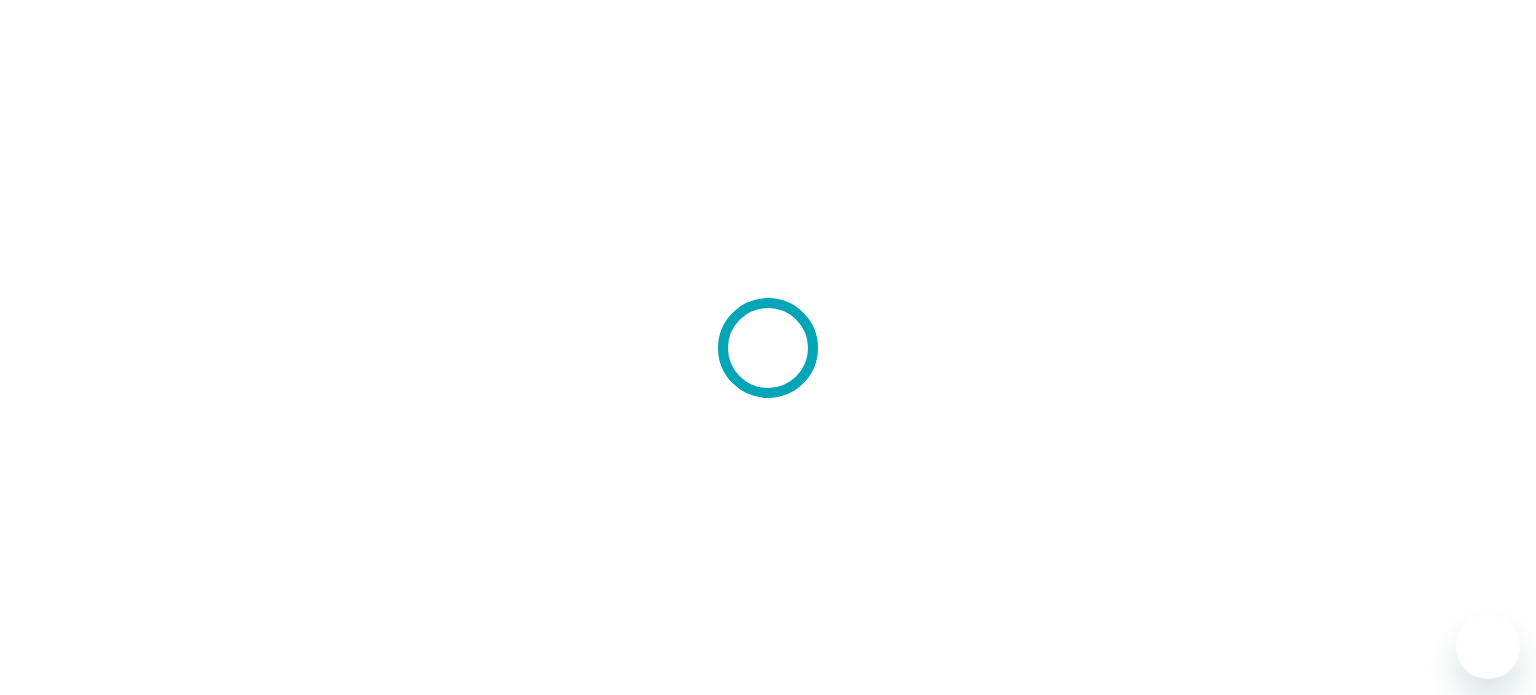 scroll, scrollTop: 0, scrollLeft: 0, axis: both 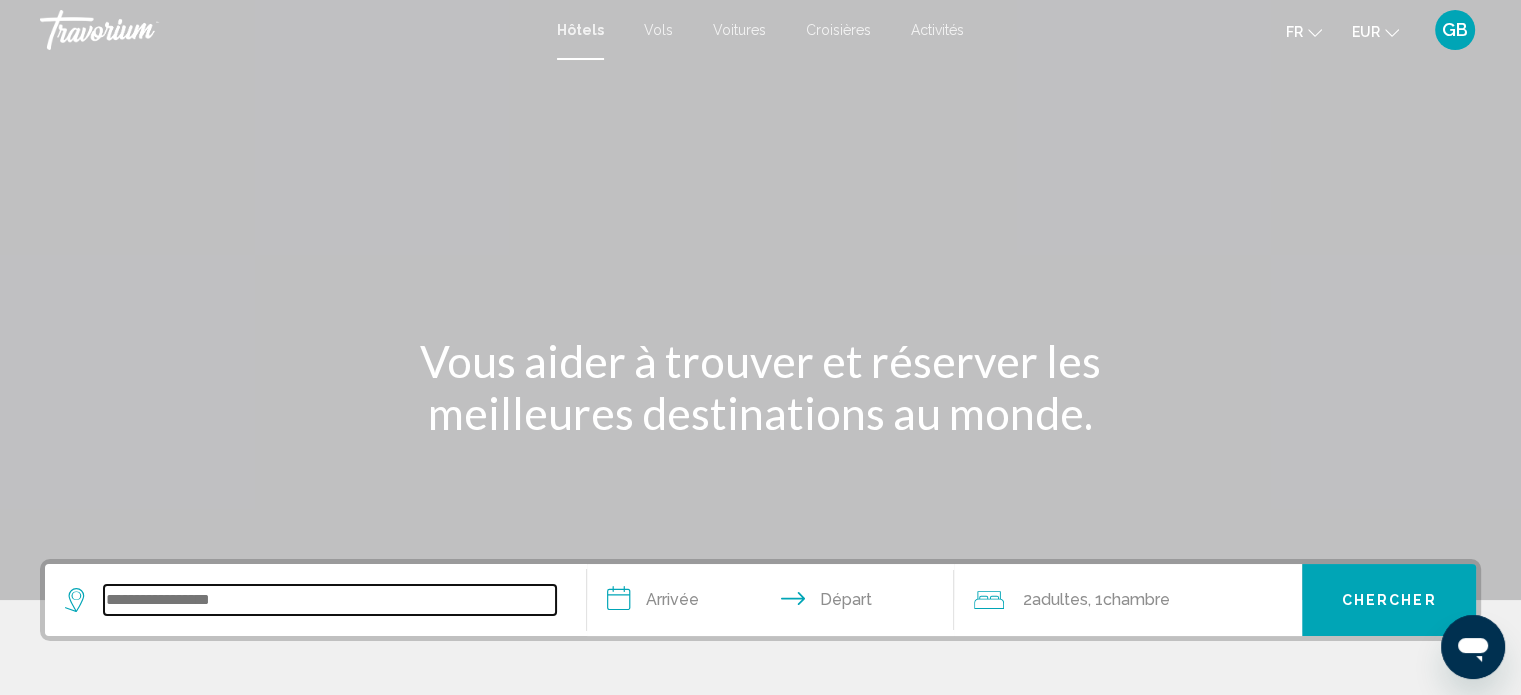 click at bounding box center [330, 600] 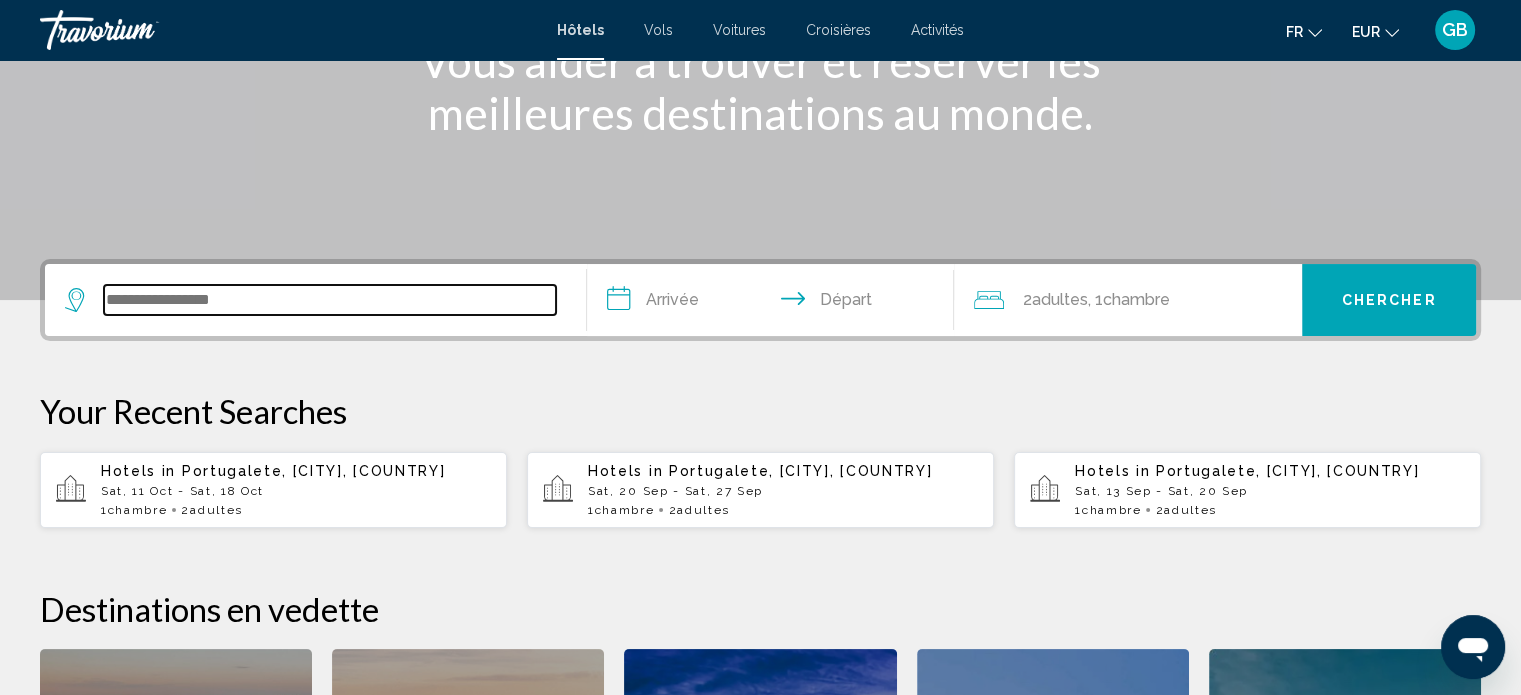 scroll, scrollTop: 493, scrollLeft: 0, axis: vertical 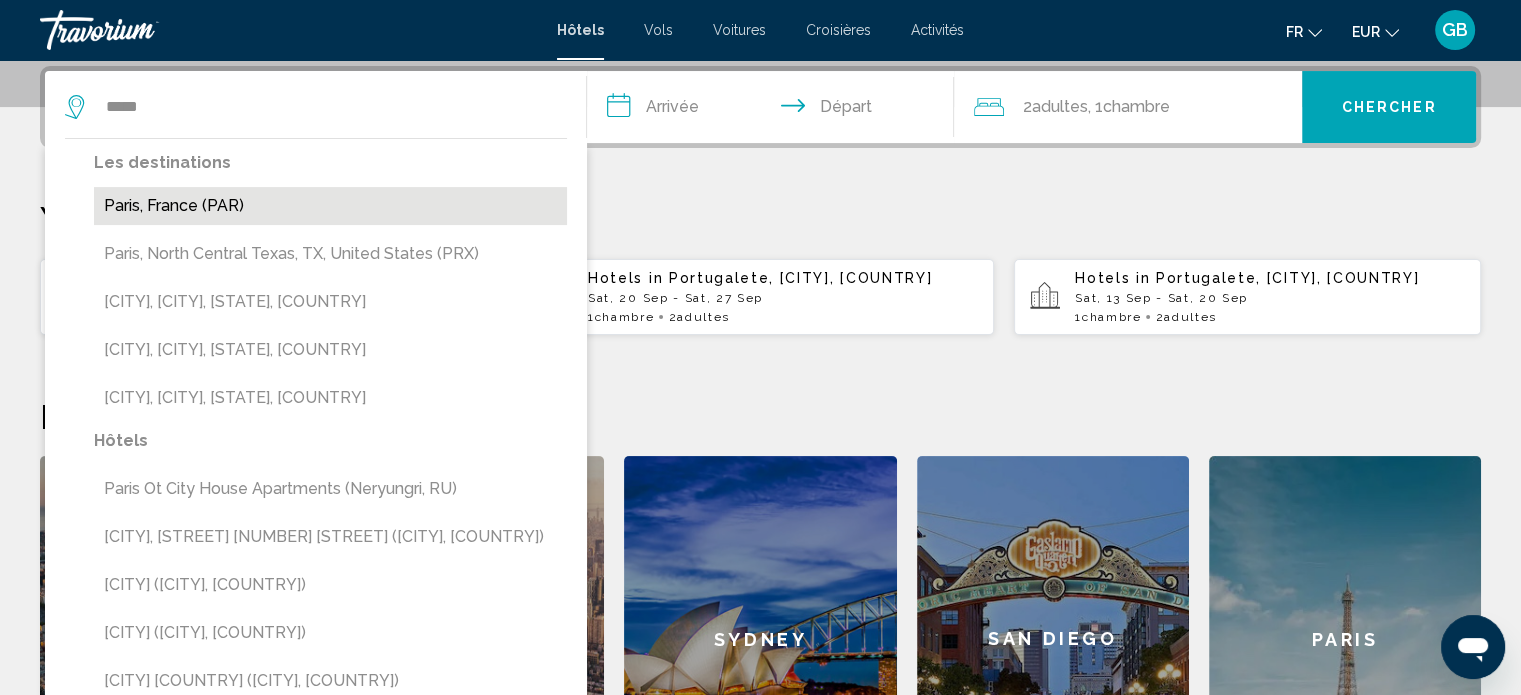 click on "Paris, France (PAR)" at bounding box center [330, 206] 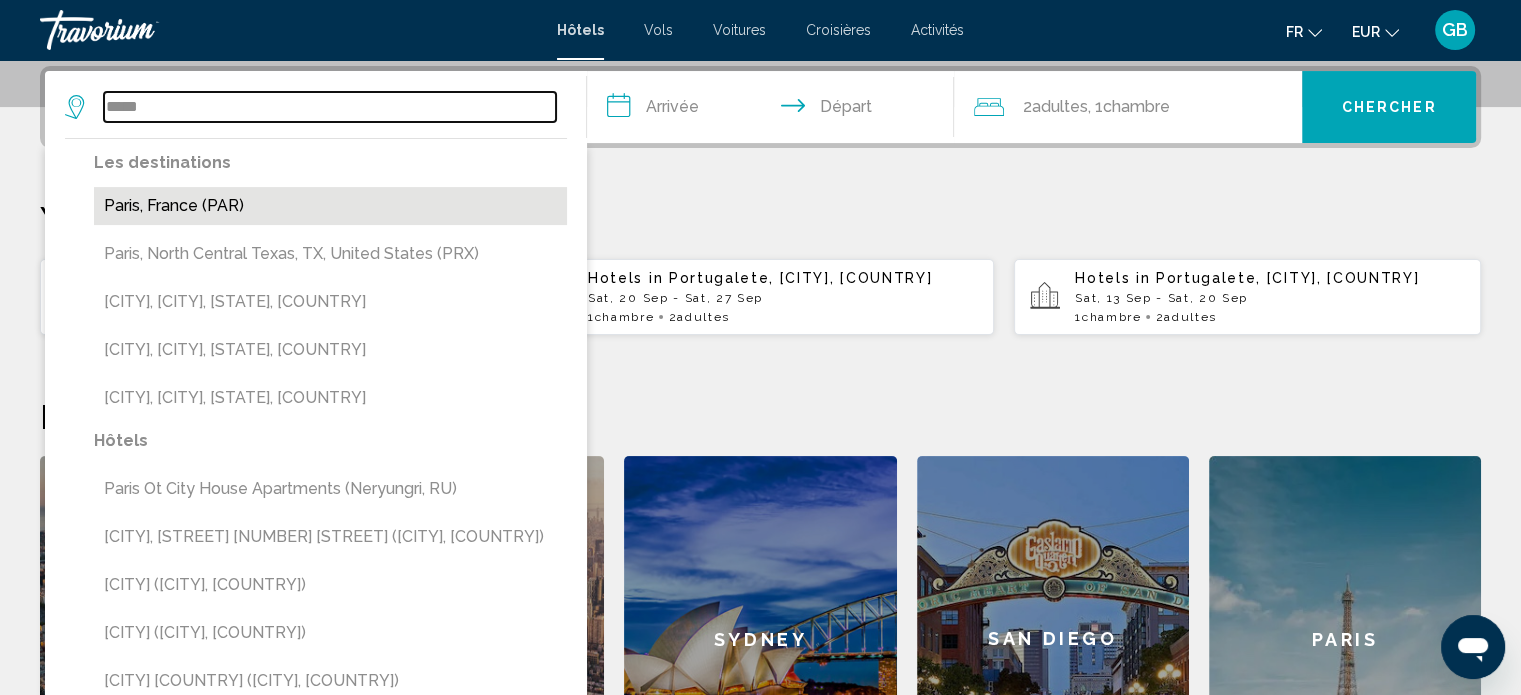 type on "**********" 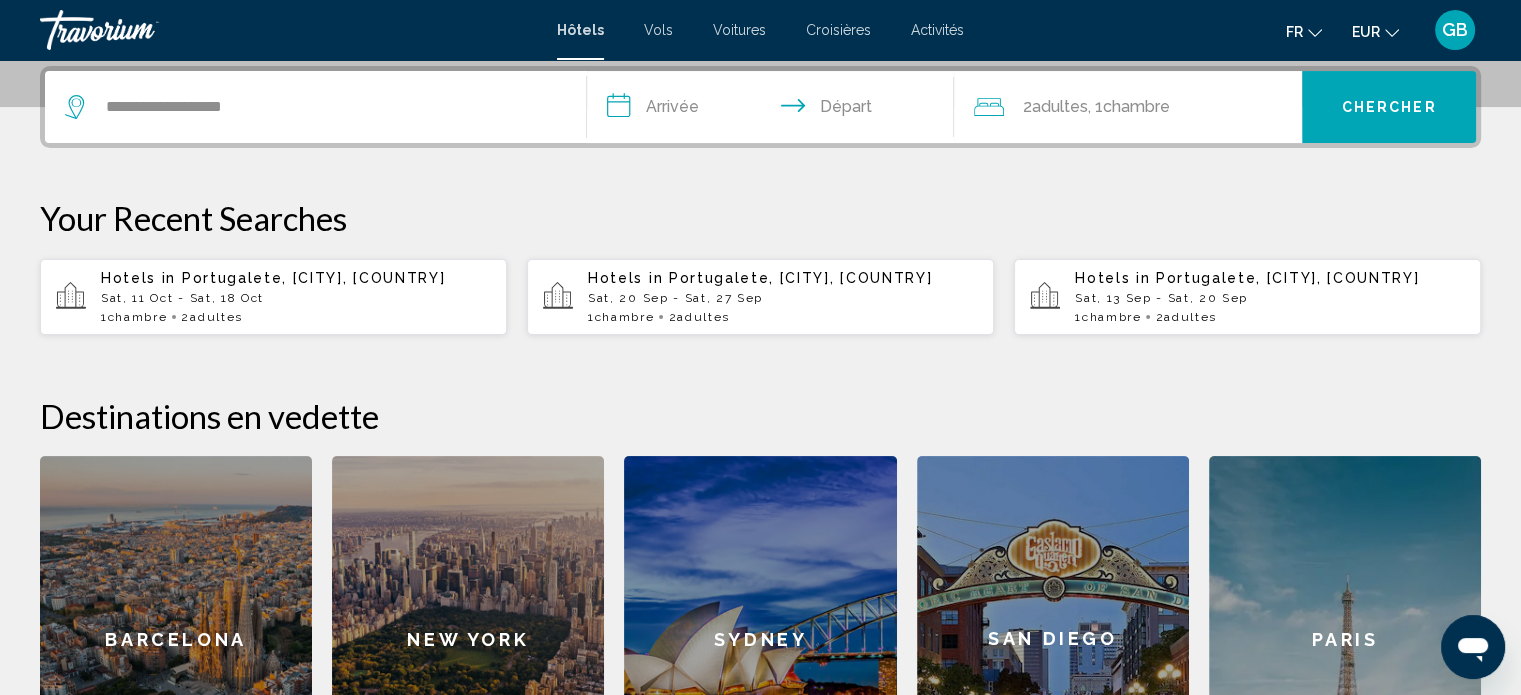 click on "**********" at bounding box center (775, 110) 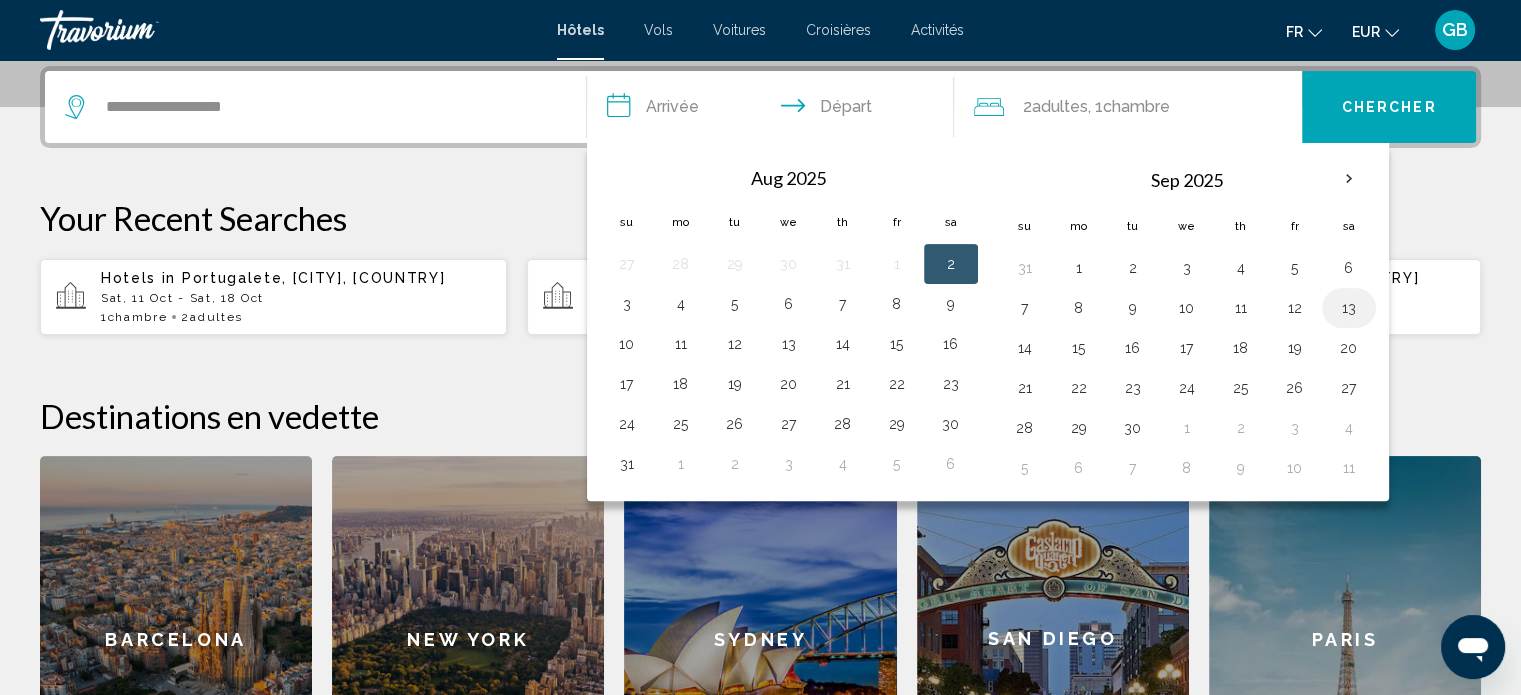 click on "13" at bounding box center (1349, 308) 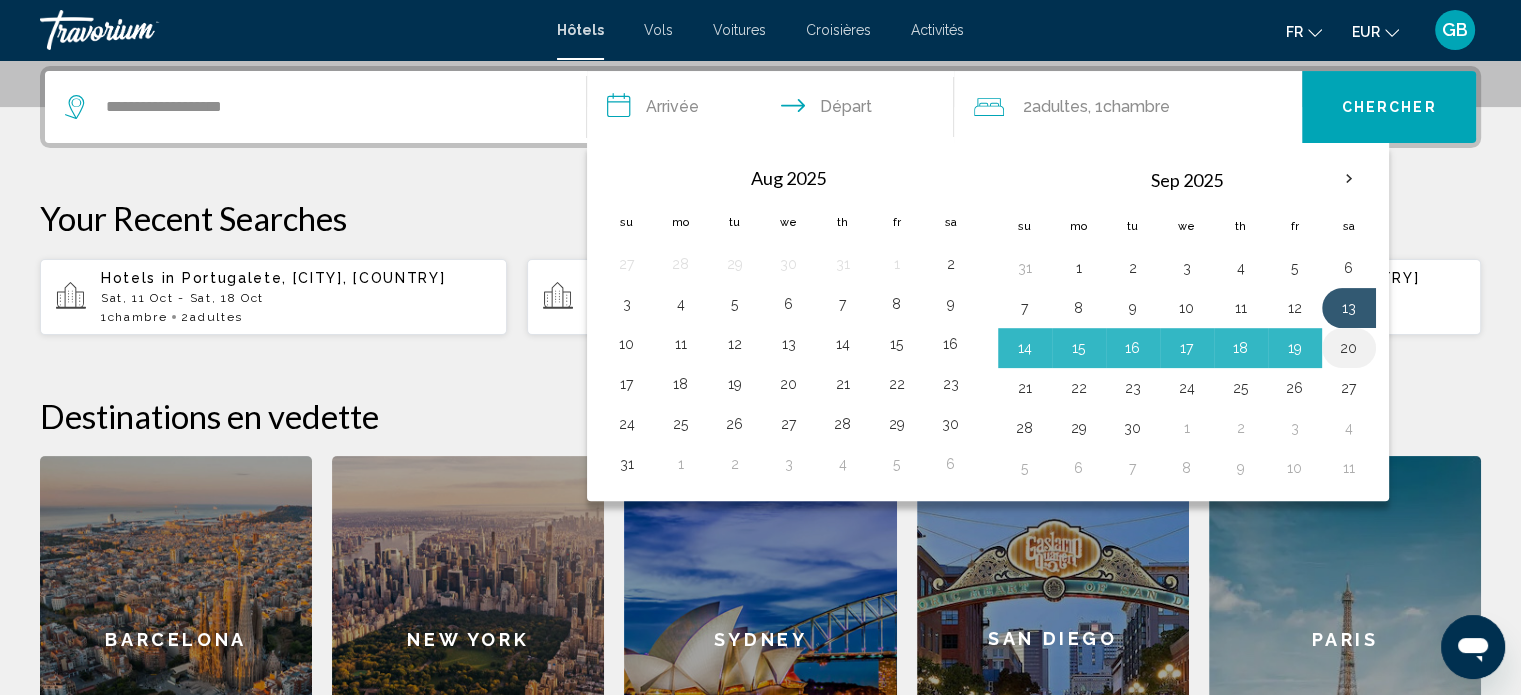 click on "20" at bounding box center [1349, 348] 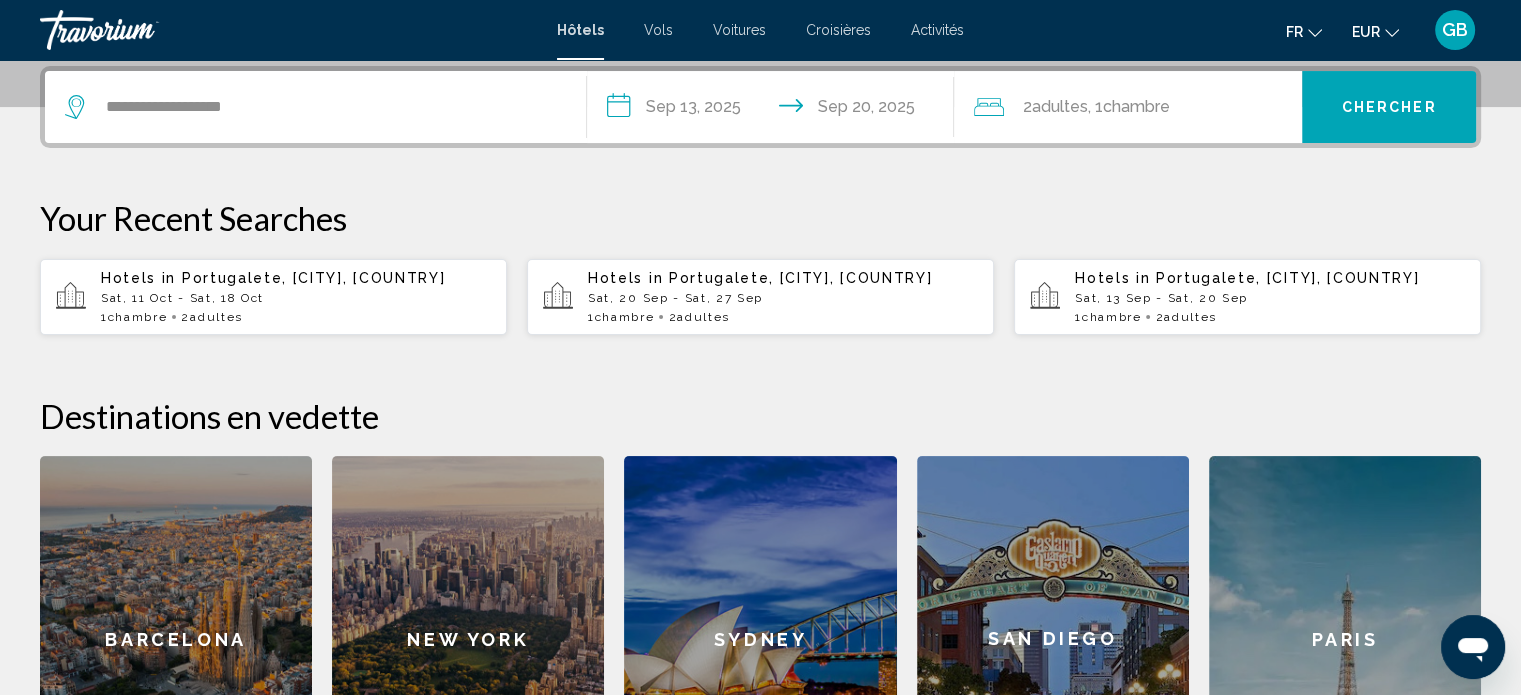 click on "**********" at bounding box center [760, 444] 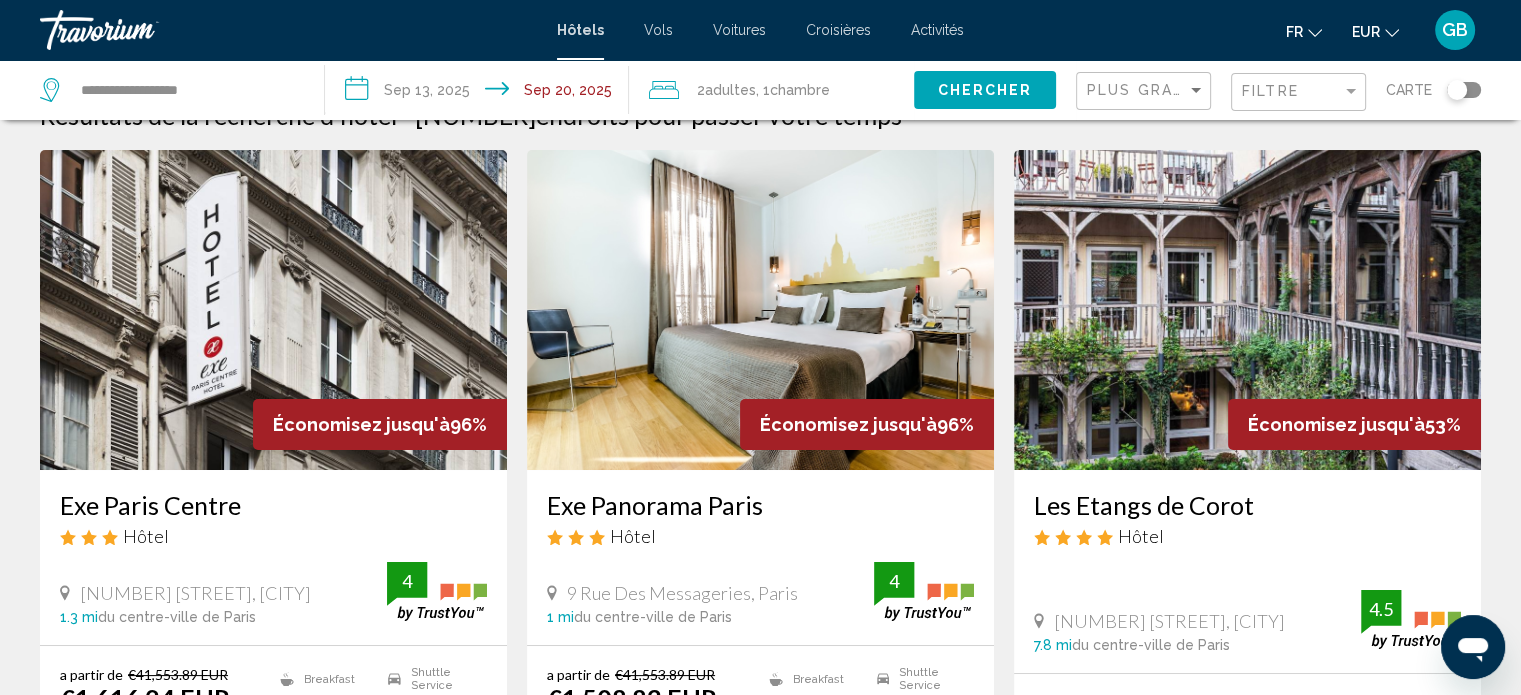 scroll, scrollTop: 80, scrollLeft: 0, axis: vertical 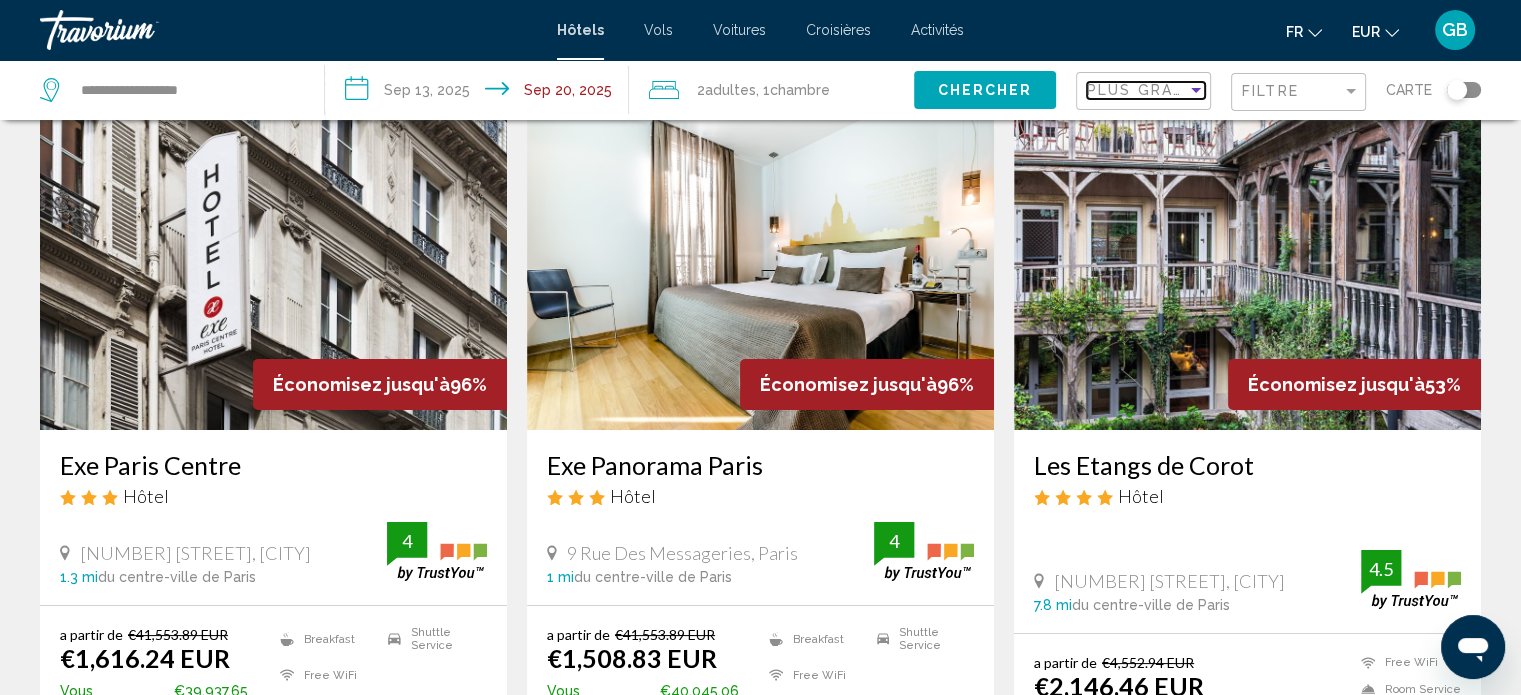 click at bounding box center (1196, 90) 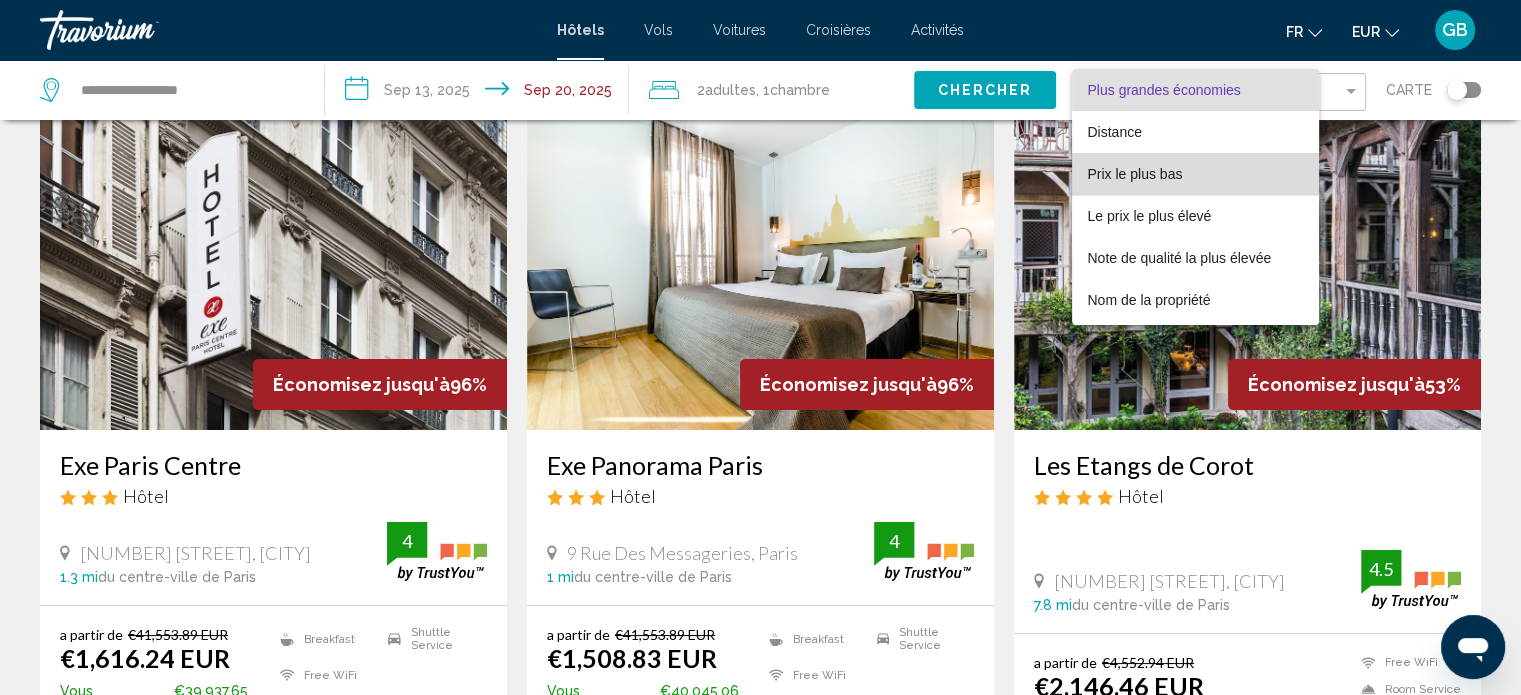 click on "Prix le plus bas" at bounding box center (1135, 174) 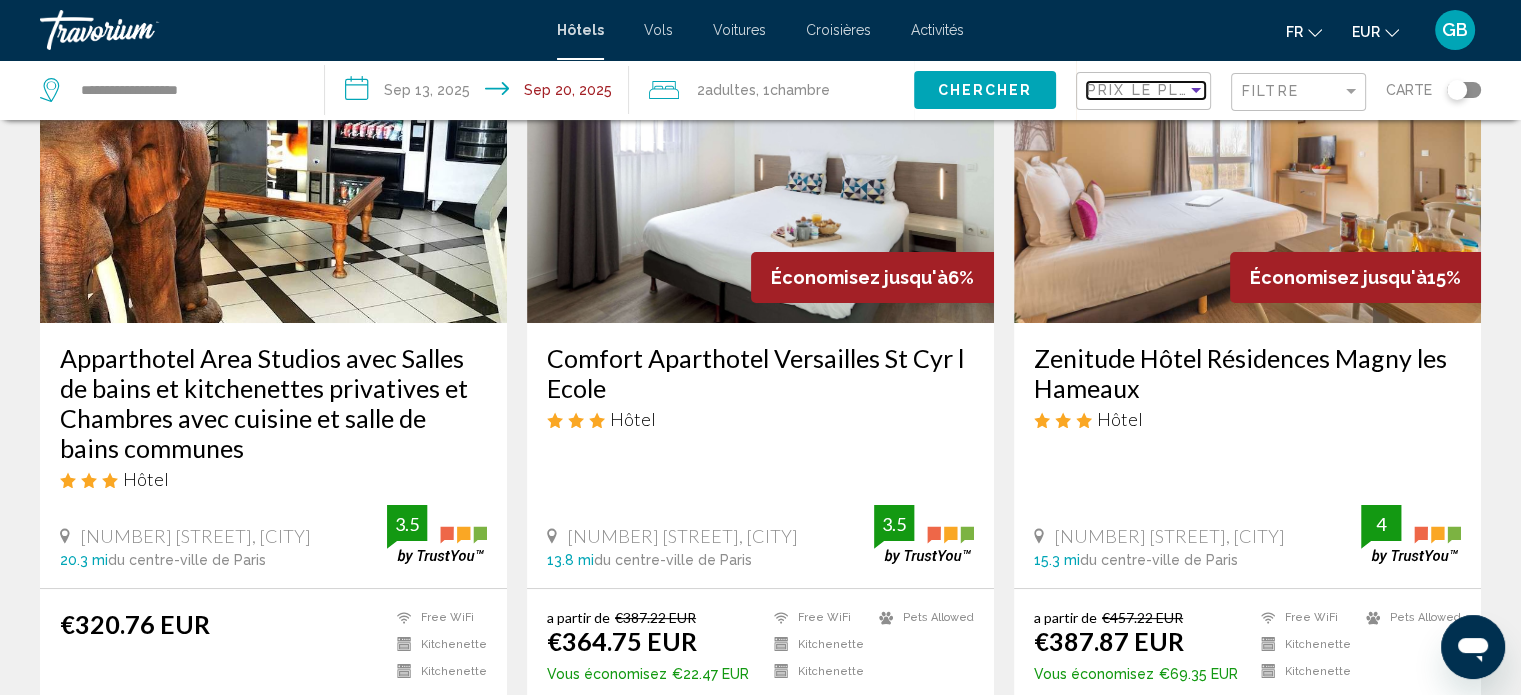 scroll, scrollTop: 191, scrollLeft: 0, axis: vertical 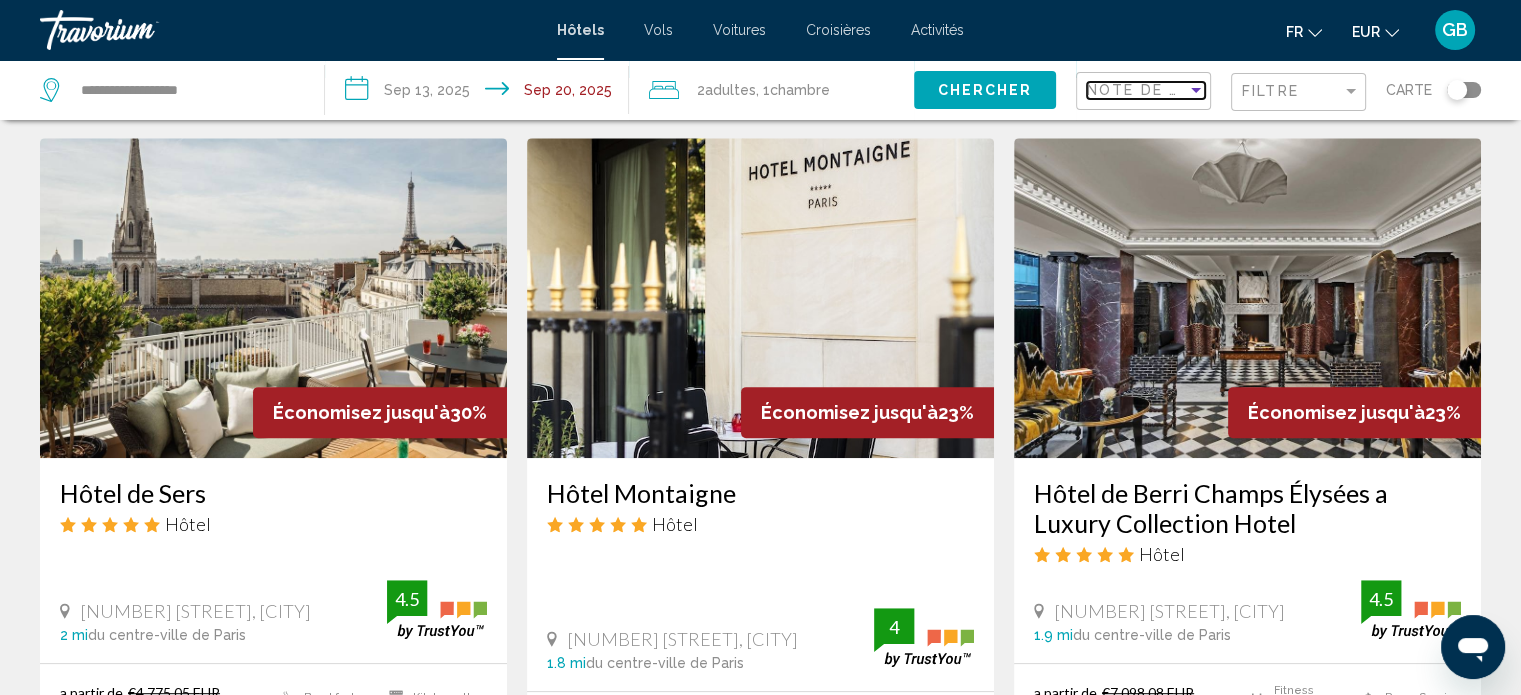 click at bounding box center (1196, 90) 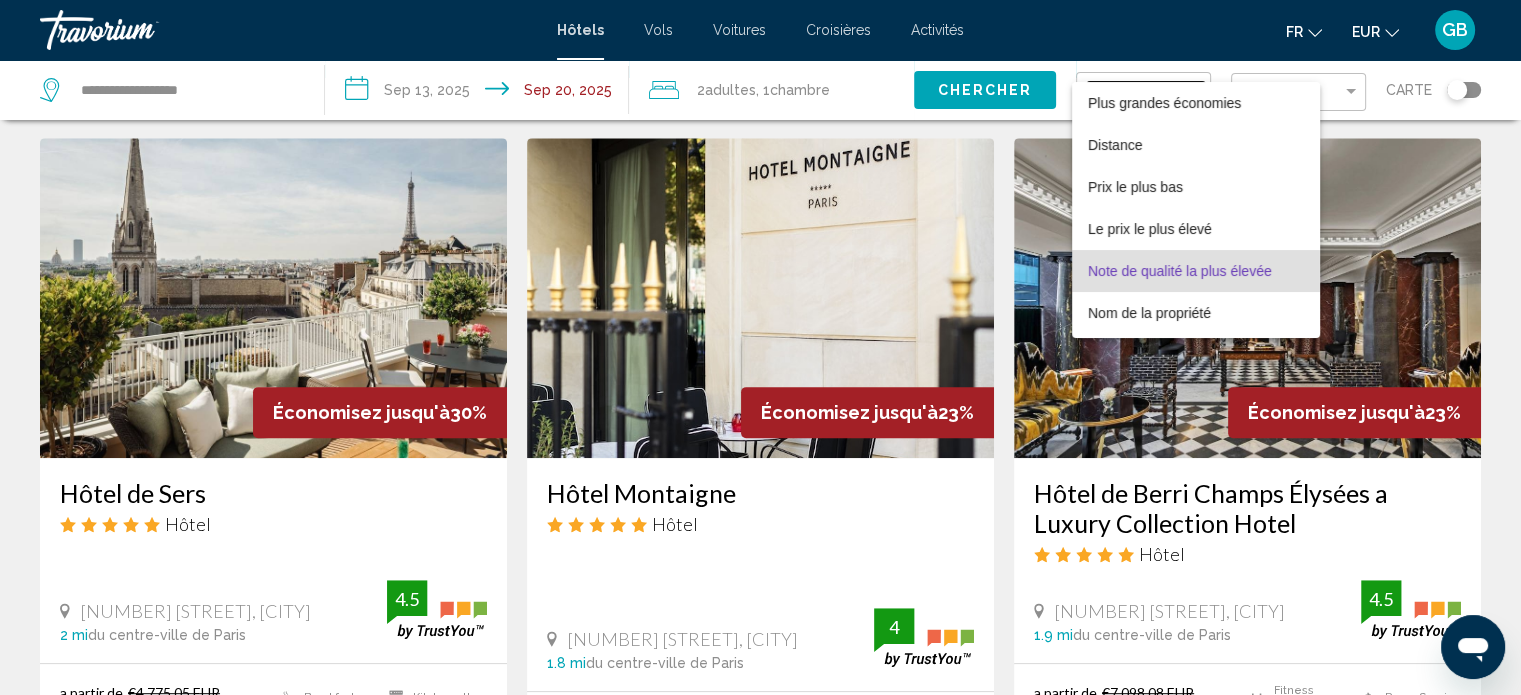 scroll, scrollTop: 38, scrollLeft: 0, axis: vertical 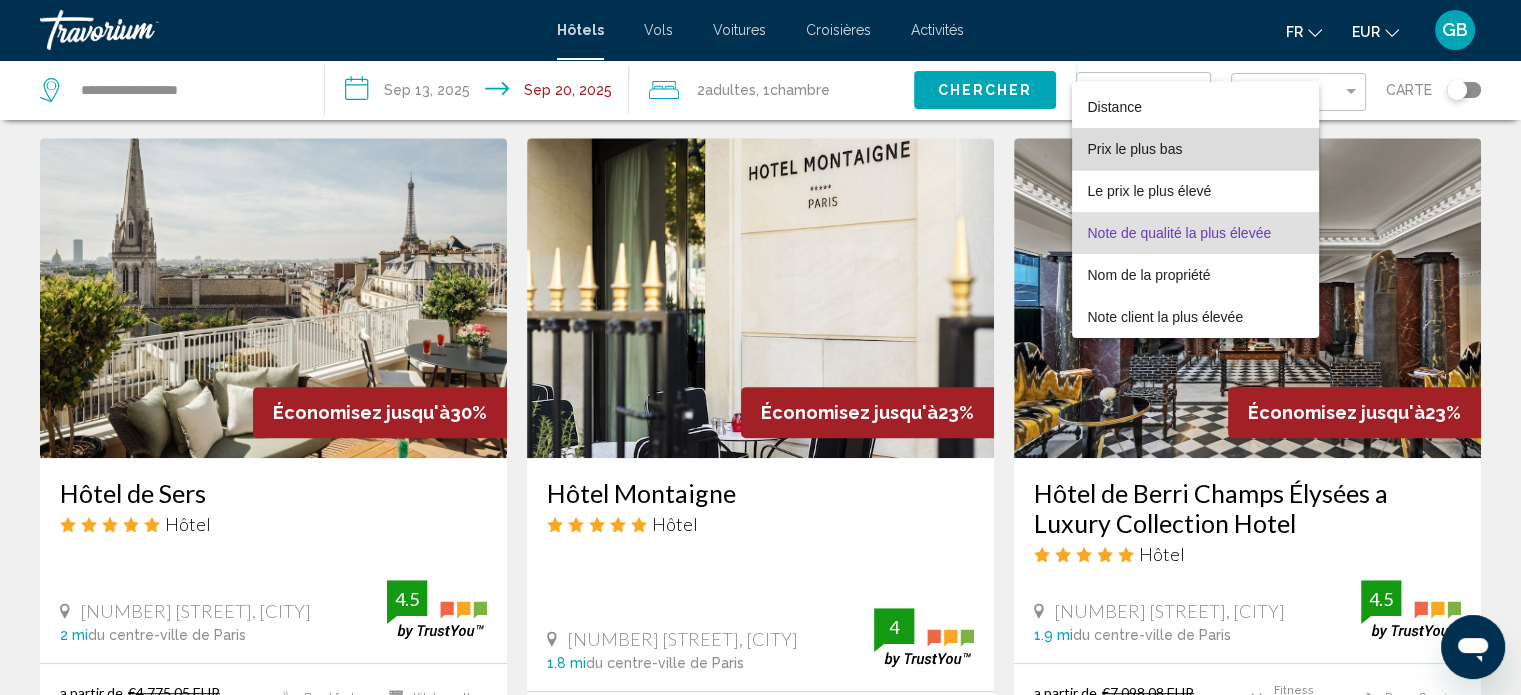 click on "Prix le plus bas" at bounding box center [1135, 149] 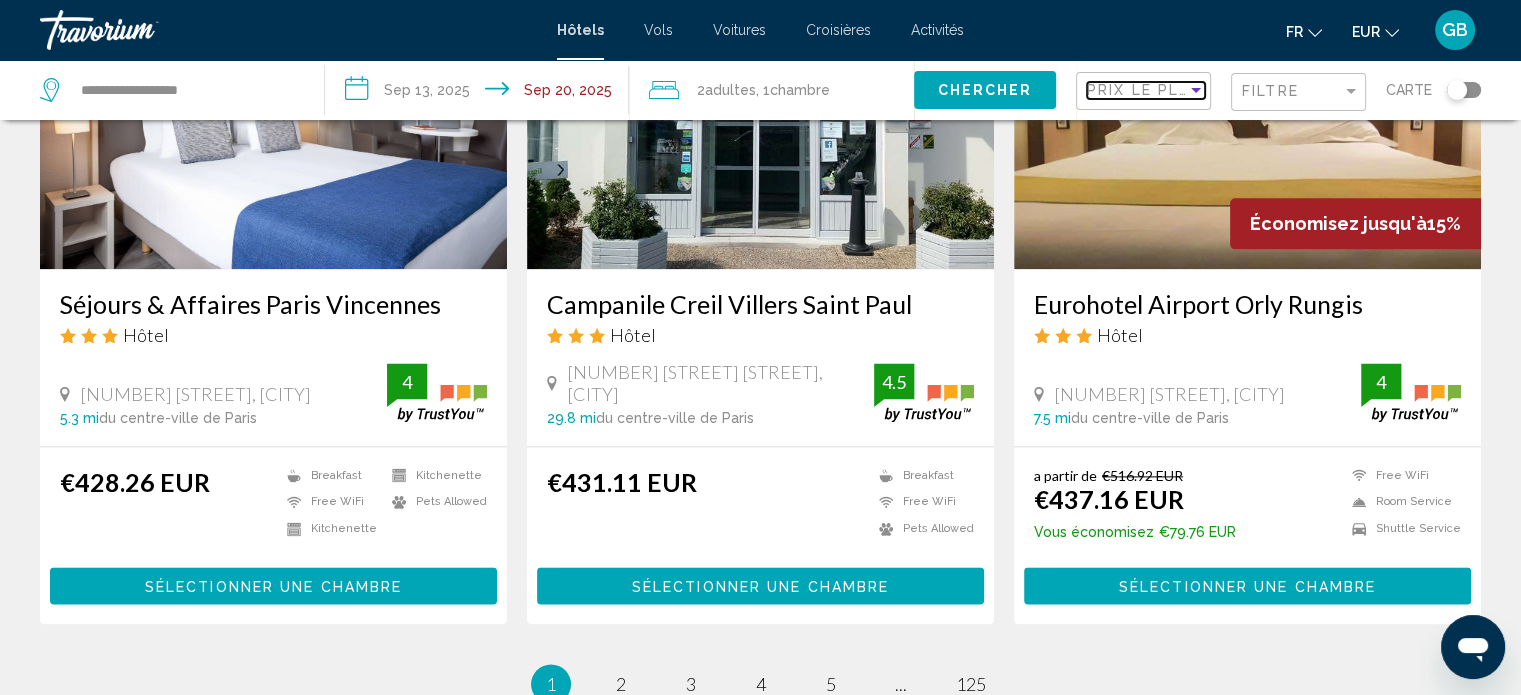 scroll, scrollTop: 2496, scrollLeft: 0, axis: vertical 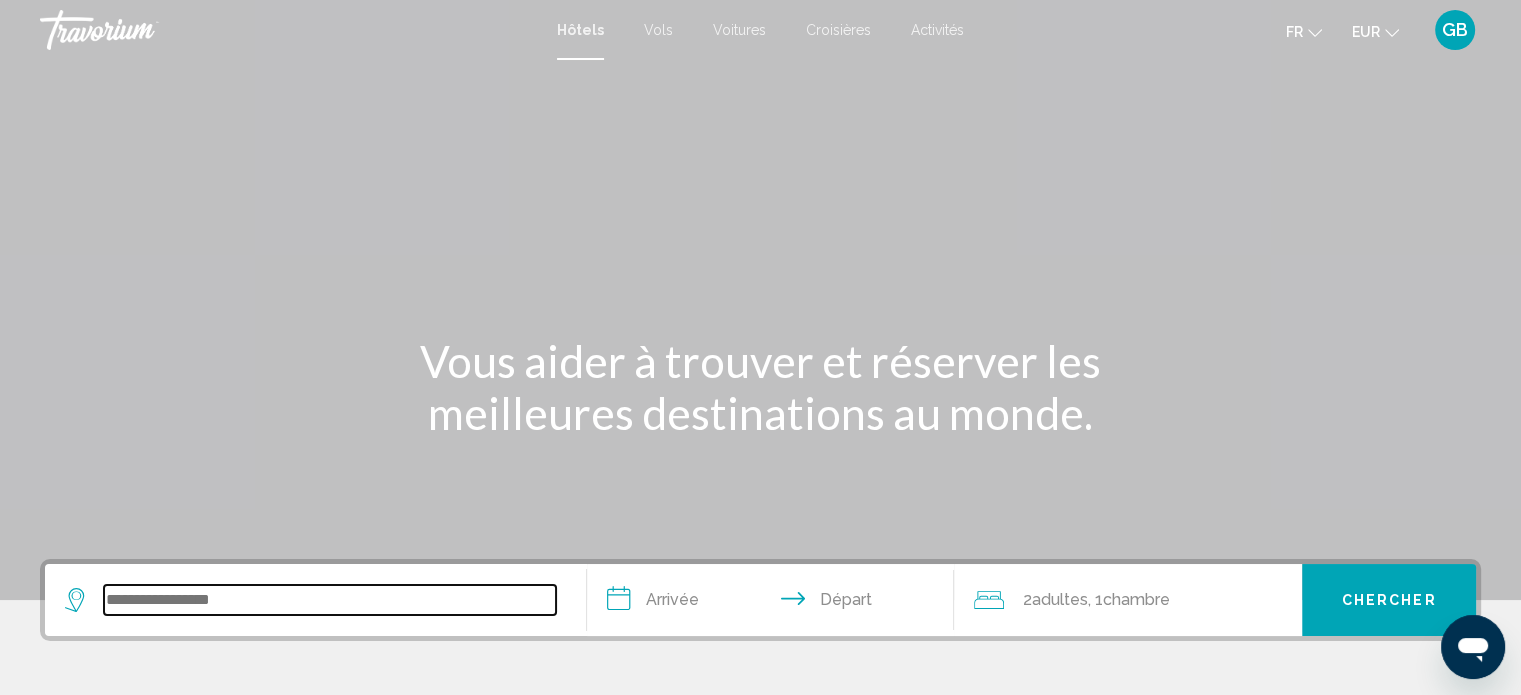 click at bounding box center (330, 600) 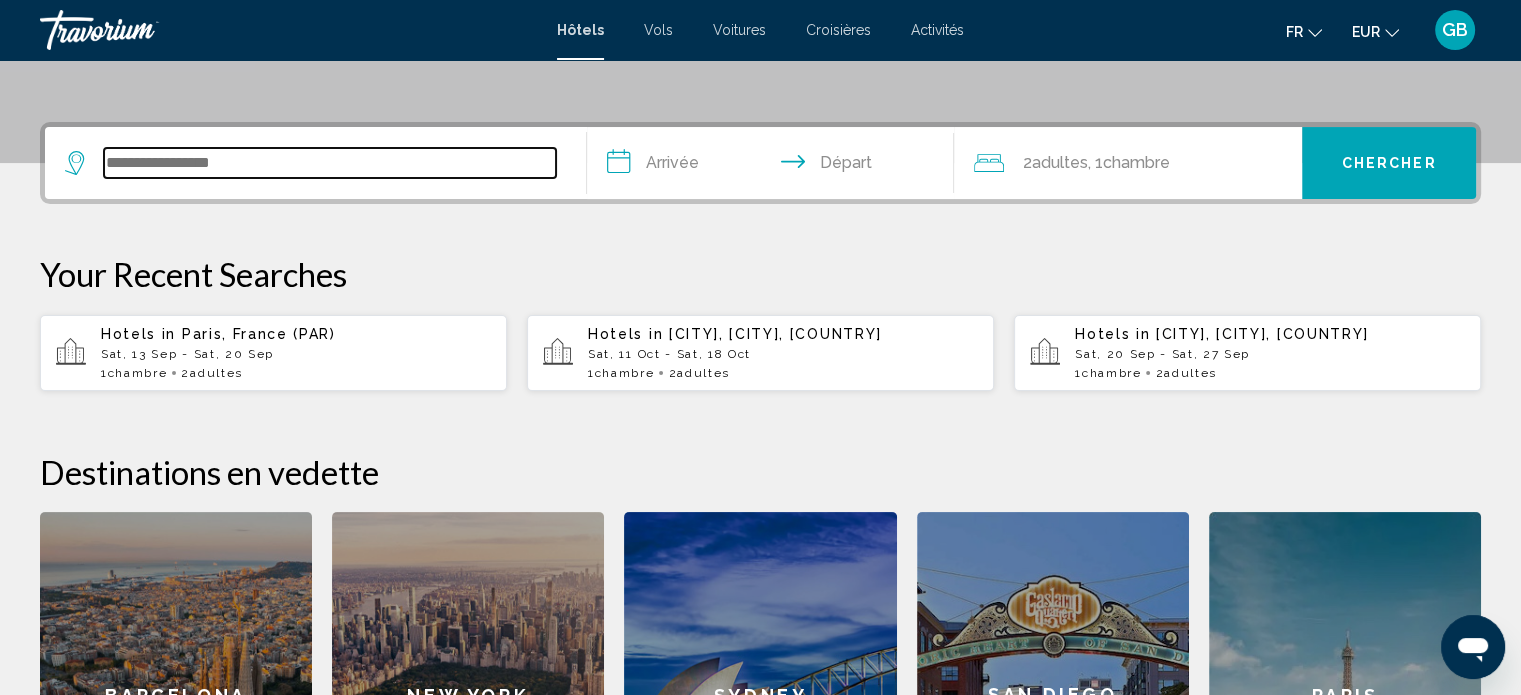 scroll, scrollTop: 493, scrollLeft: 0, axis: vertical 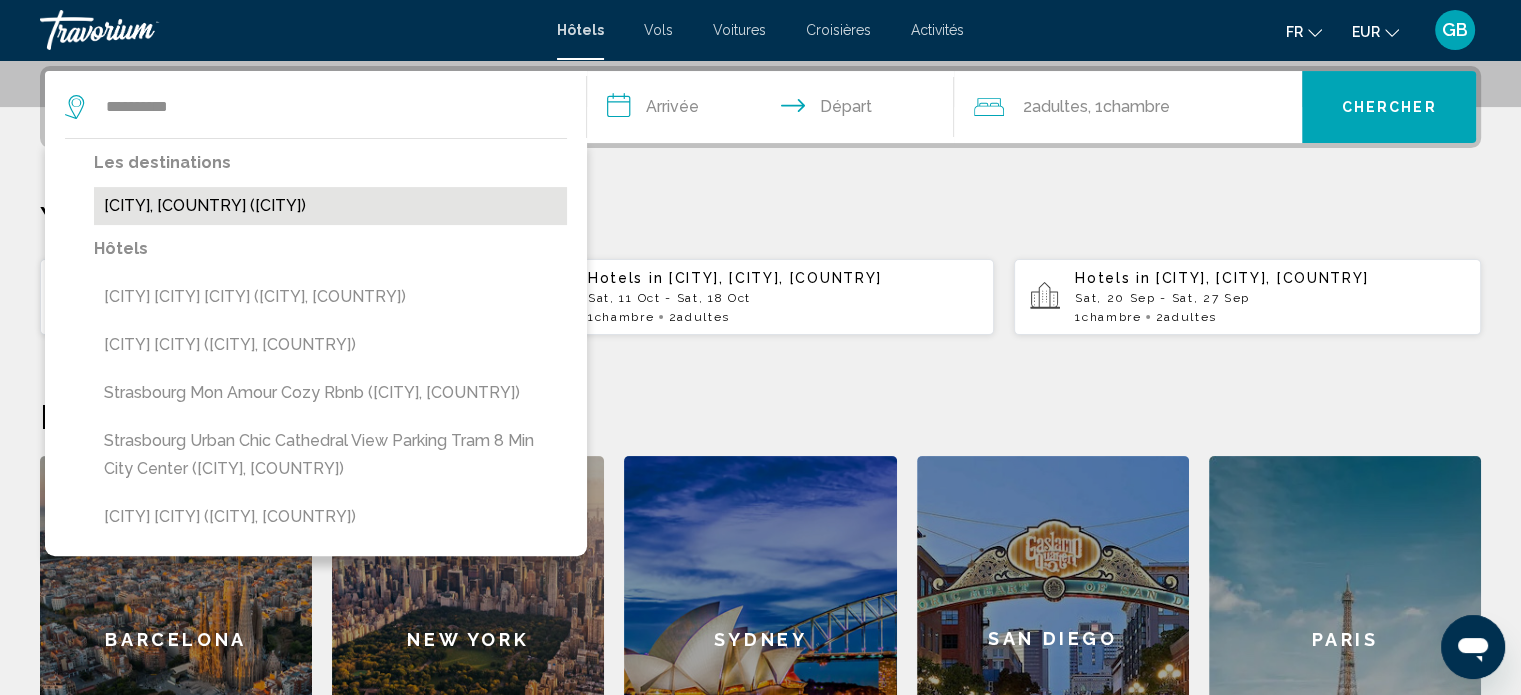 click on "Strasbourg, France (SXB)" at bounding box center [330, 206] 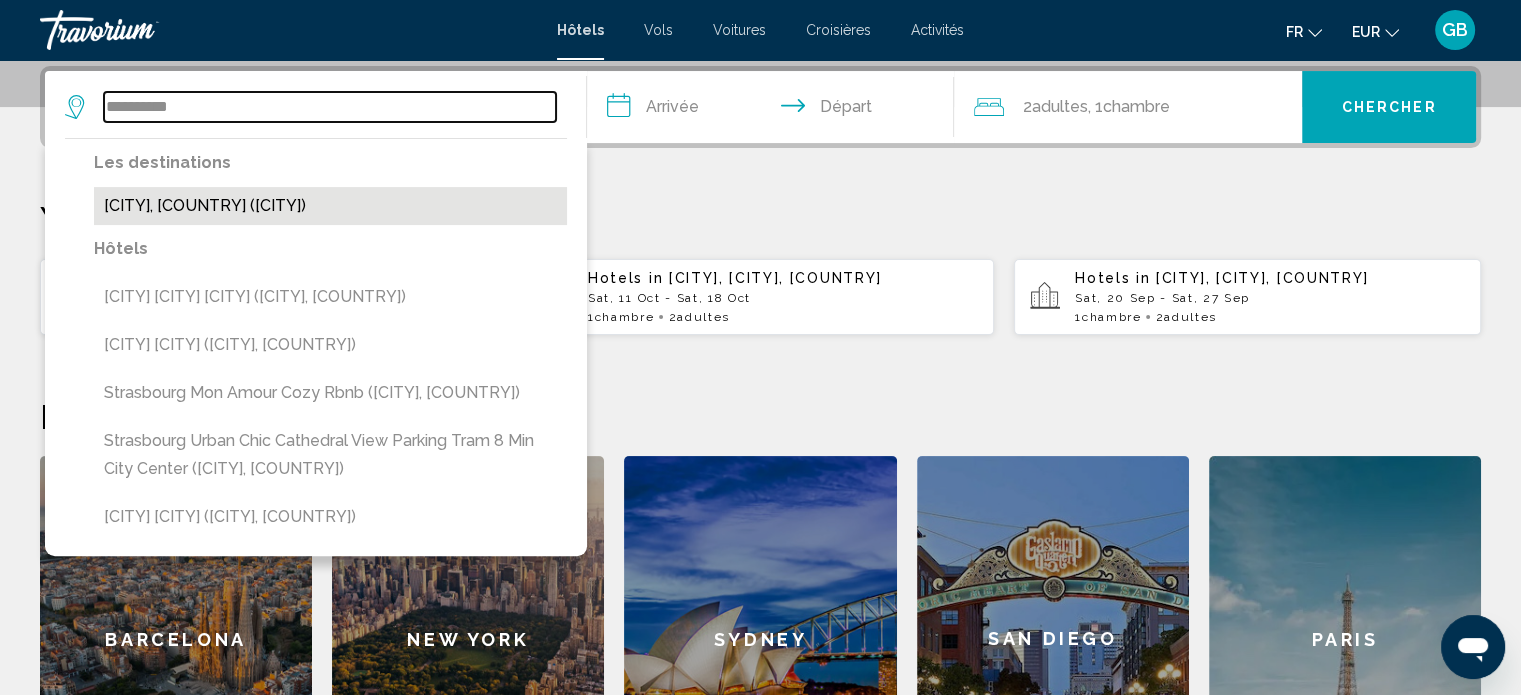 type on "**********" 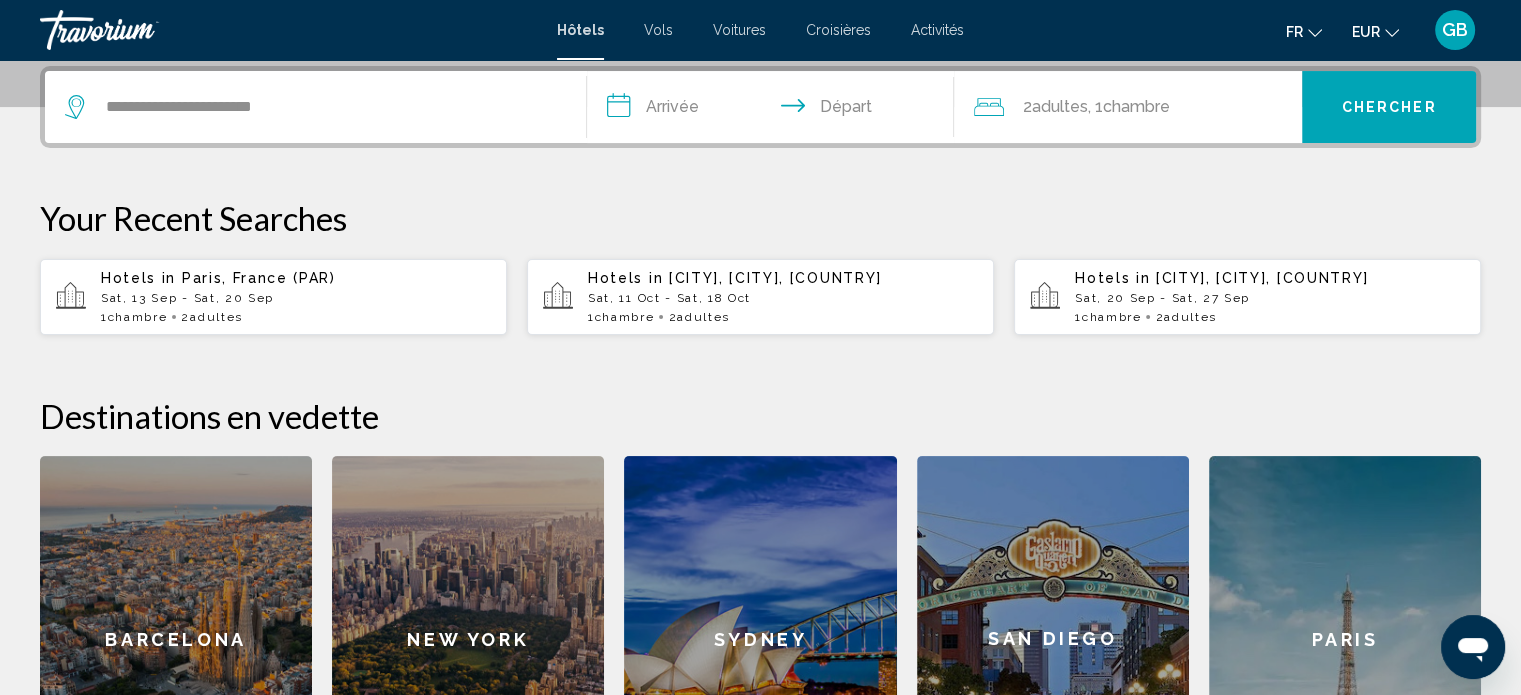 click on "**********" at bounding box center [775, 110] 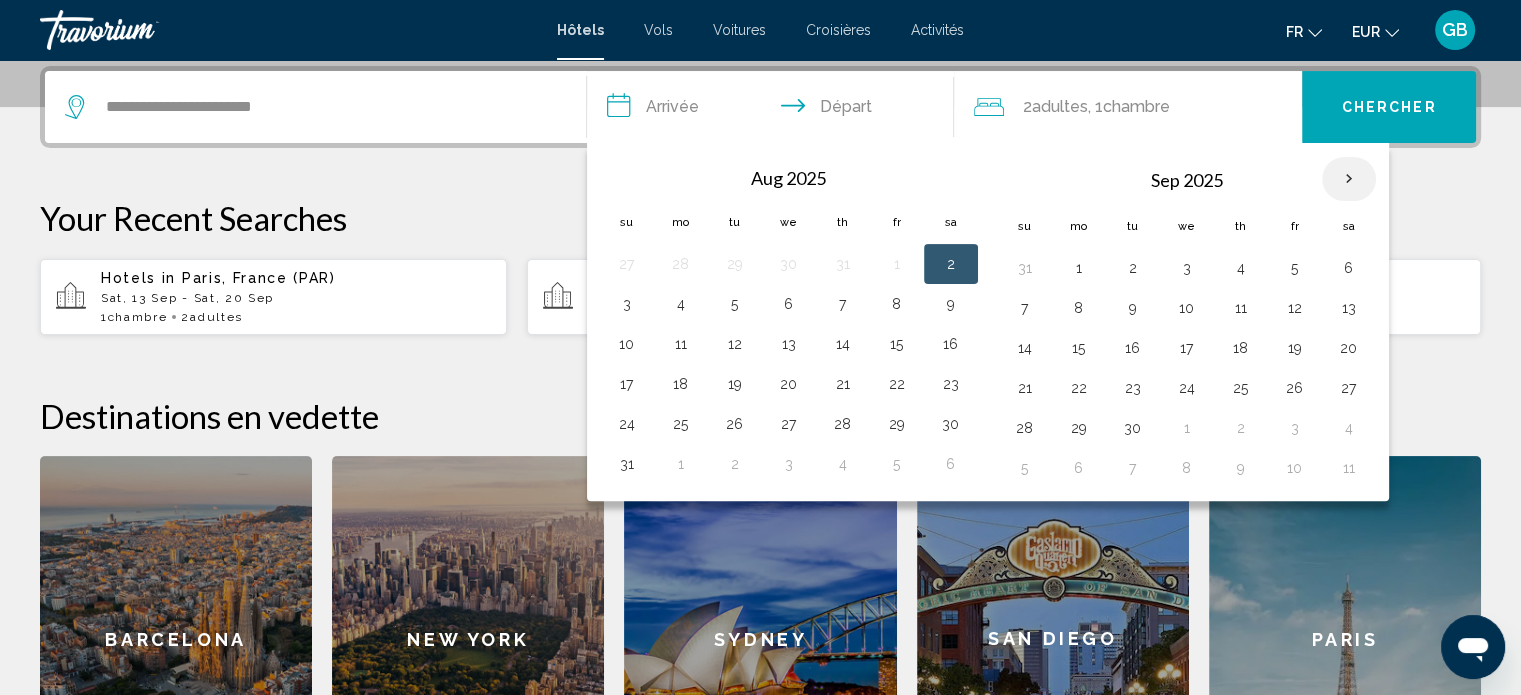 click at bounding box center [1349, 179] 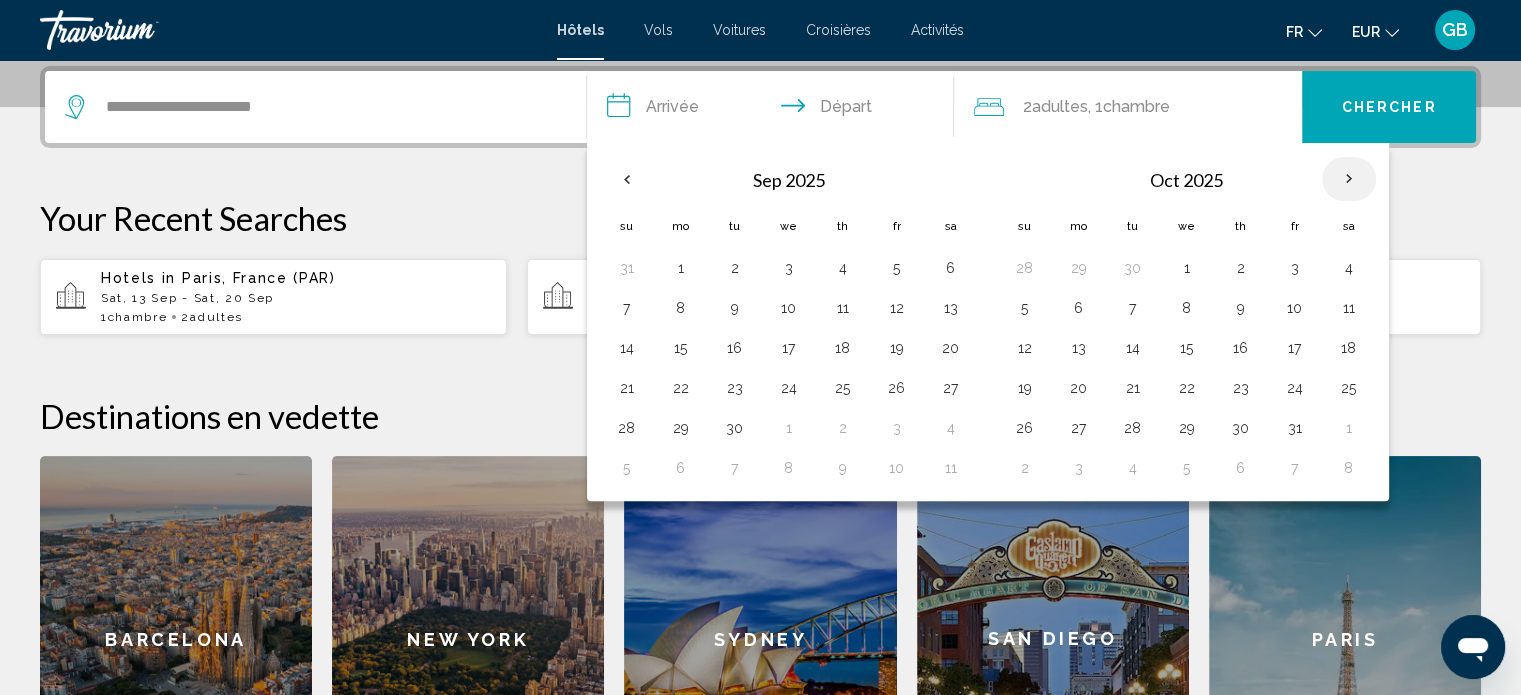 click at bounding box center (1349, 179) 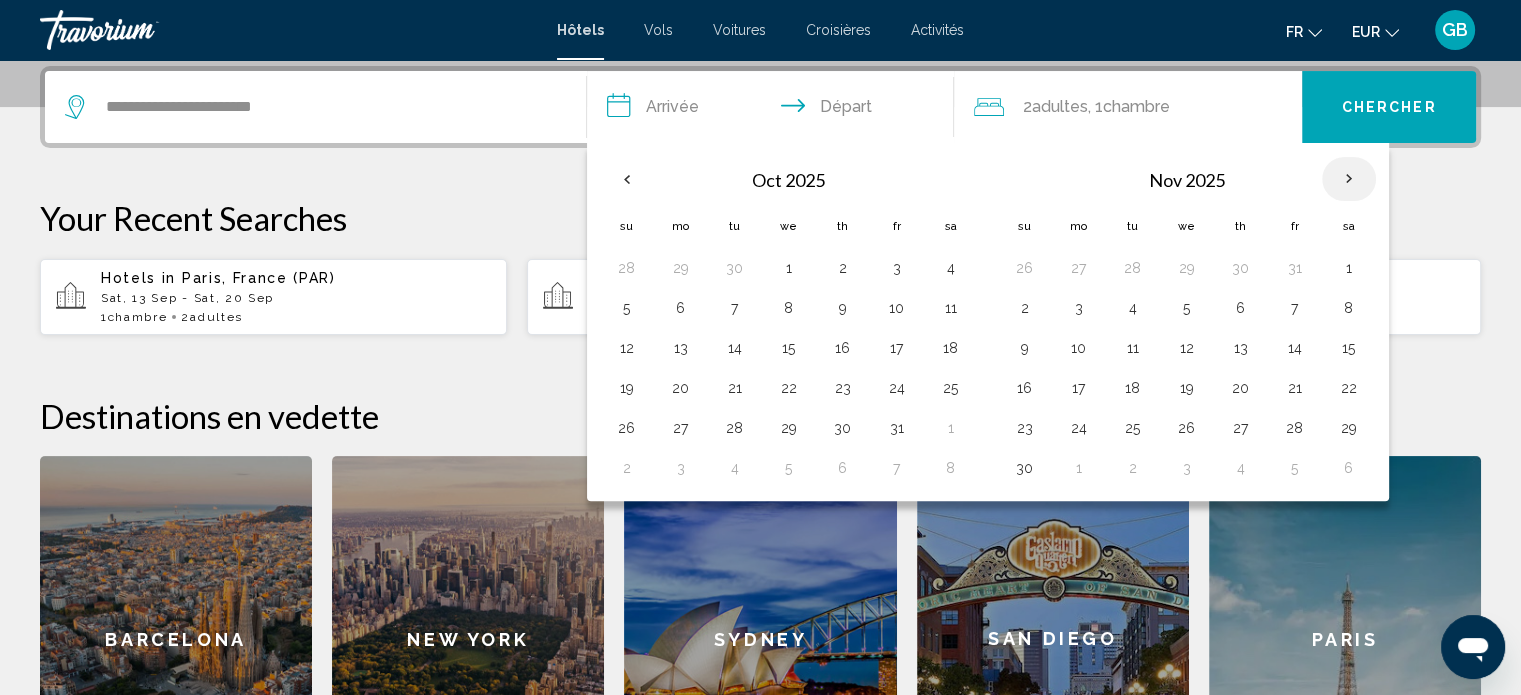 click at bounding box center (1349, 179) 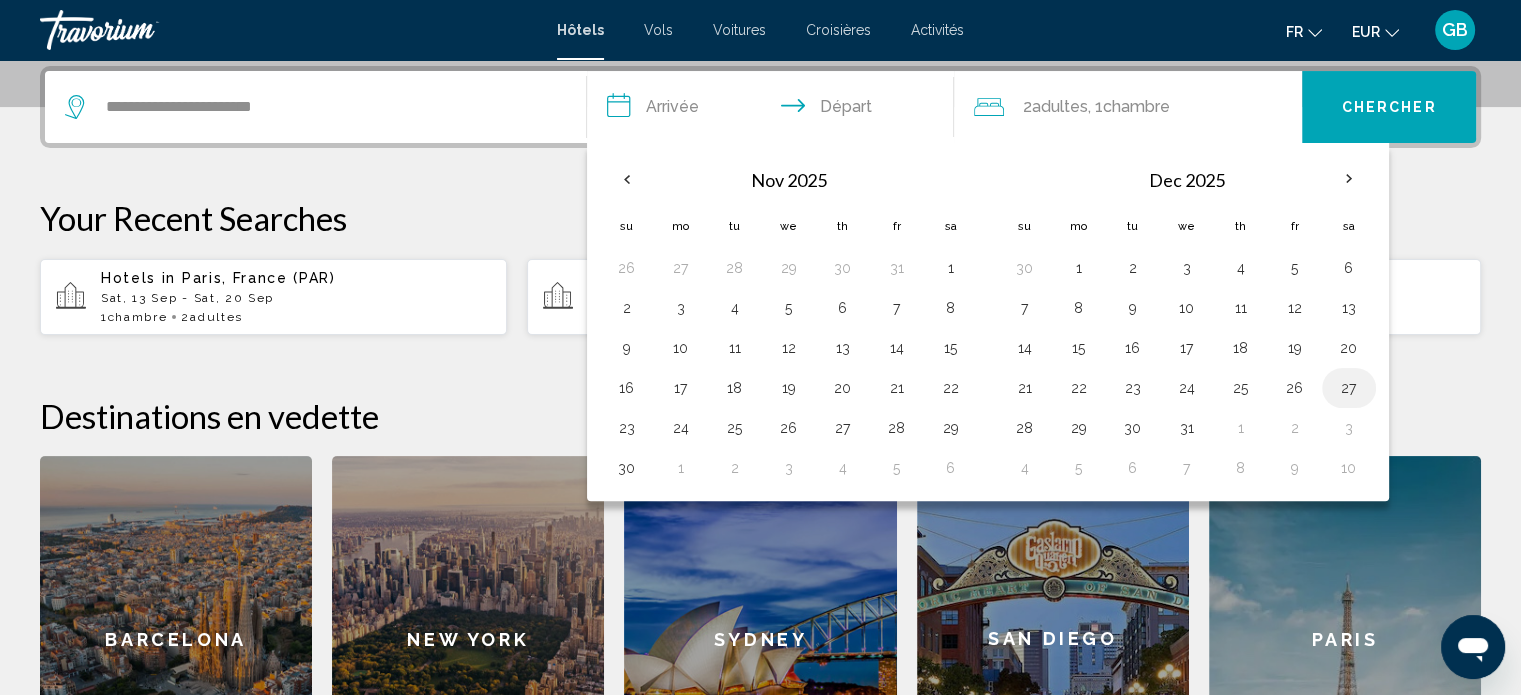 click on "27" at bounding box center (1349, 388) 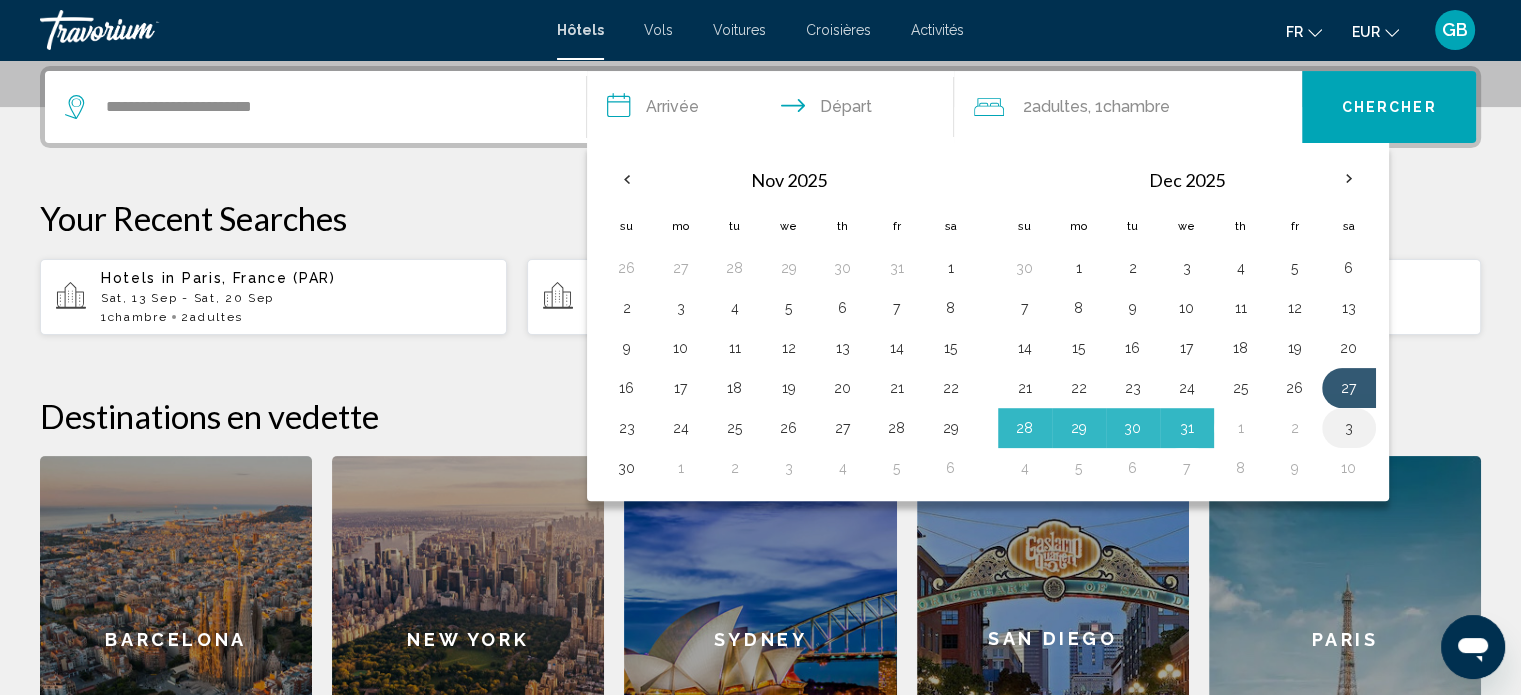 click on "3" at bounding box center (1349, 428) 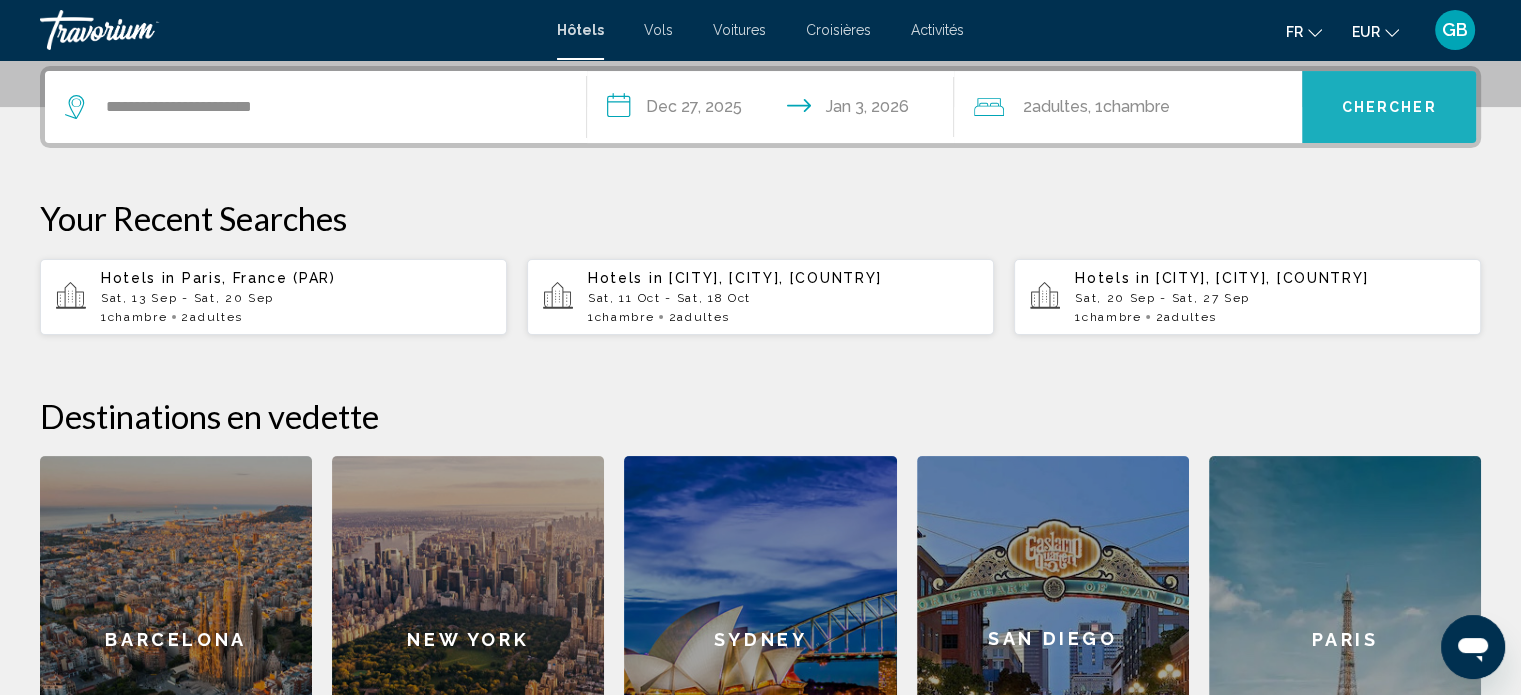 click on "Chercher" at bounding box center [1389, 108] 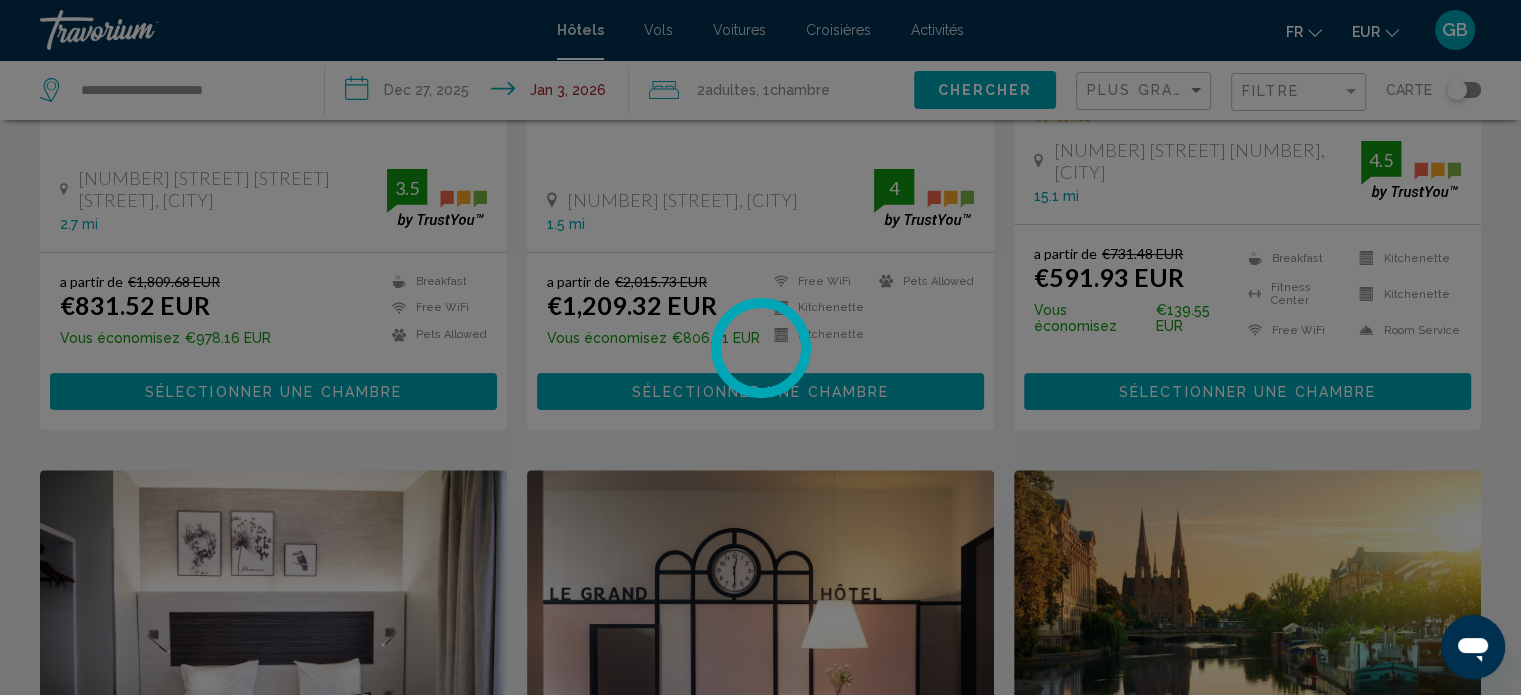 scroll, scrollTop: 0, scrollLeft: 0, axis: both 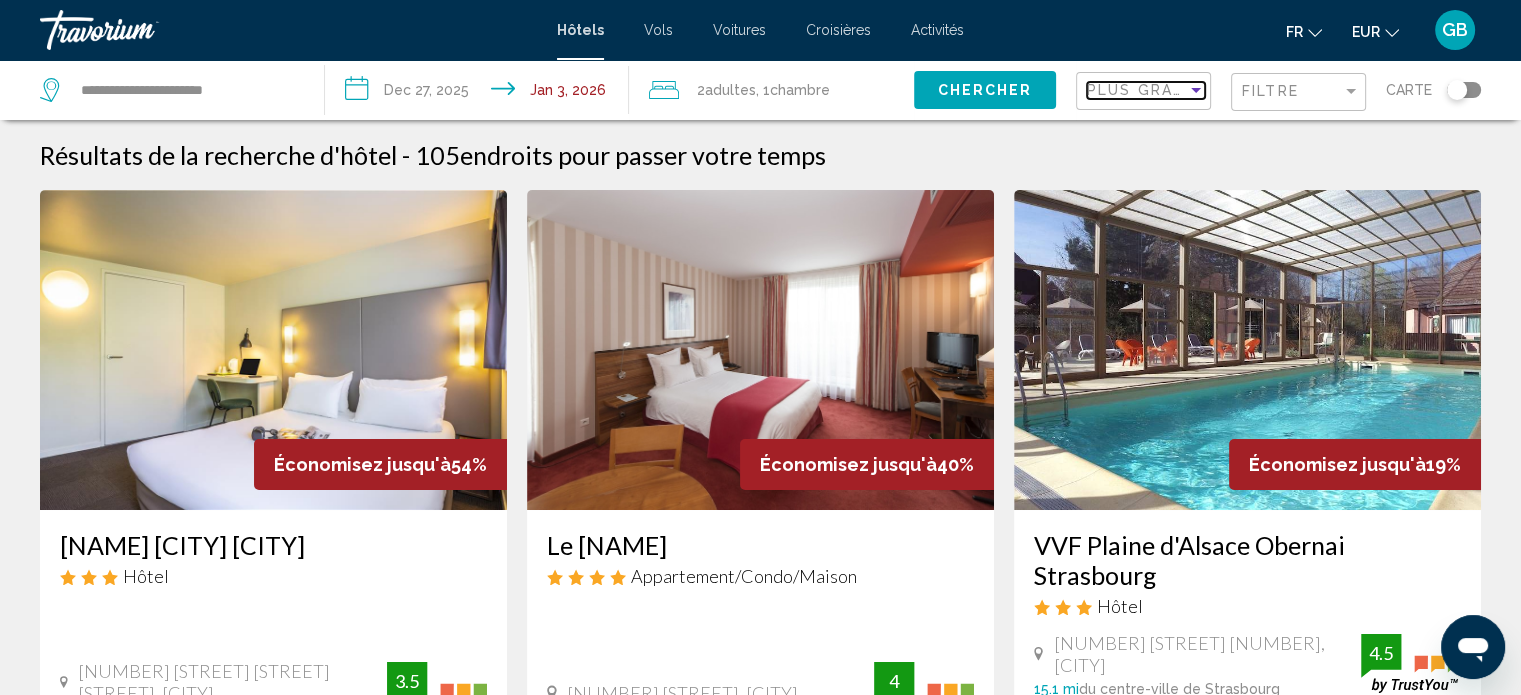 click at bounding box center [1196, 90] 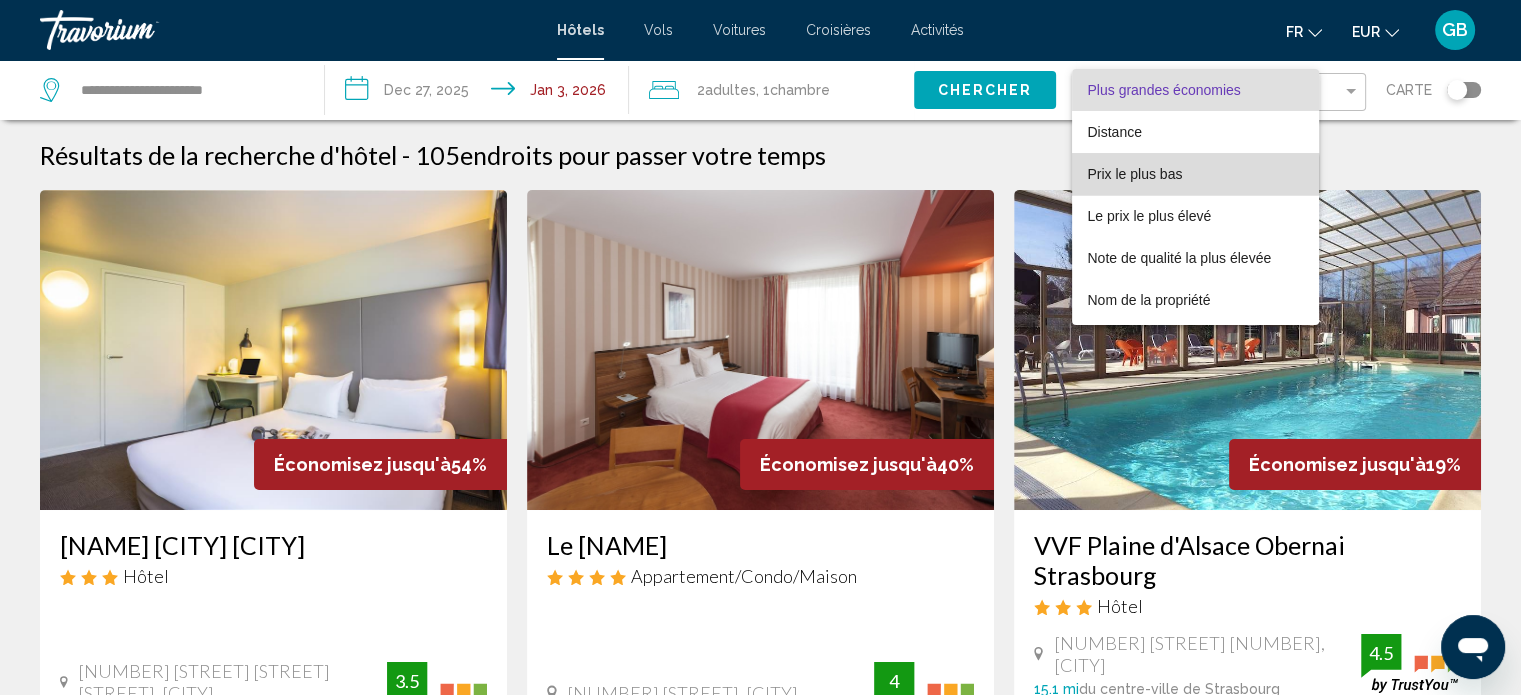 click on "Prix le plus bas" at bounding box center [1135, 174] 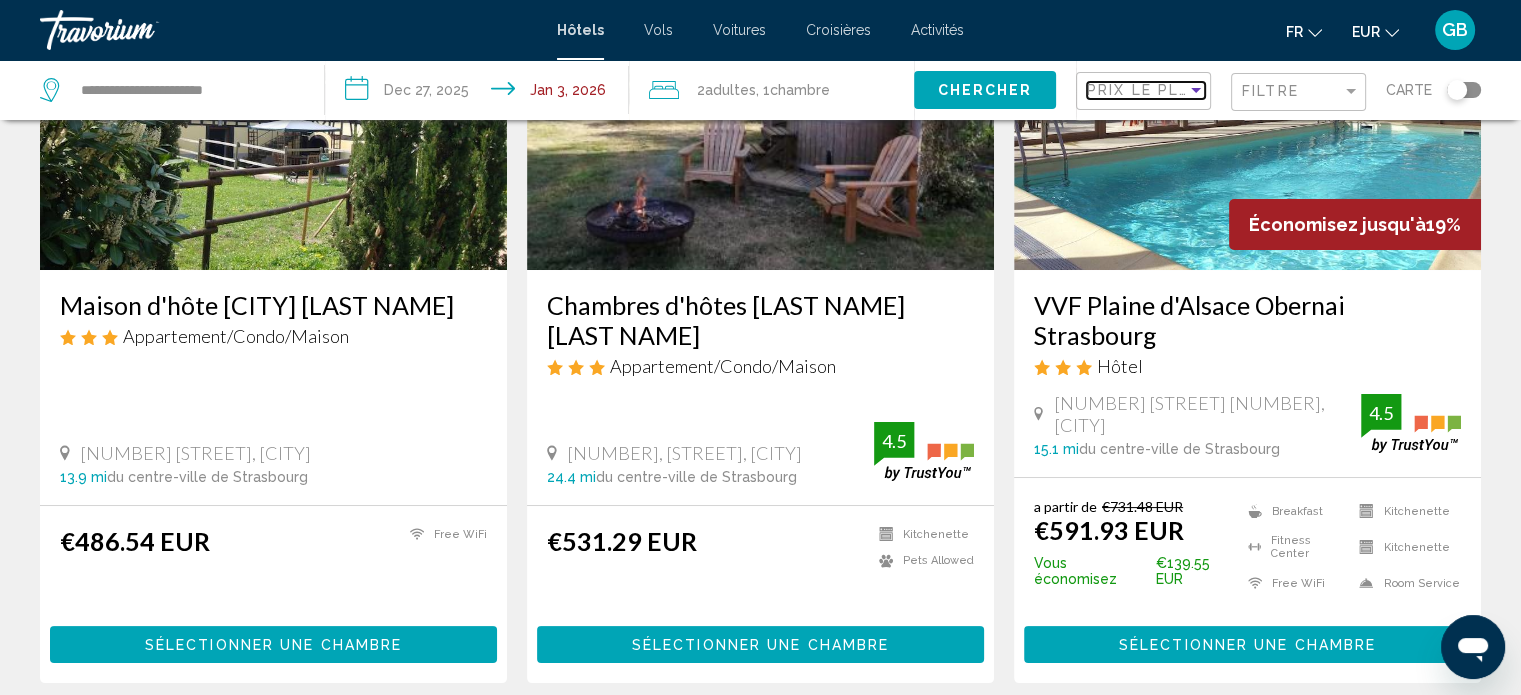 scroll, scrollTop: 244, scrollLeft: 0, axis: vertical 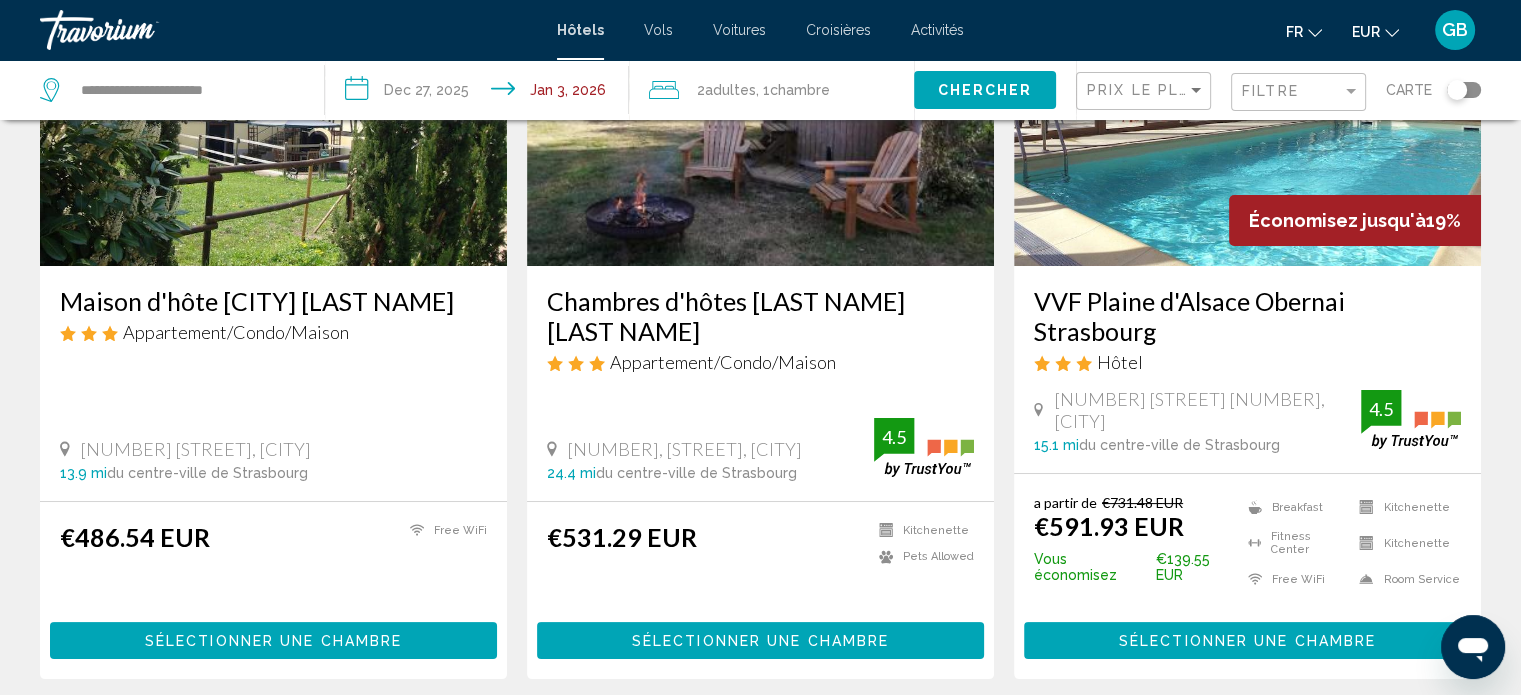 click on "**********" at bounding box center (481, 93) 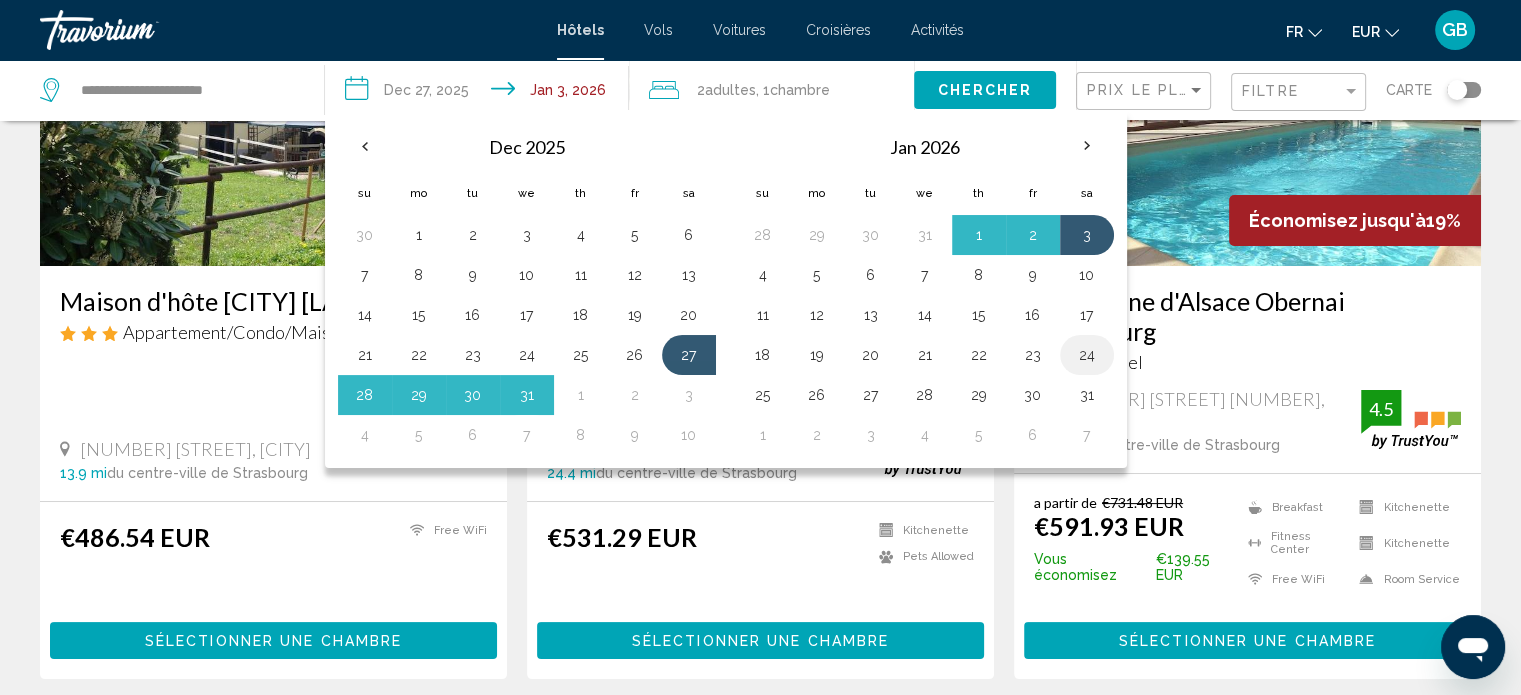 click on "24" at bounding box center [1087, 355] 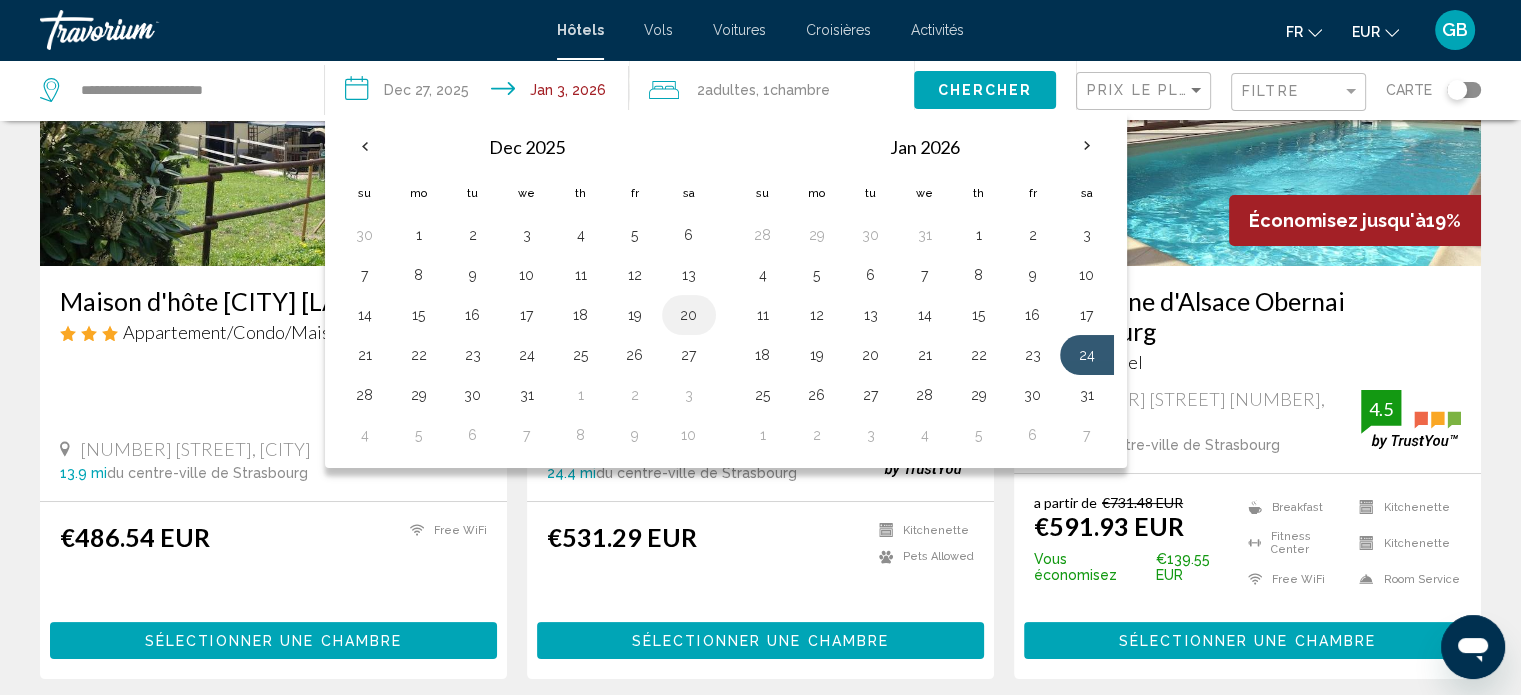 click on "20" at bounding box center [689, 315] 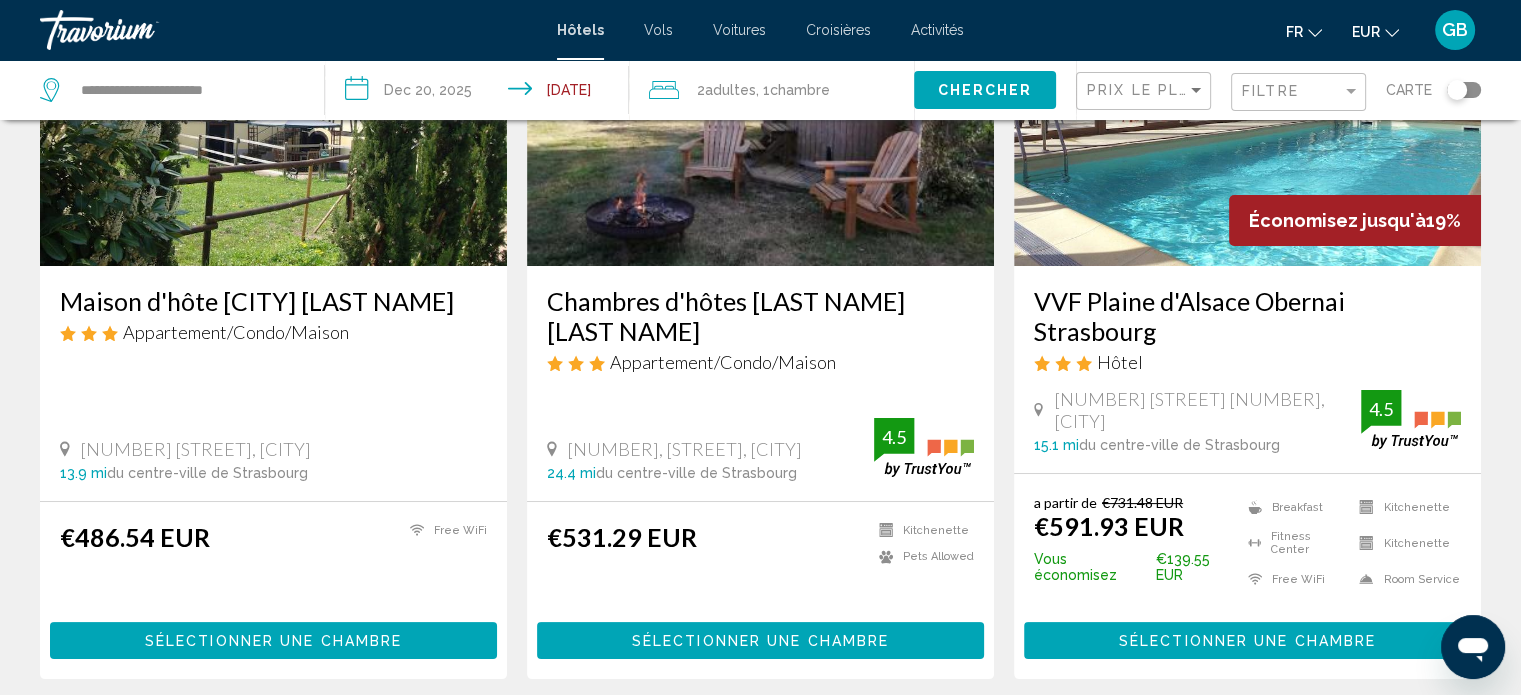 click on "**********" at bounding box center [481, 93] 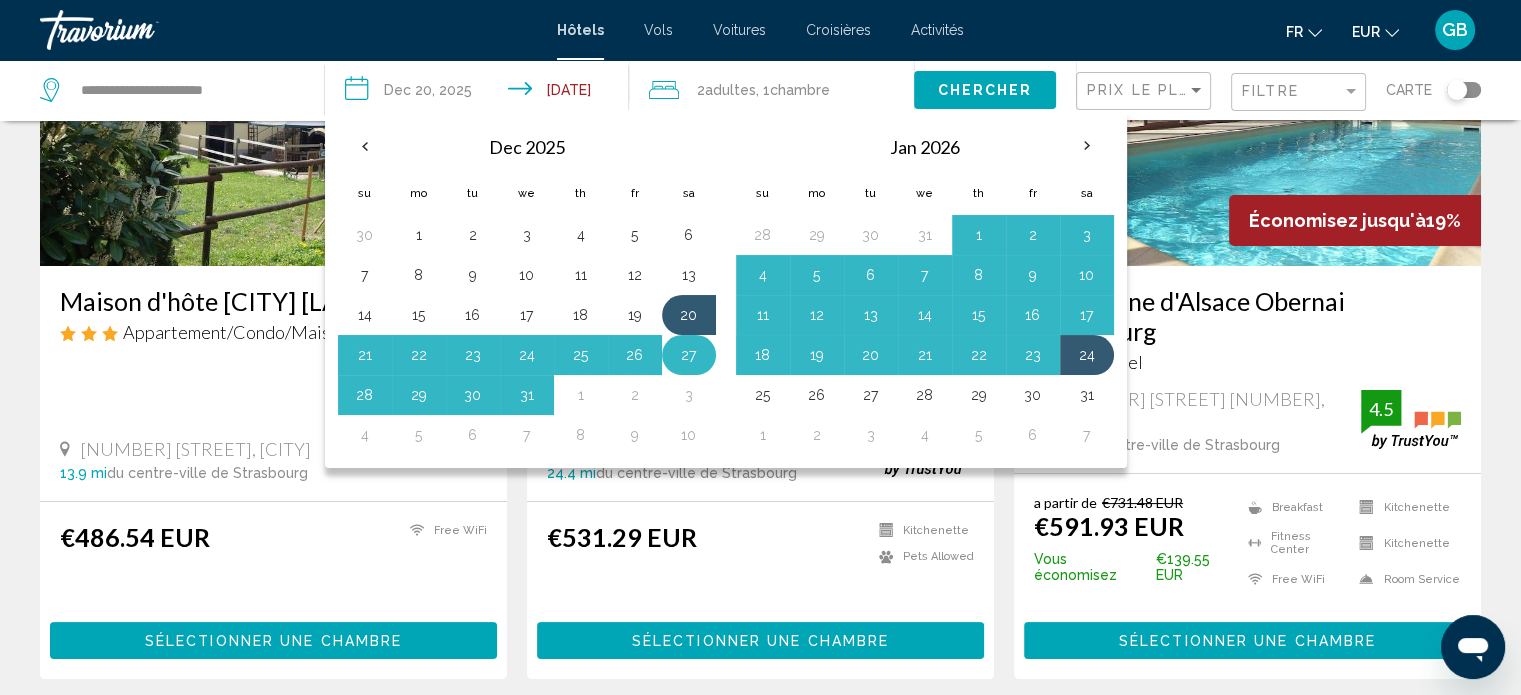 click on "27" at bounding box center [689, 355] 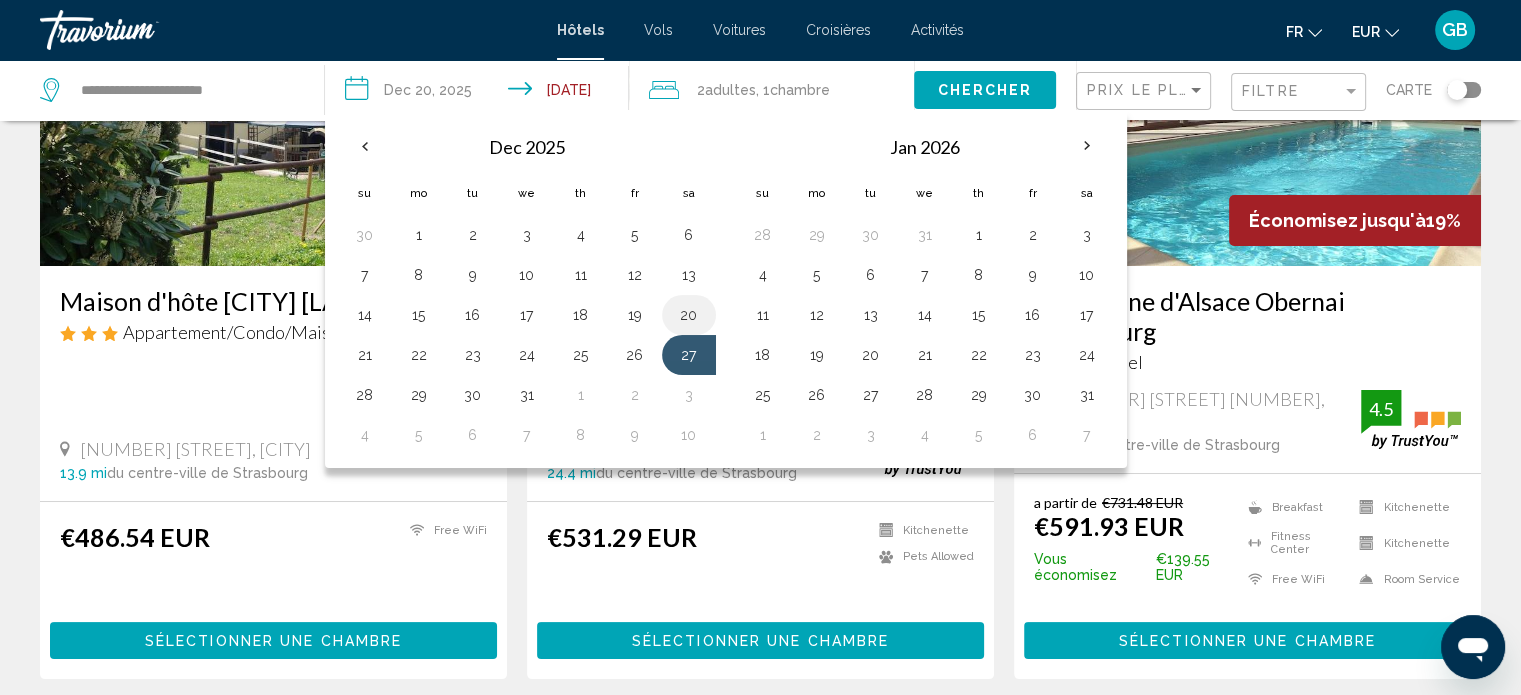 click on "20" at bounding box center [689, 315] 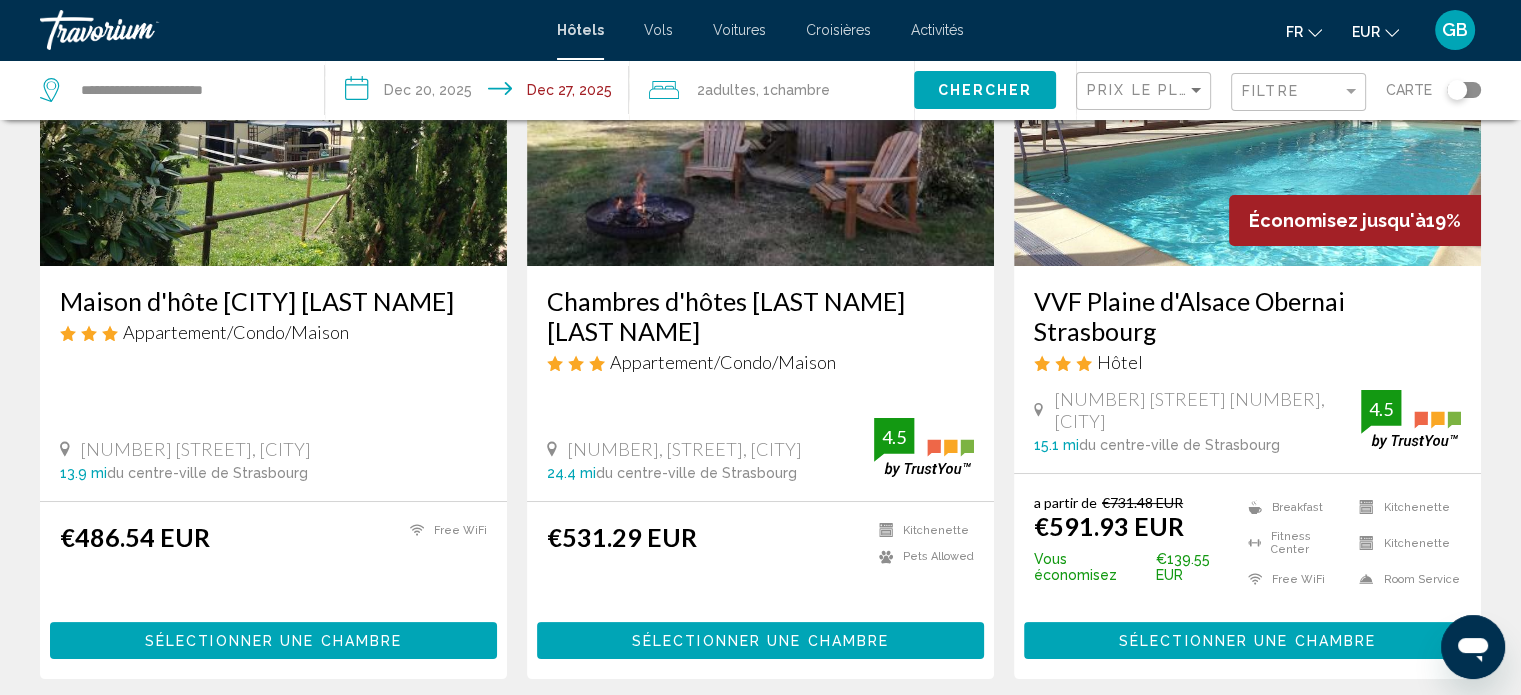 click on "**********" at bounding box center (481, 93) 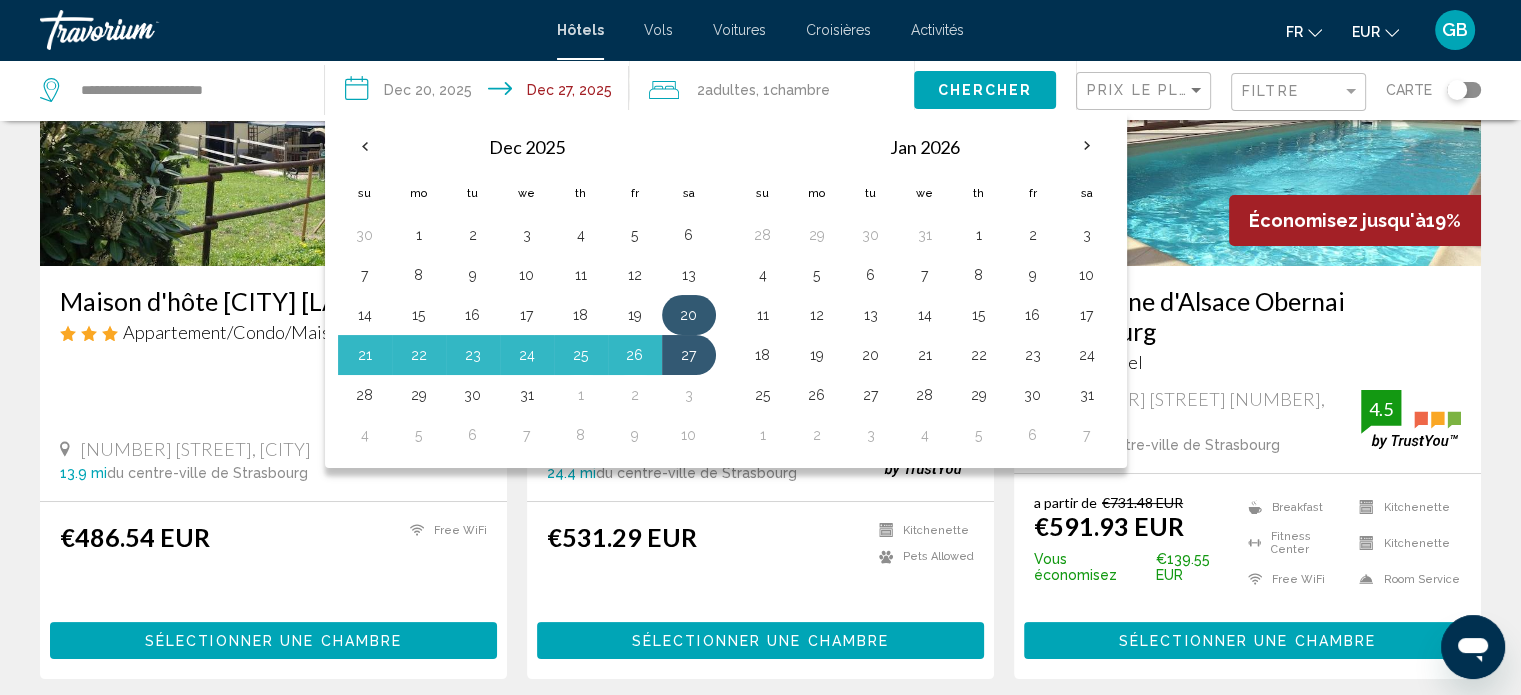 click on "20" at bounding box center (689, 315) 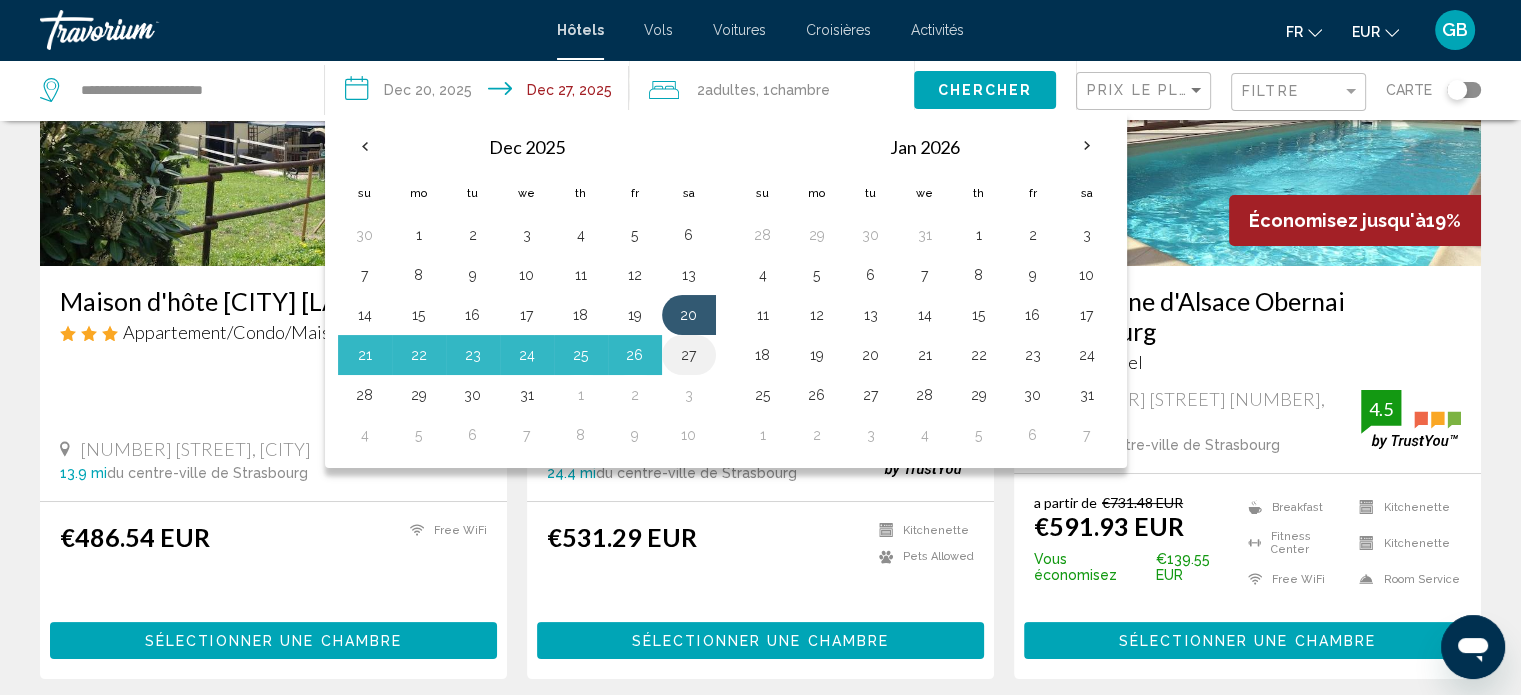 click on "27" at bounding box center [689, 355] 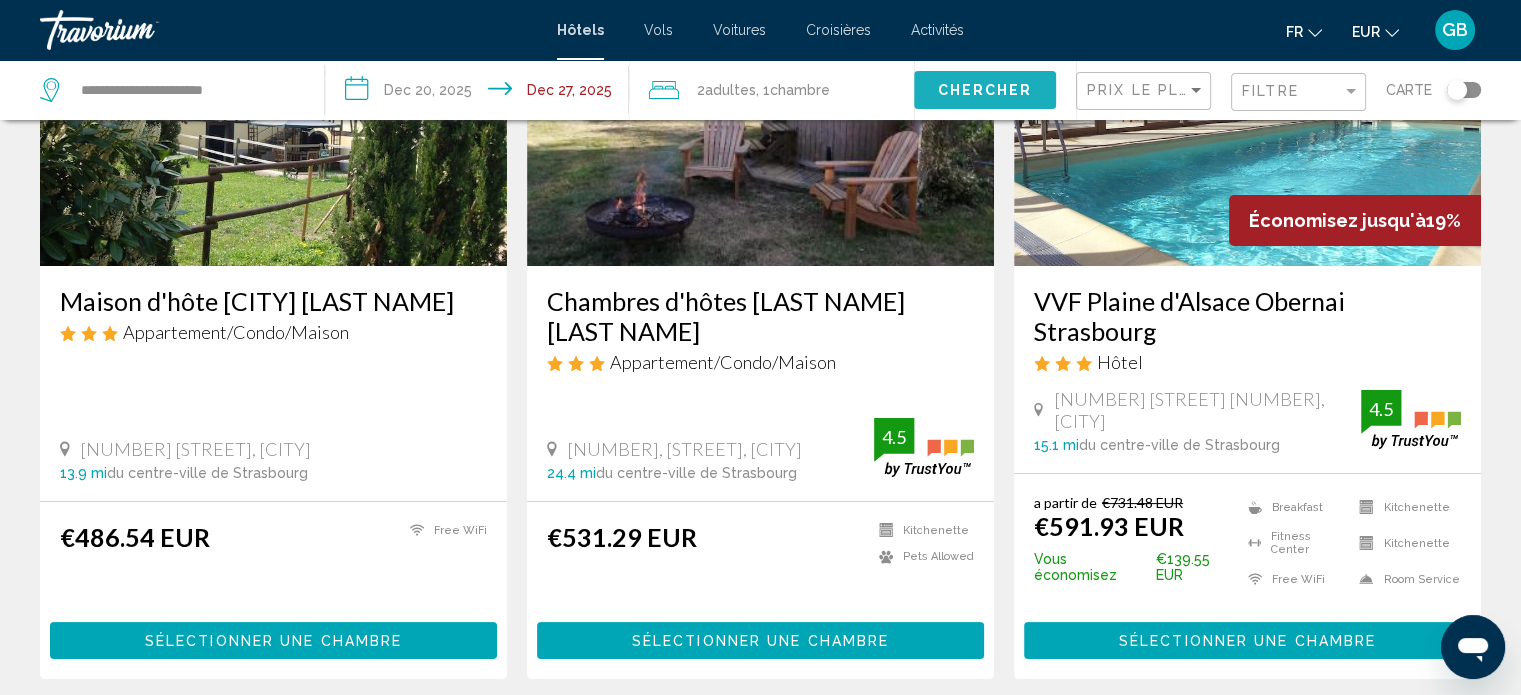 click on "Chercher" 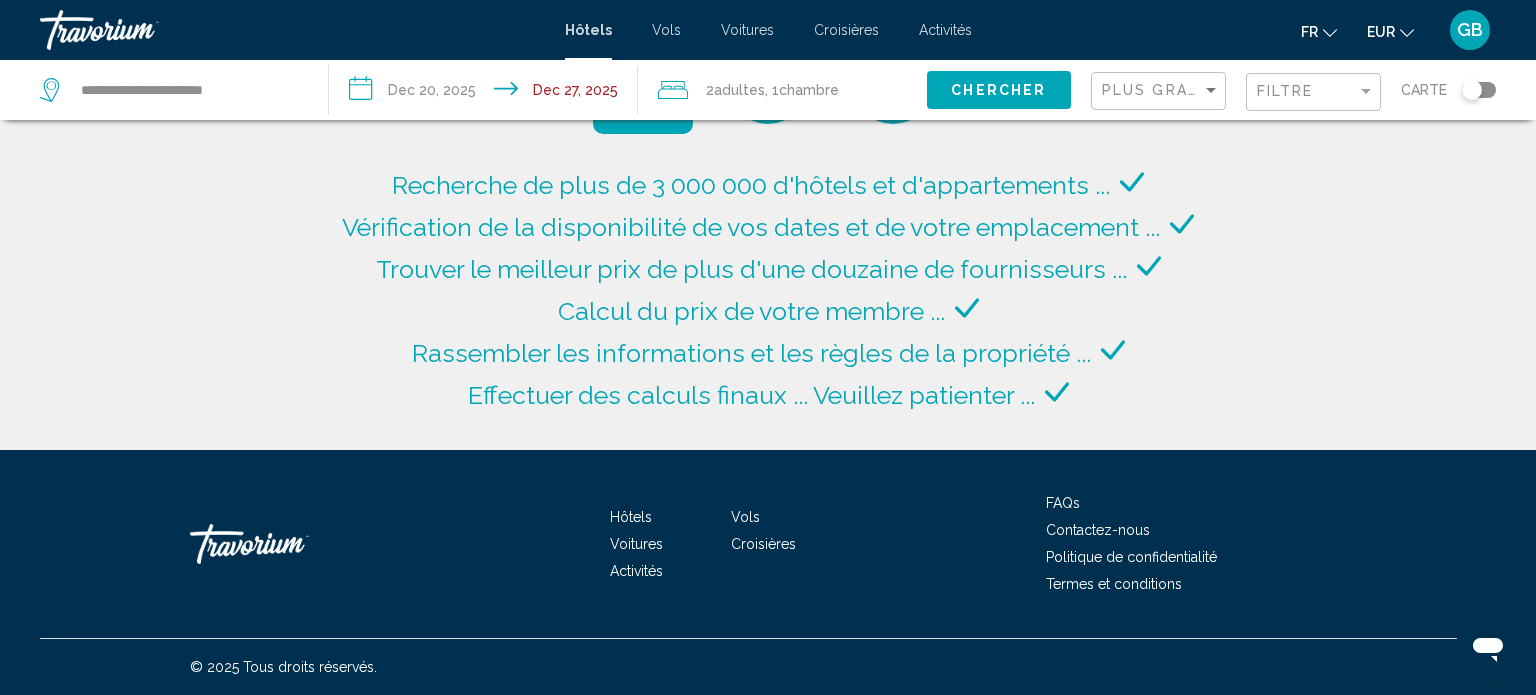 drag, startPoint x: 976, startPoint y: 87, endPoint x: 951, endPoint y: 174, distance: 90.52071 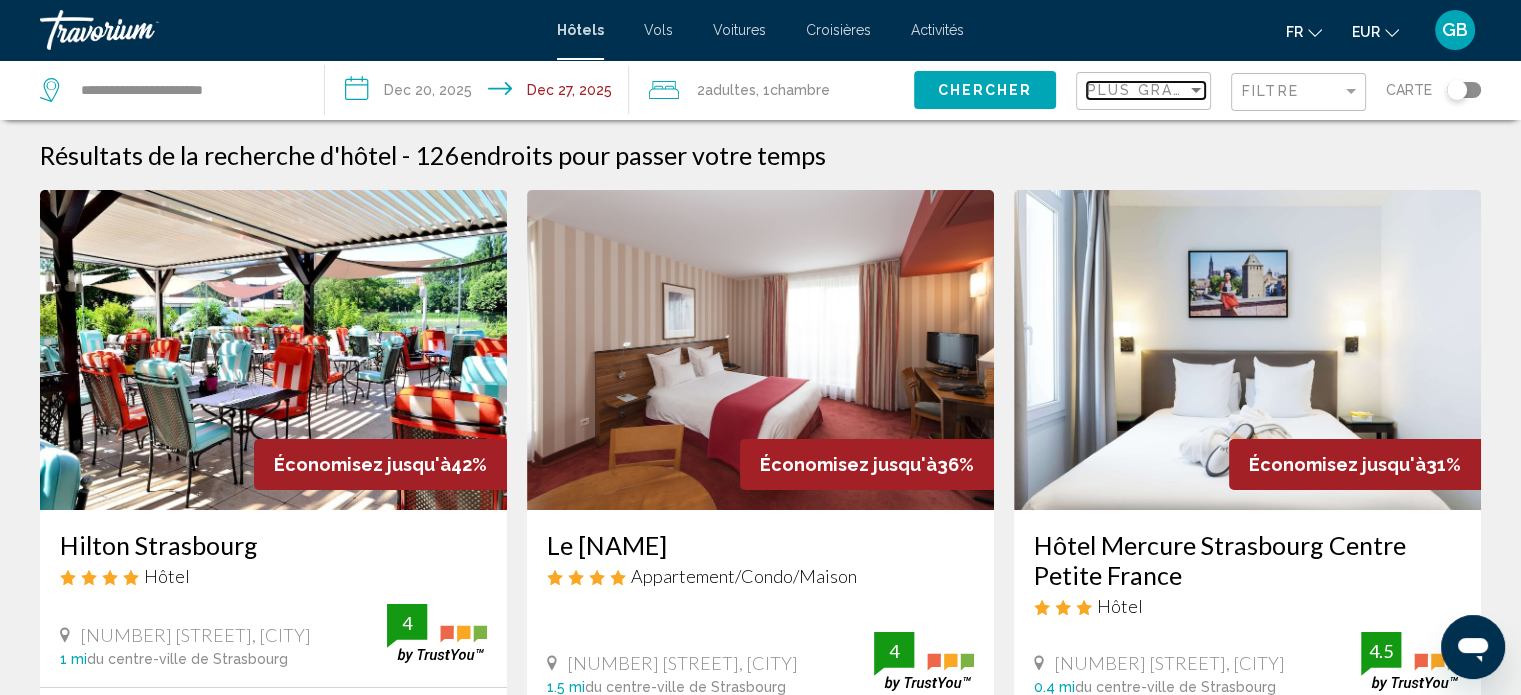 click at bounding box center (1196, 90) 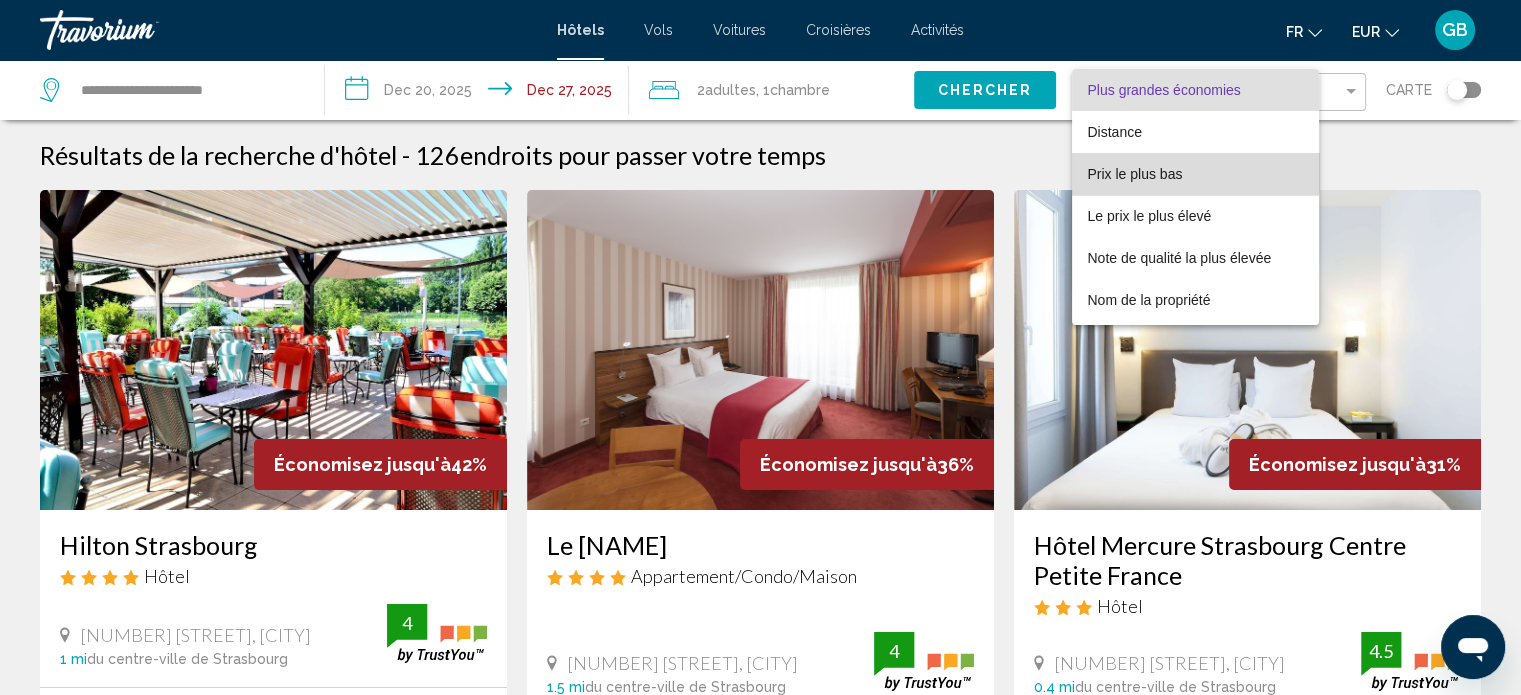 click on "Prix le plus bas" at bounding box center (1135, 174) 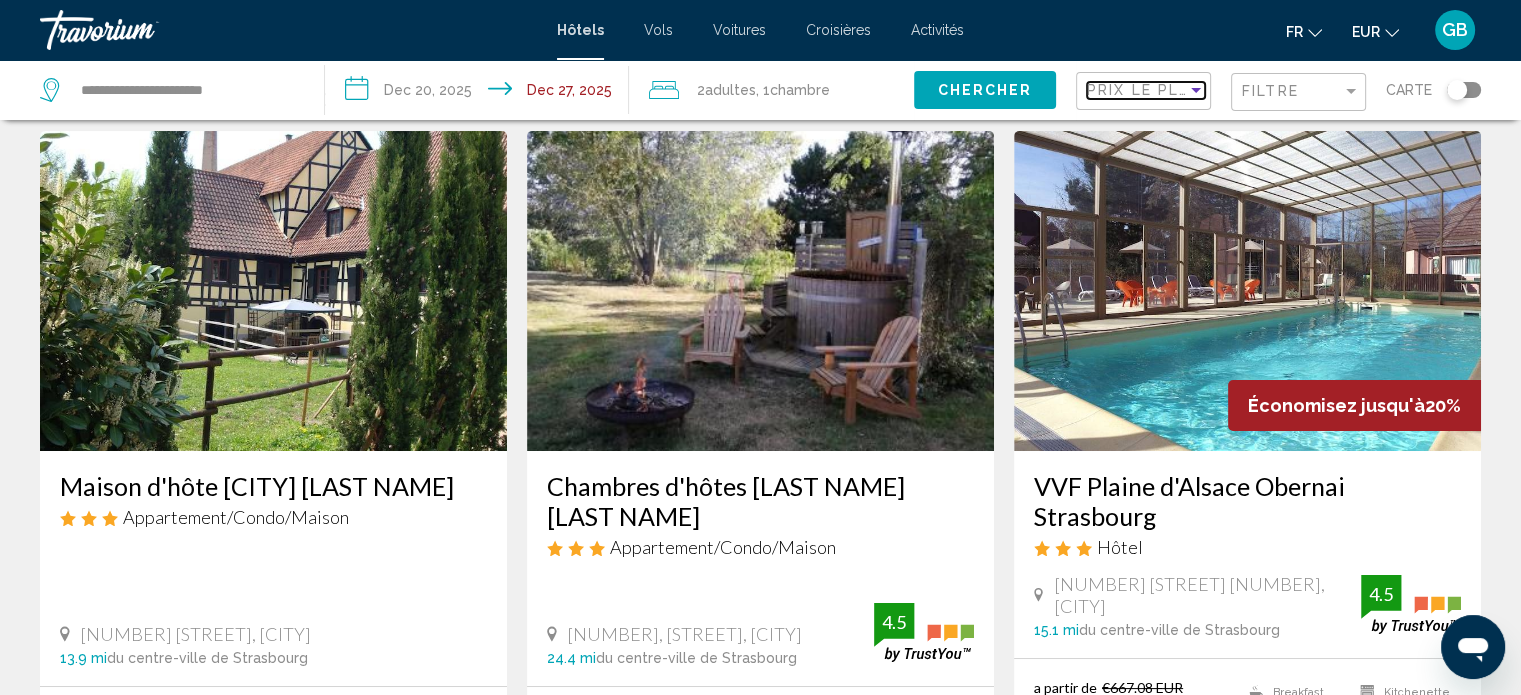 scroll, scrollTop: 13, scrollLeft: 0, axis: vertical 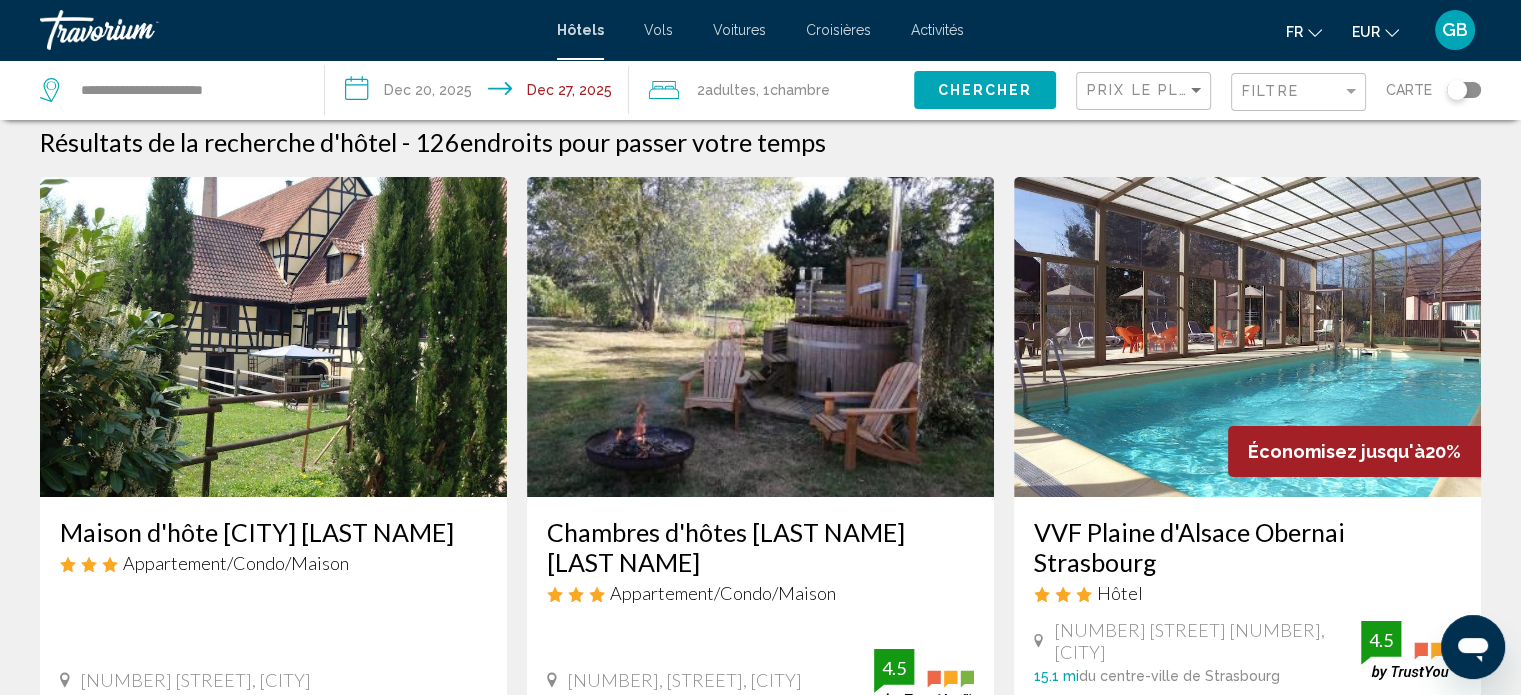 click at bounding box center [273, 337] 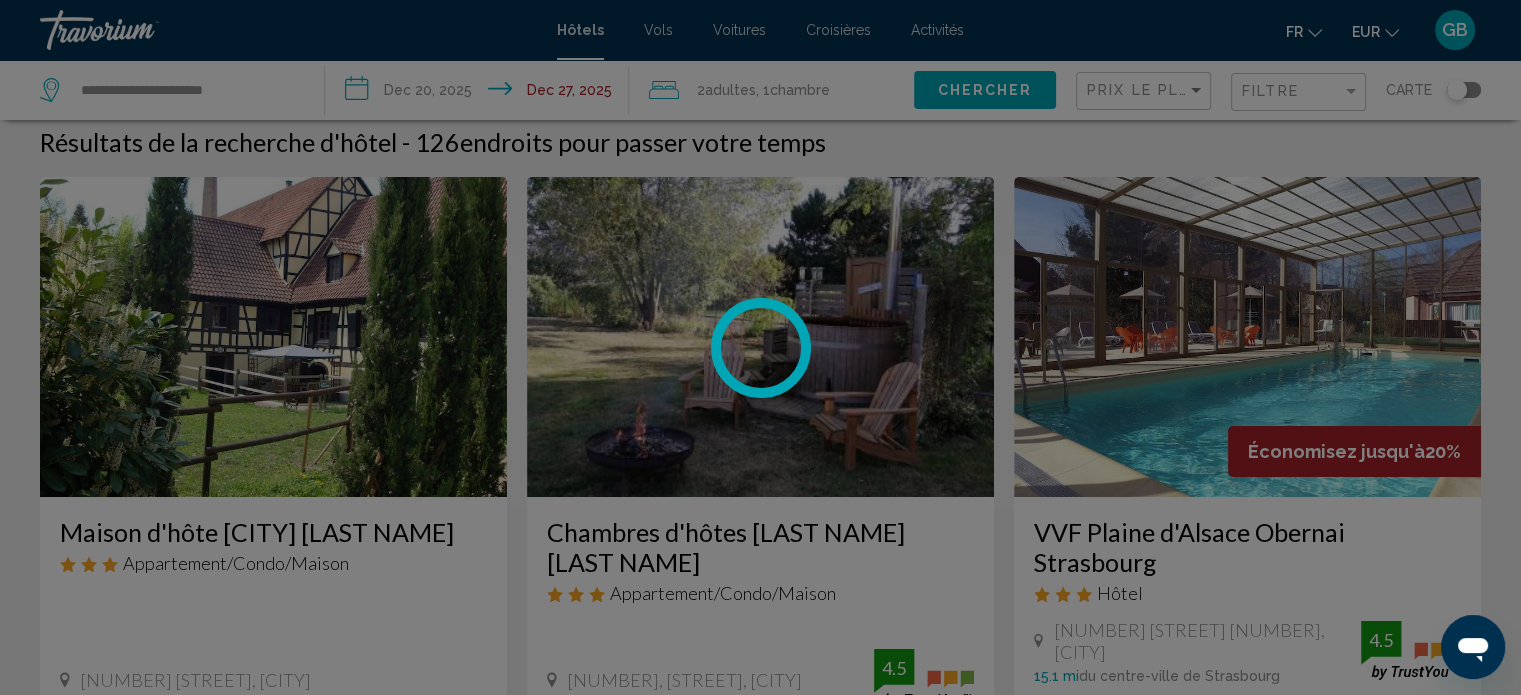 scroll, scrollTop: 12, scrollLeft: 0, axis: vertical 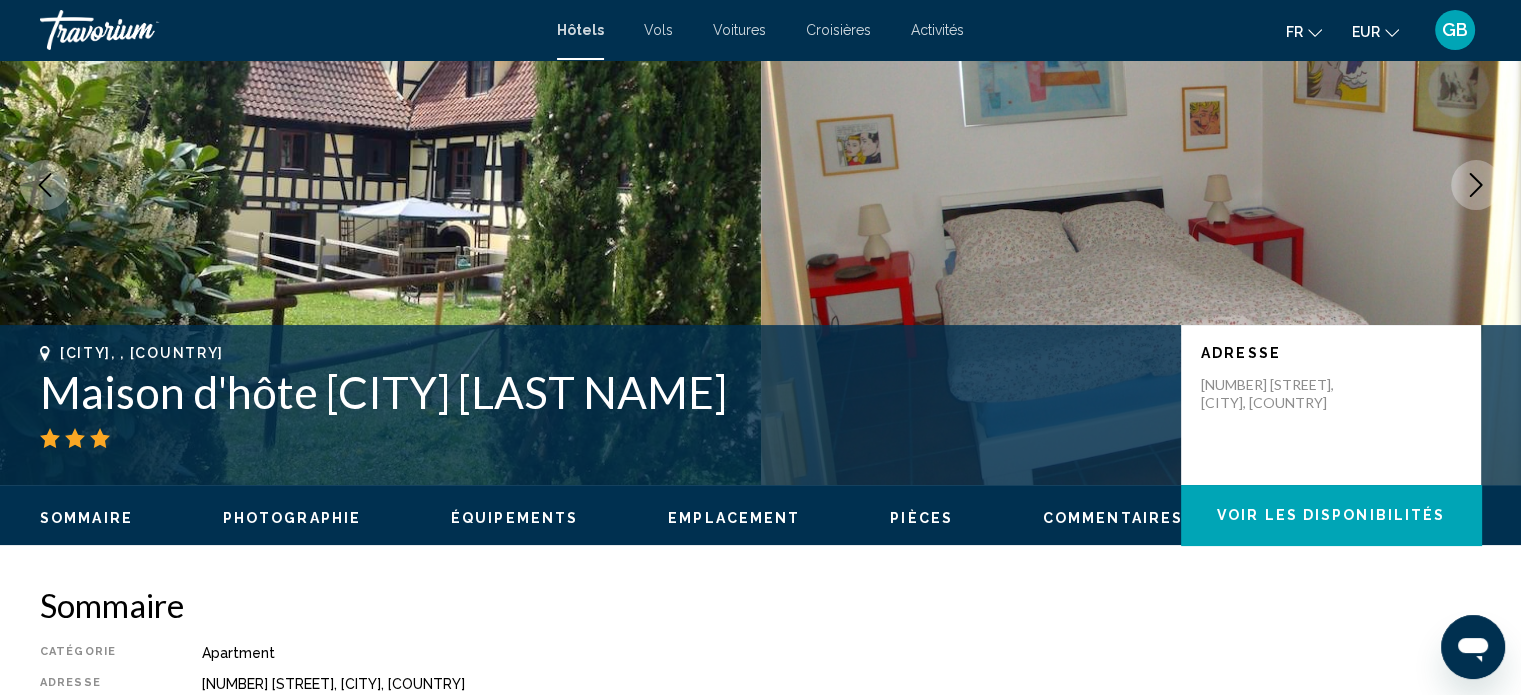 click 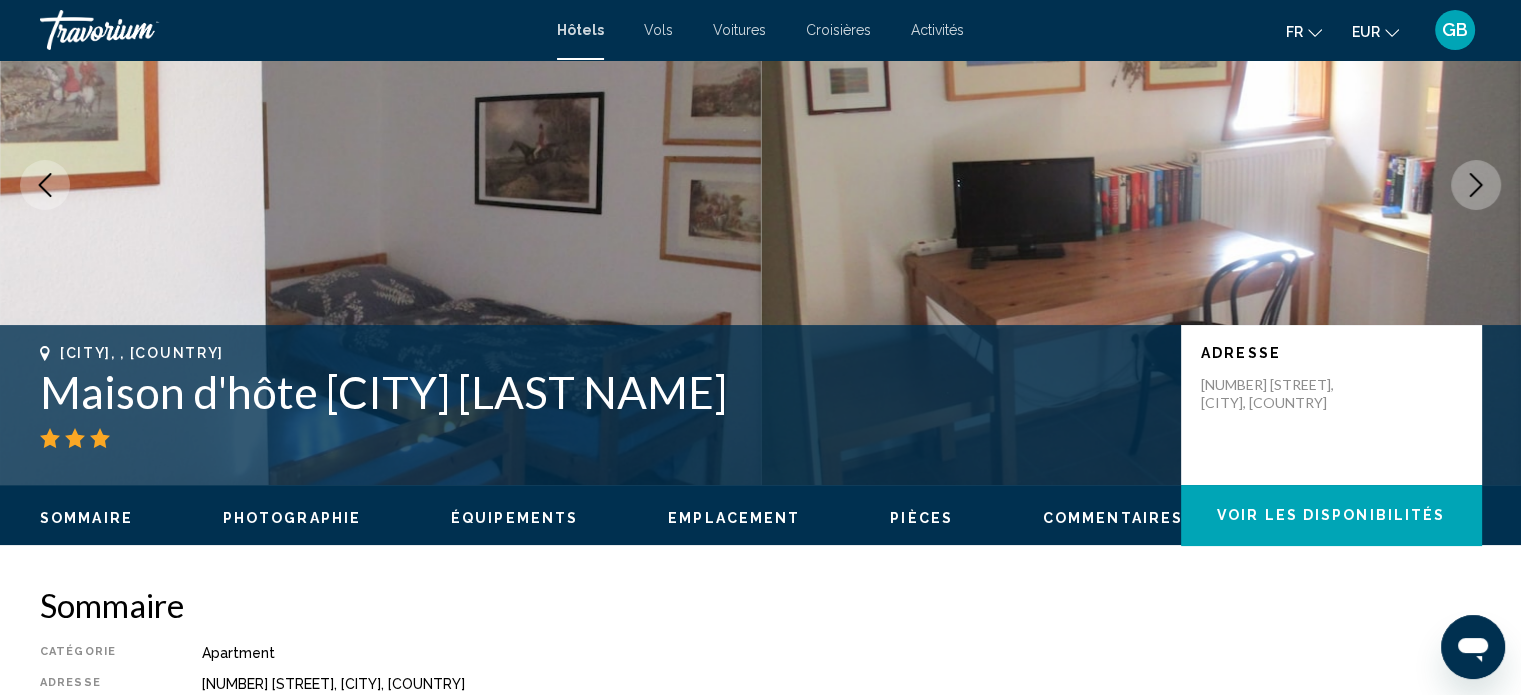 click 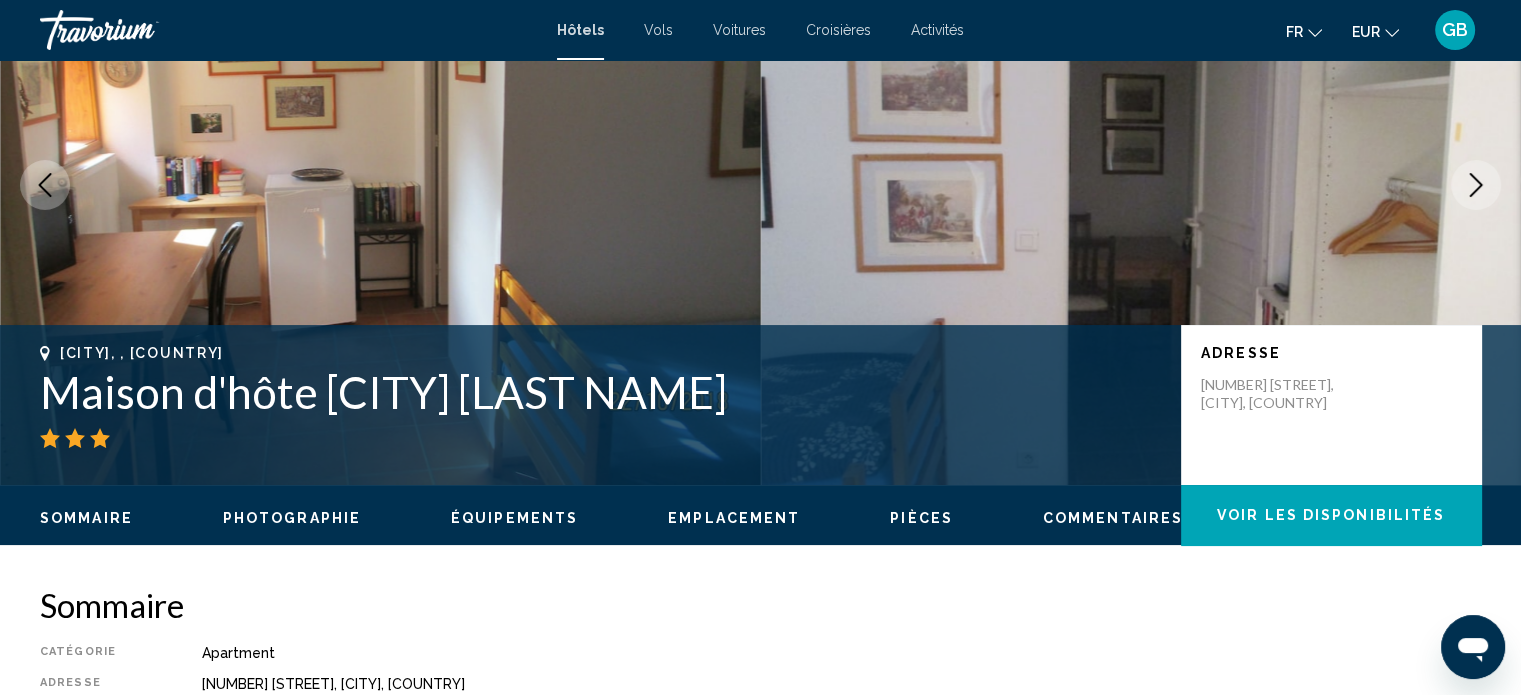 click 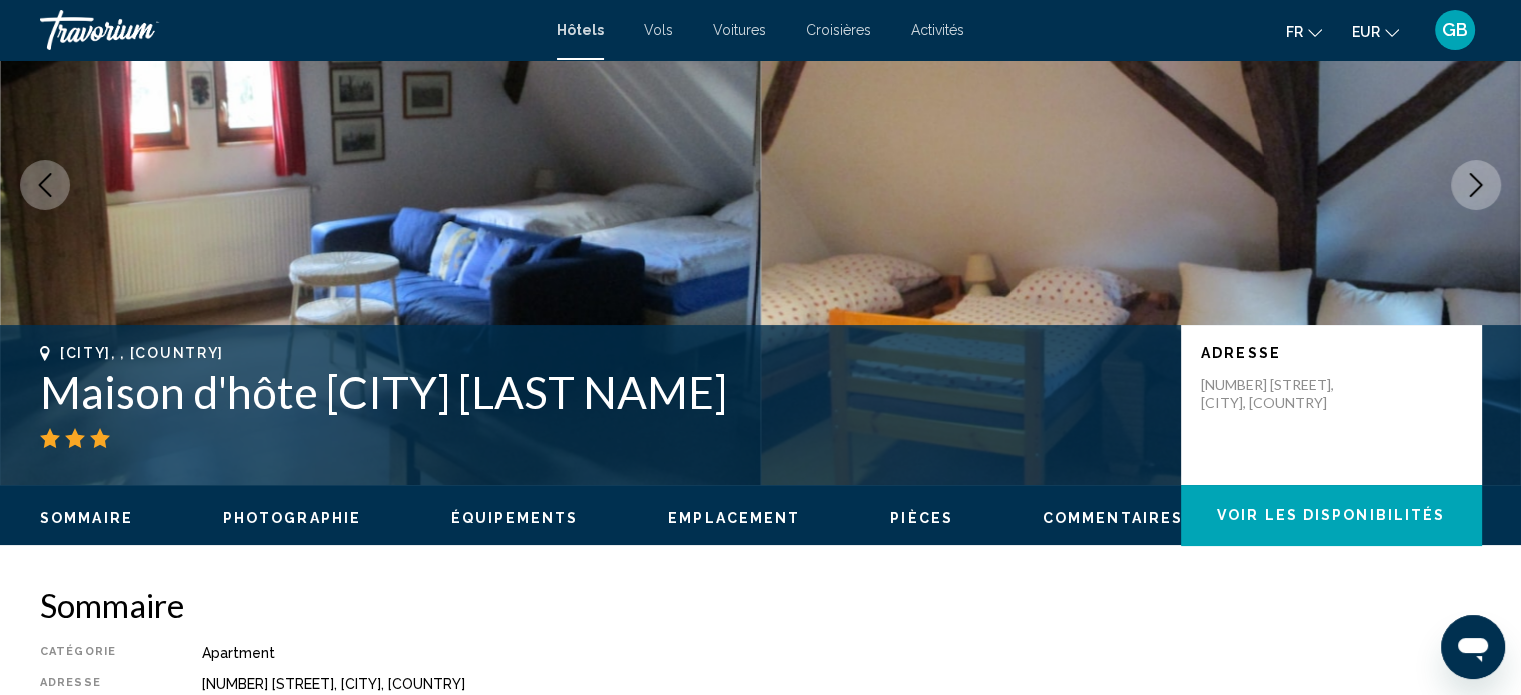 click 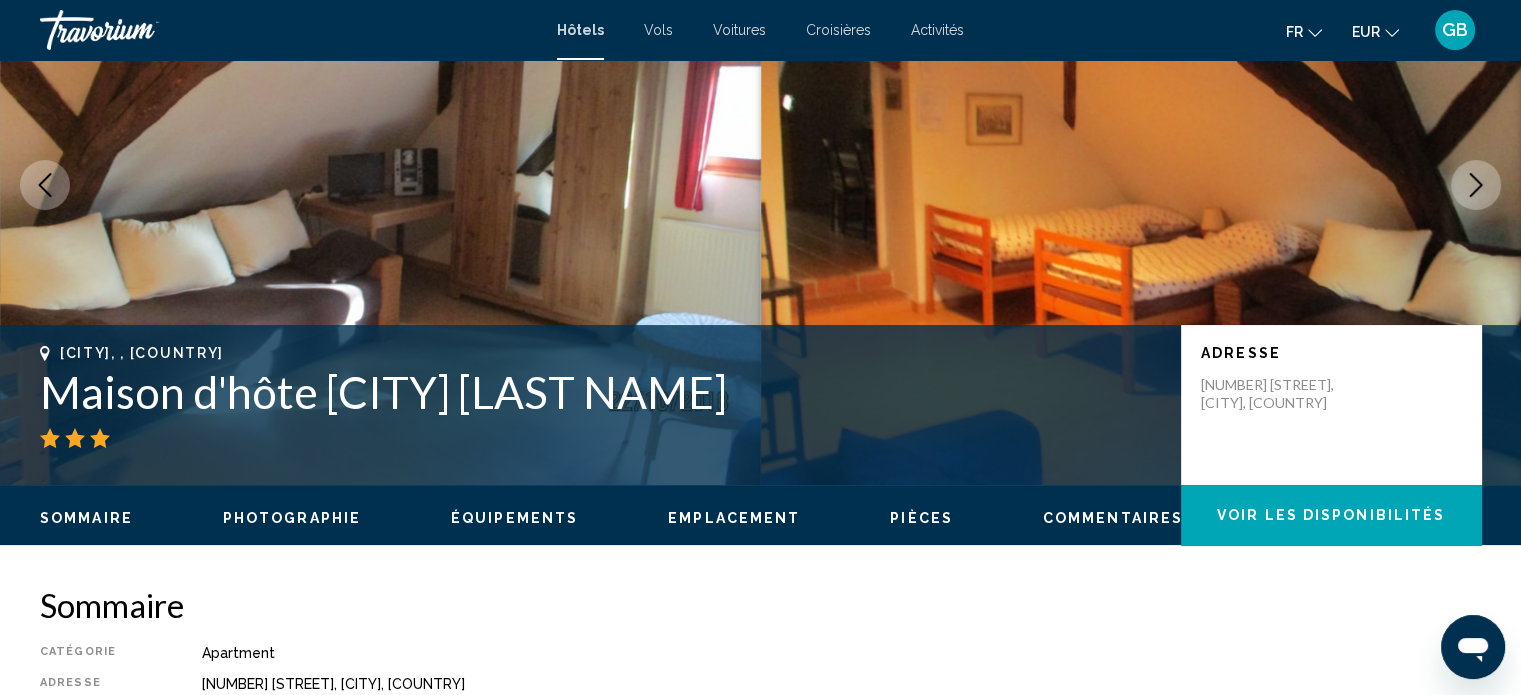 click 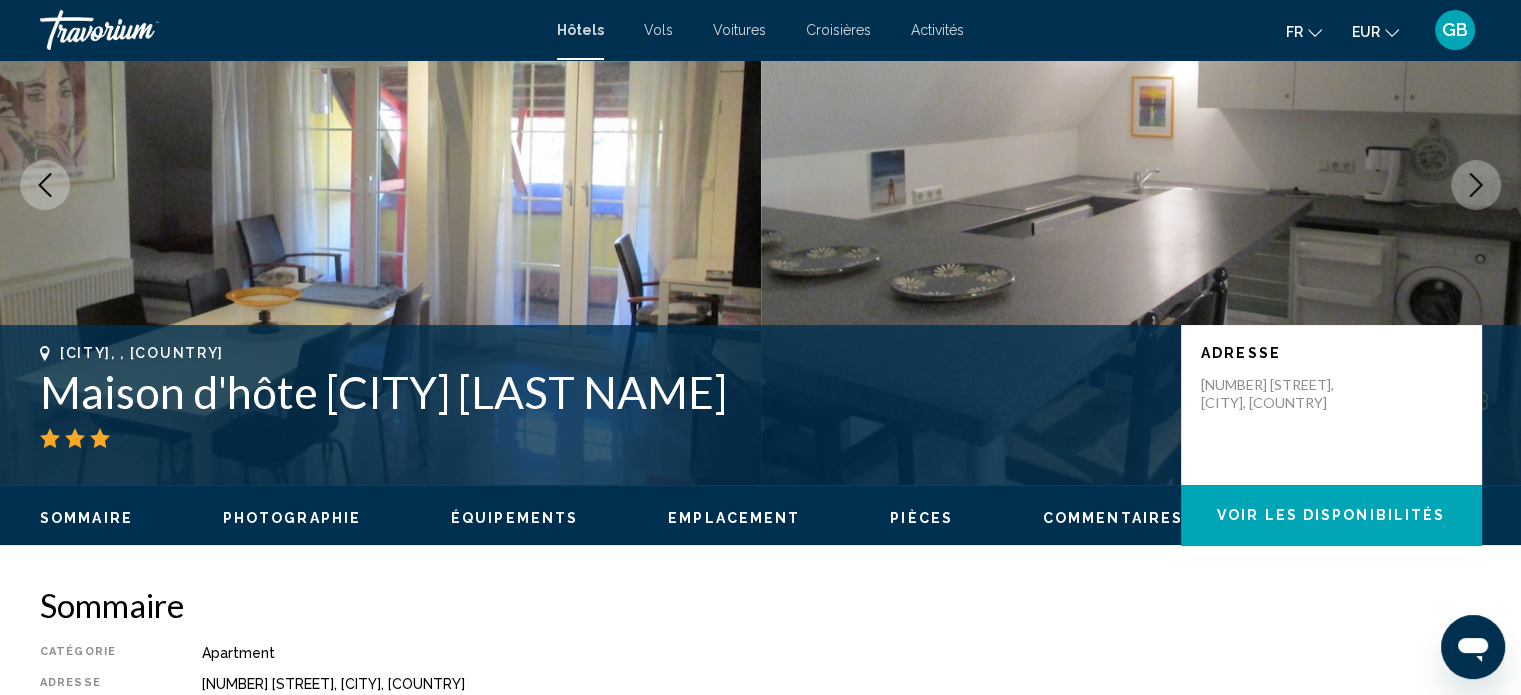 click 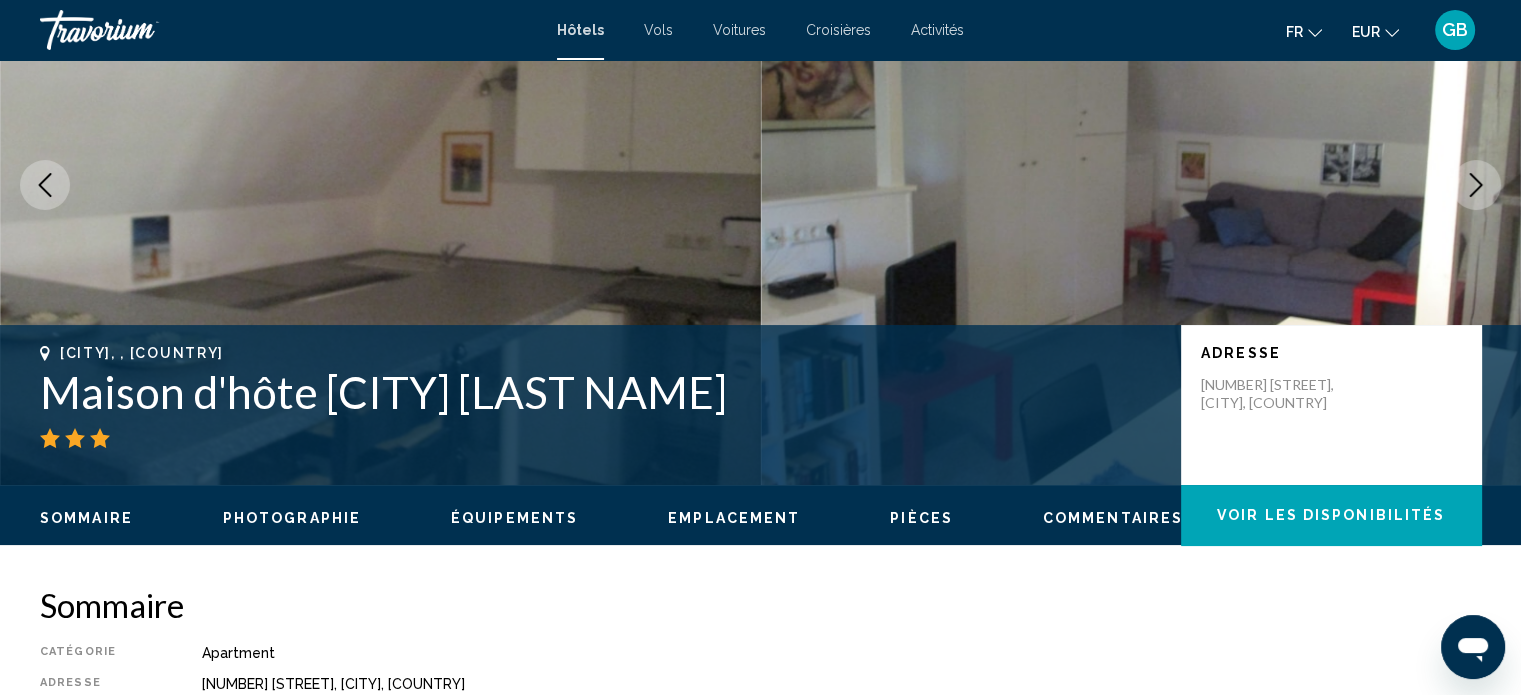 click 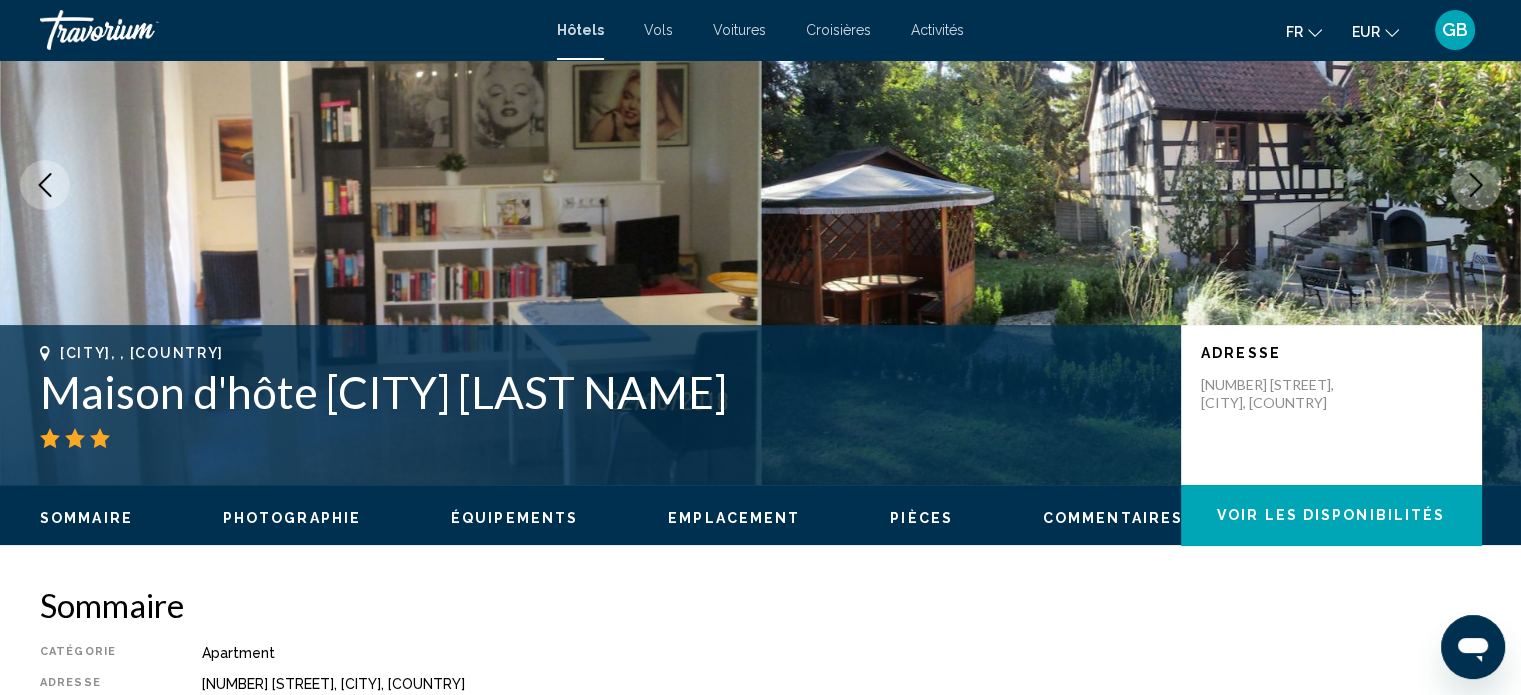 click 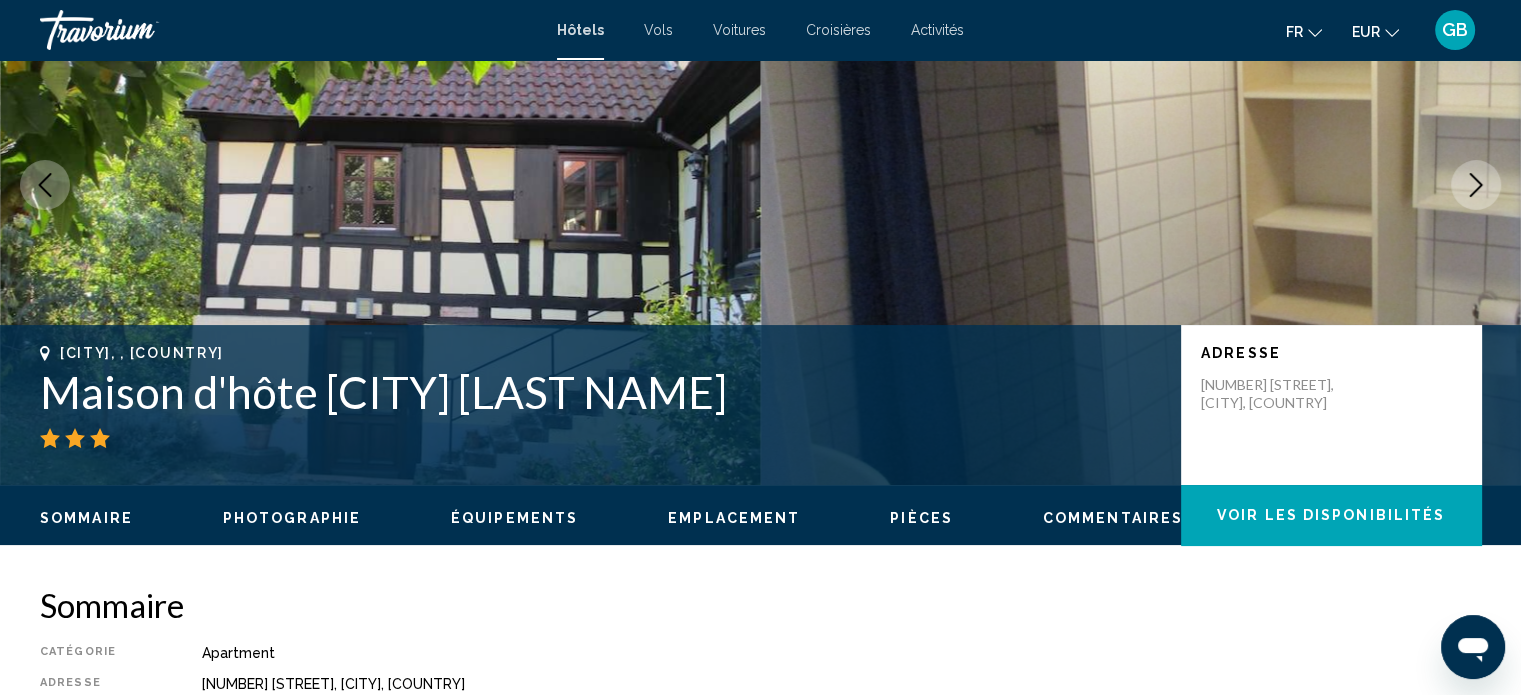 click 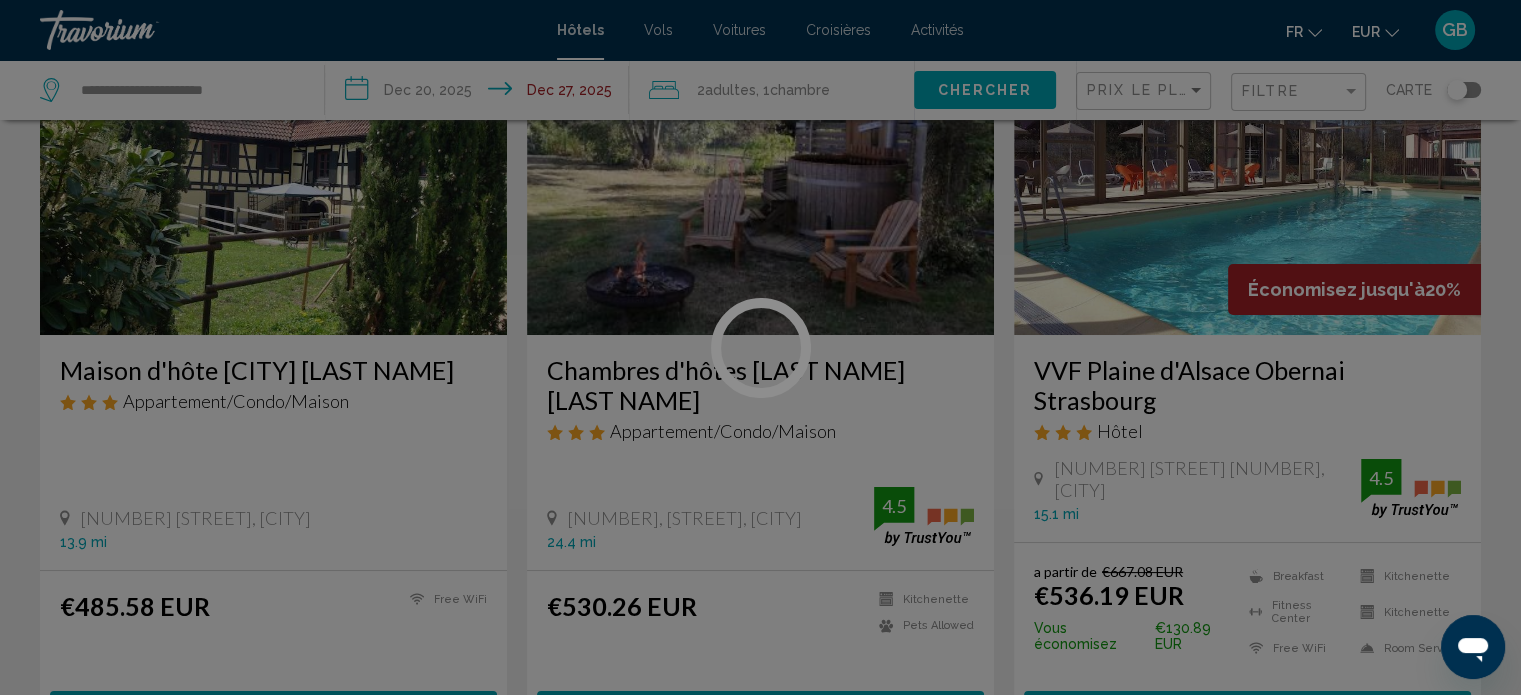 scroll, scrollTop: 0, scrollLeft: 0, axis: both 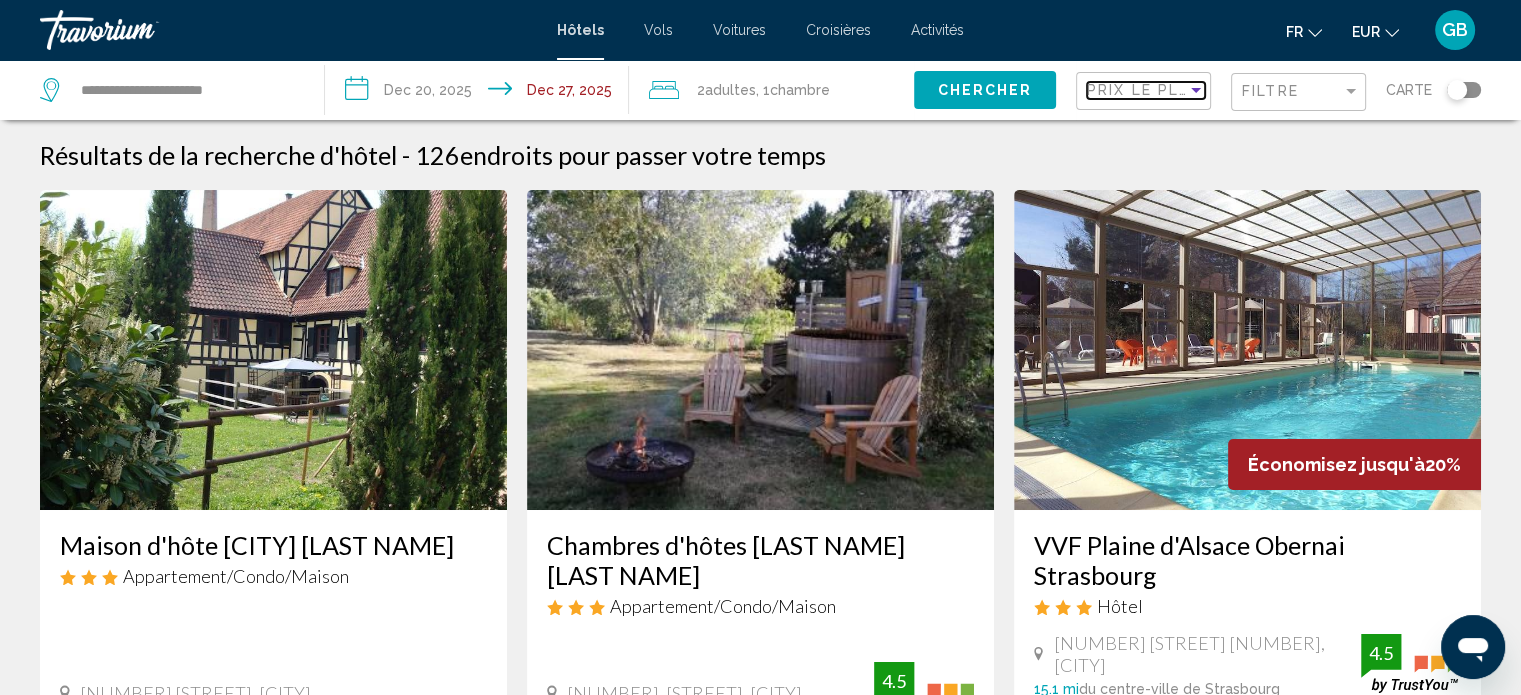 click at bounding box center (1196, 90) 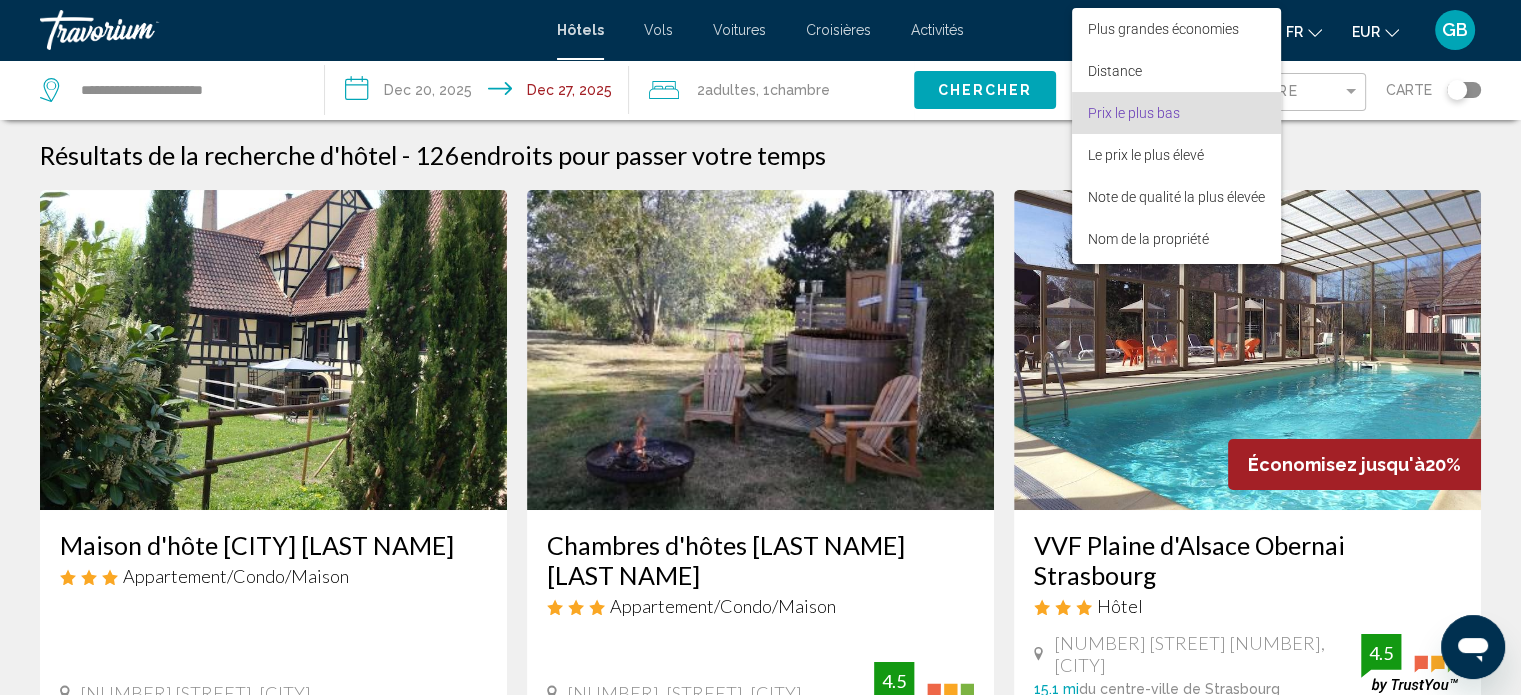 scroll, scrollTop: 23, scrollLeft: 0, axis: vertical 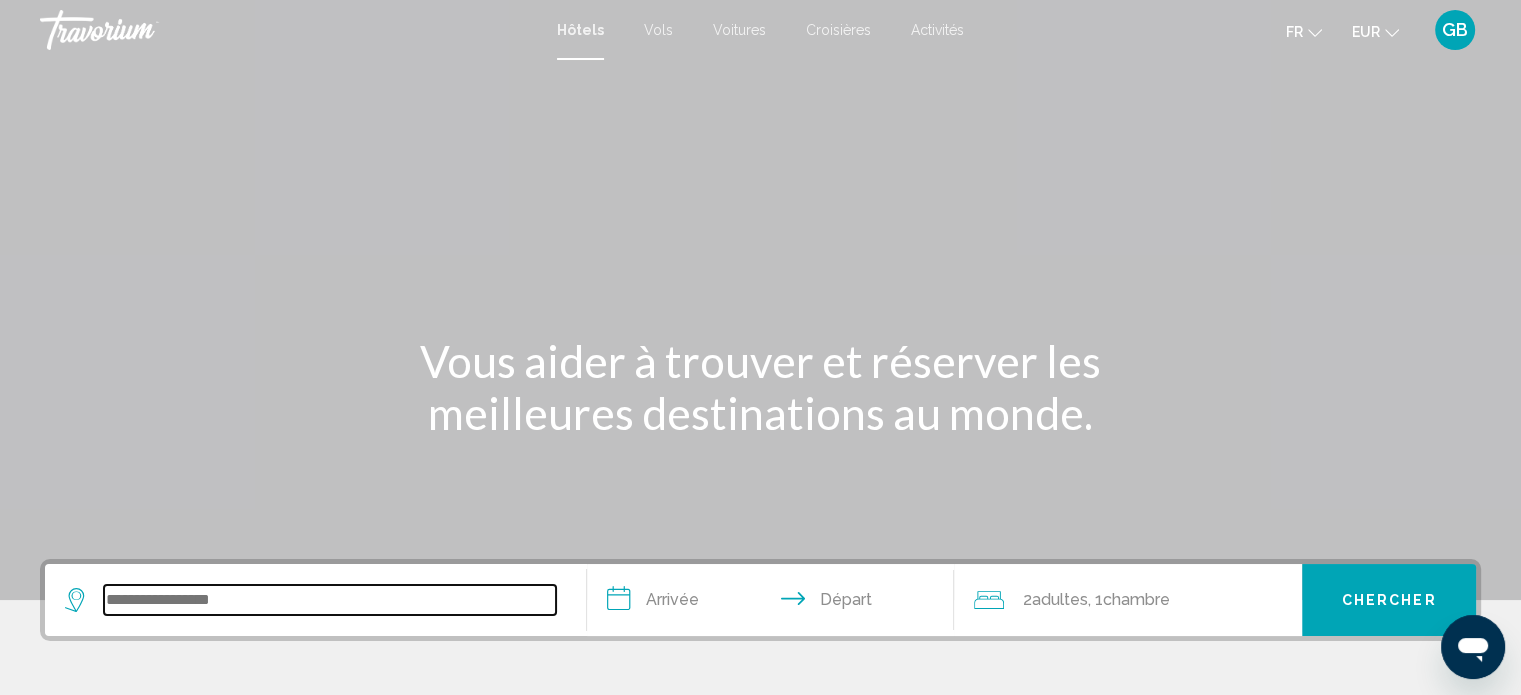 click at bounding box center [330, 600] 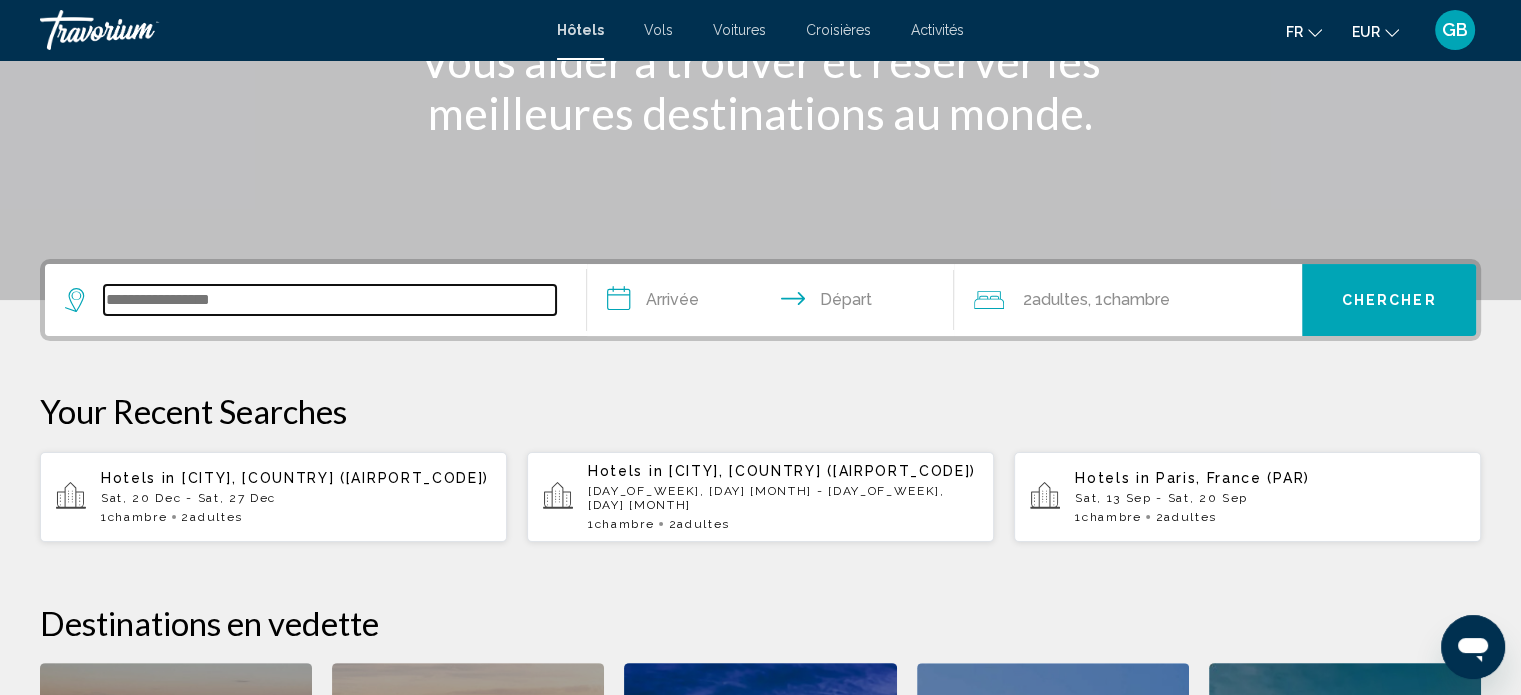 scroll, scrollTop: 493, scrollLeft: 0, axis: vertical 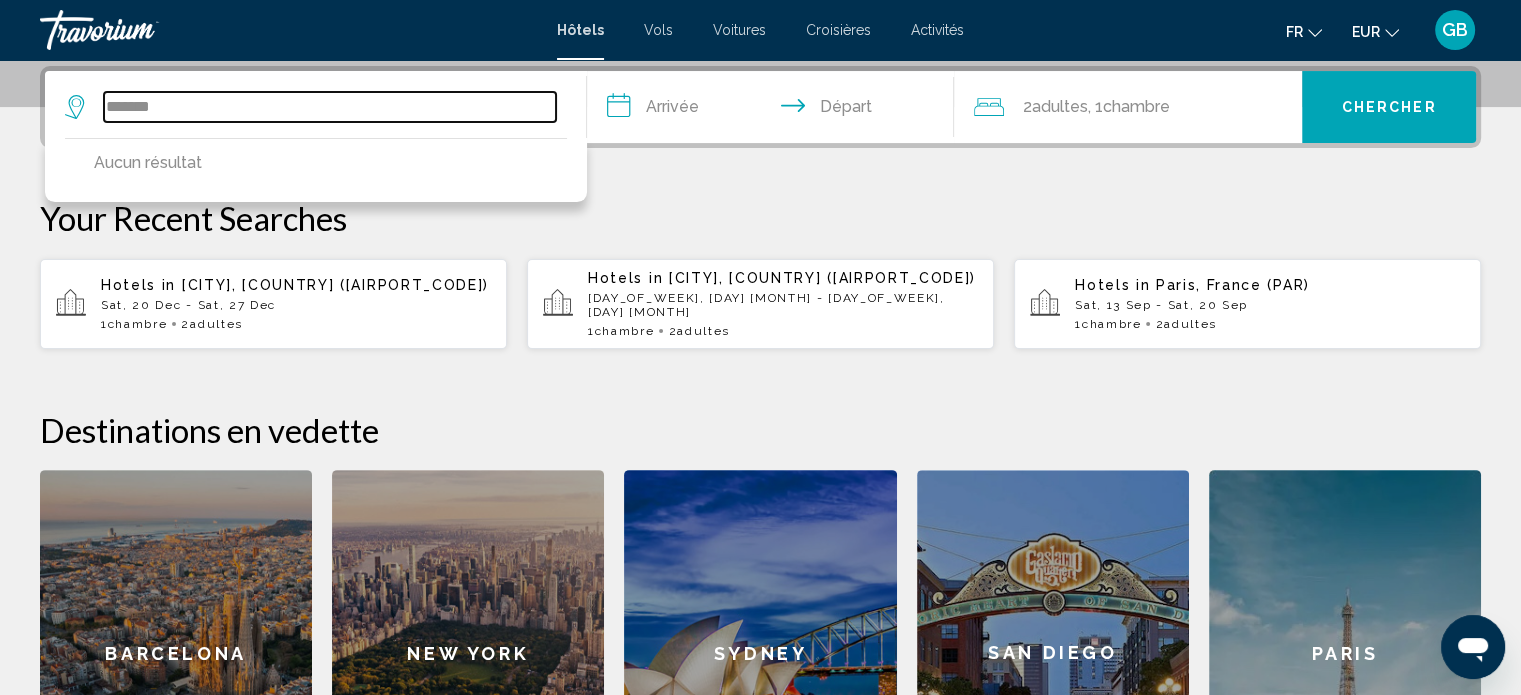click on "*******" at bounding box center (330, 107) 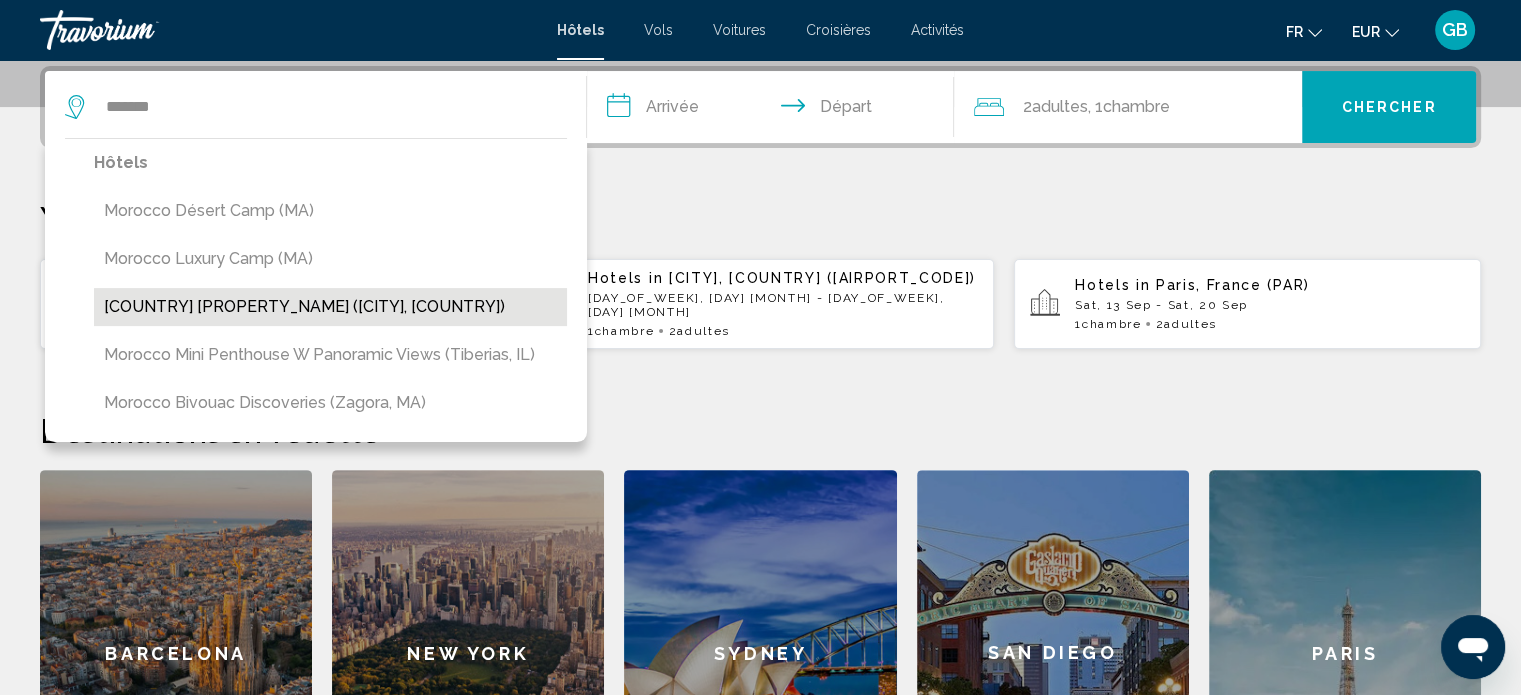 click on "[COUNTRY] [PROPERTY_NAME] ([CITY], [COUNTRY])" at bounding box center (330, 307) 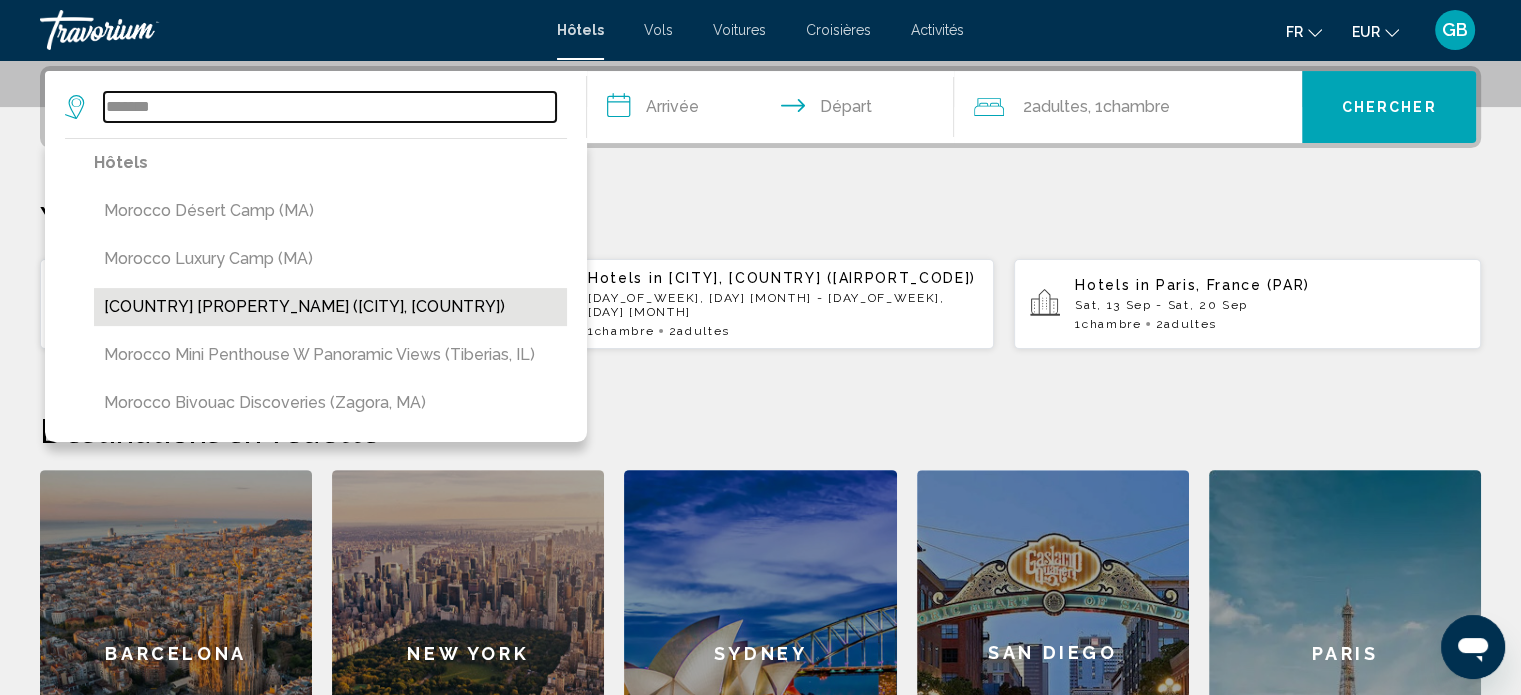 type on "**********" 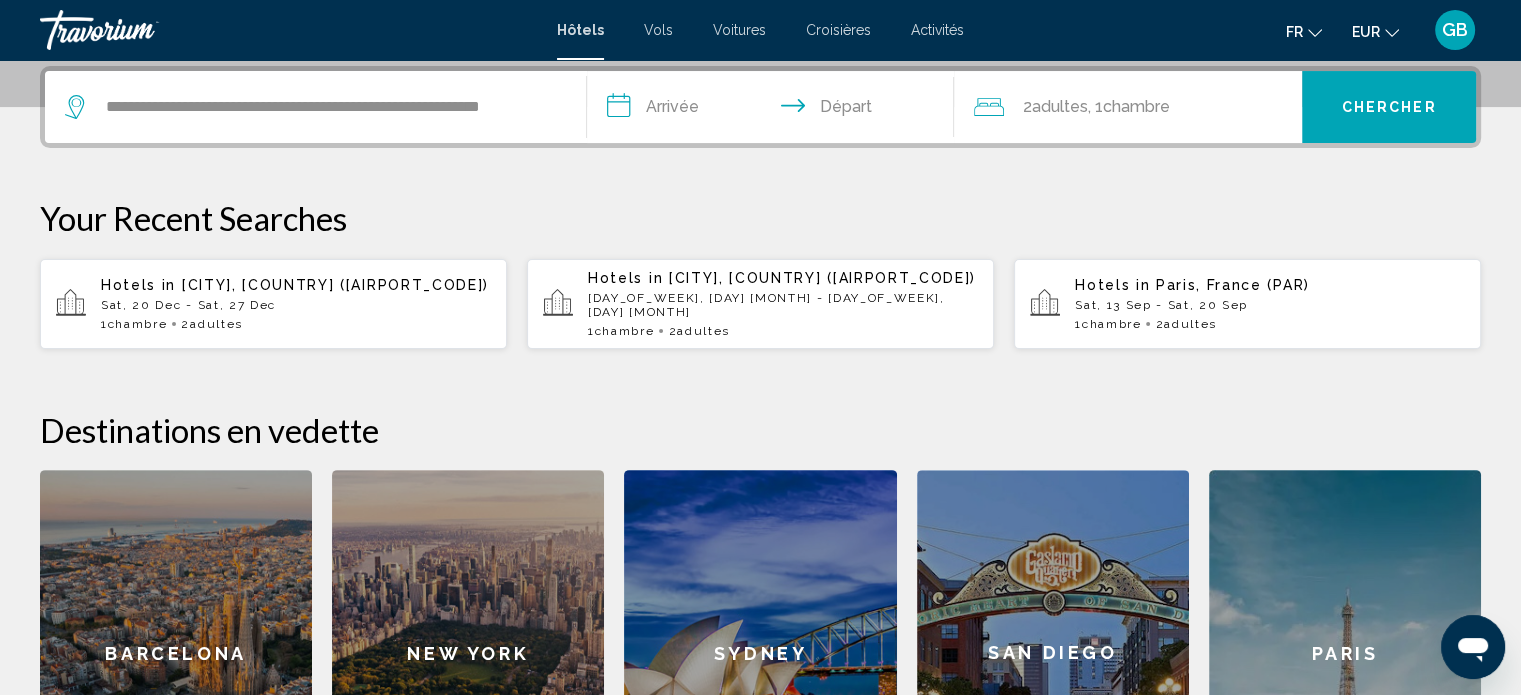 click on "**********" at bounding box center [775, 110] 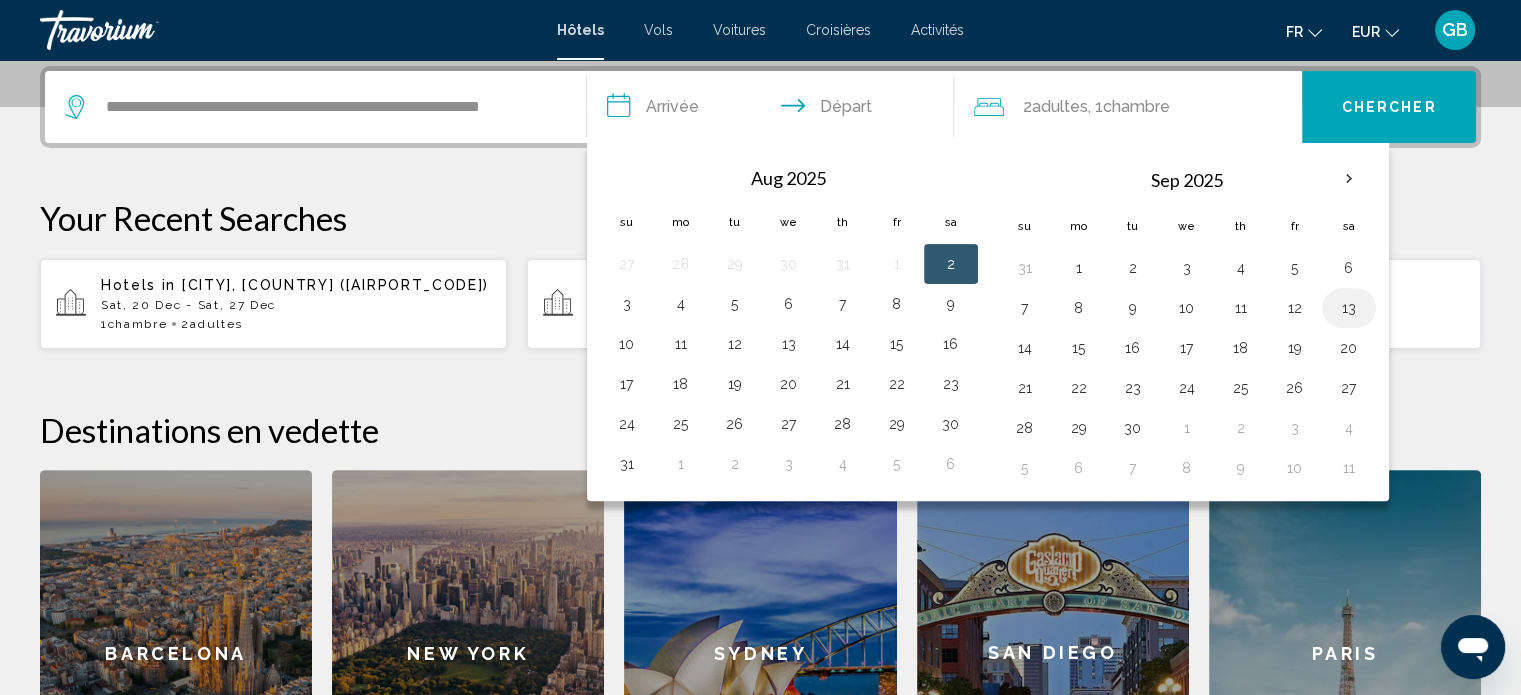 click on "13" at bounding box center [1349, 308] 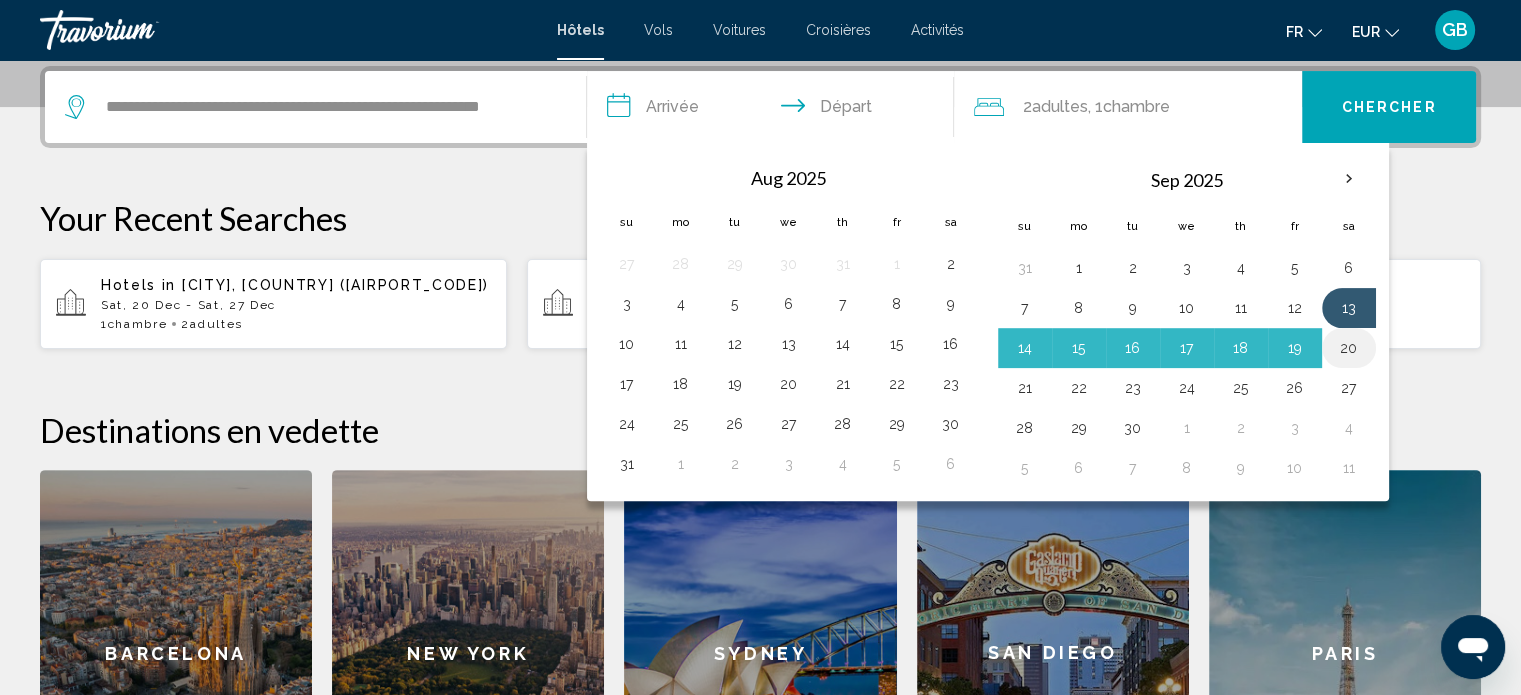 click on "20" at bounding box center (1349, 348) 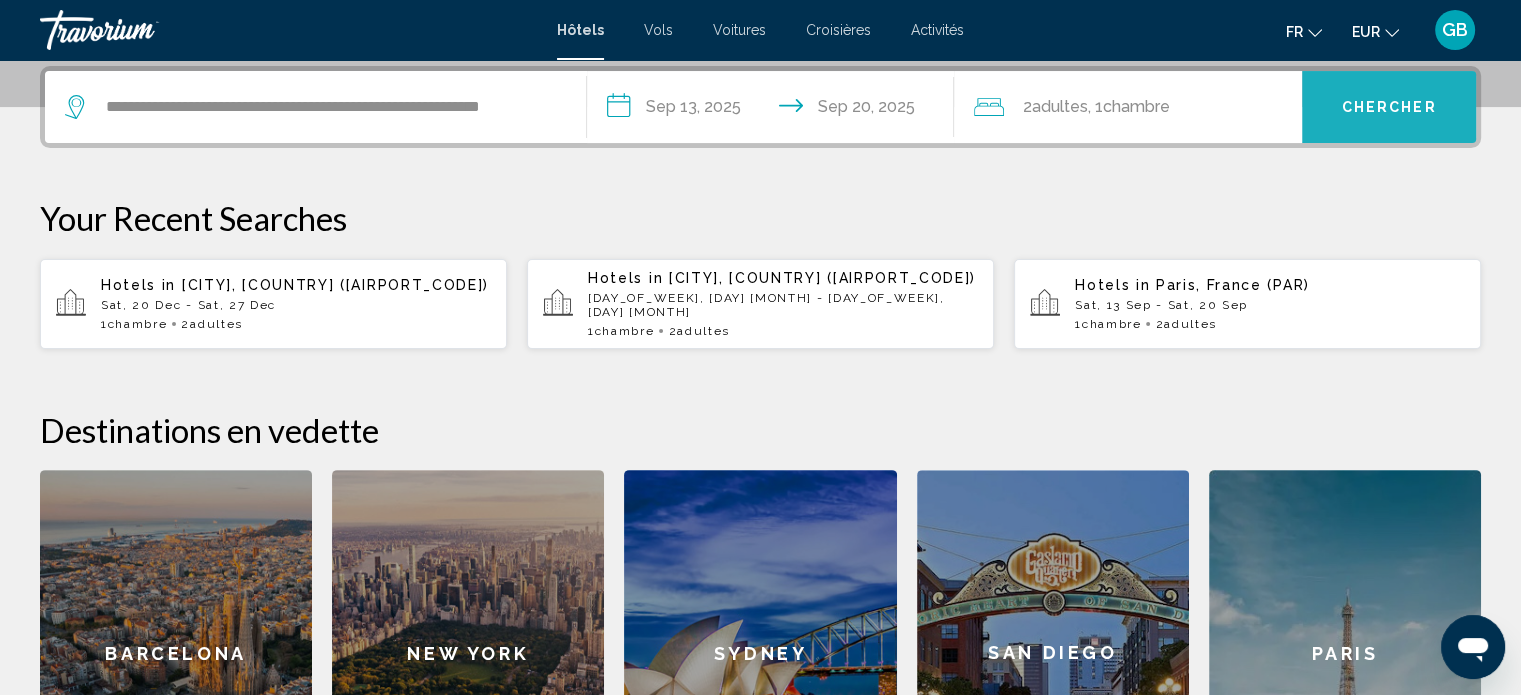 click on "Chercher" at bounding box center (1389, 108) 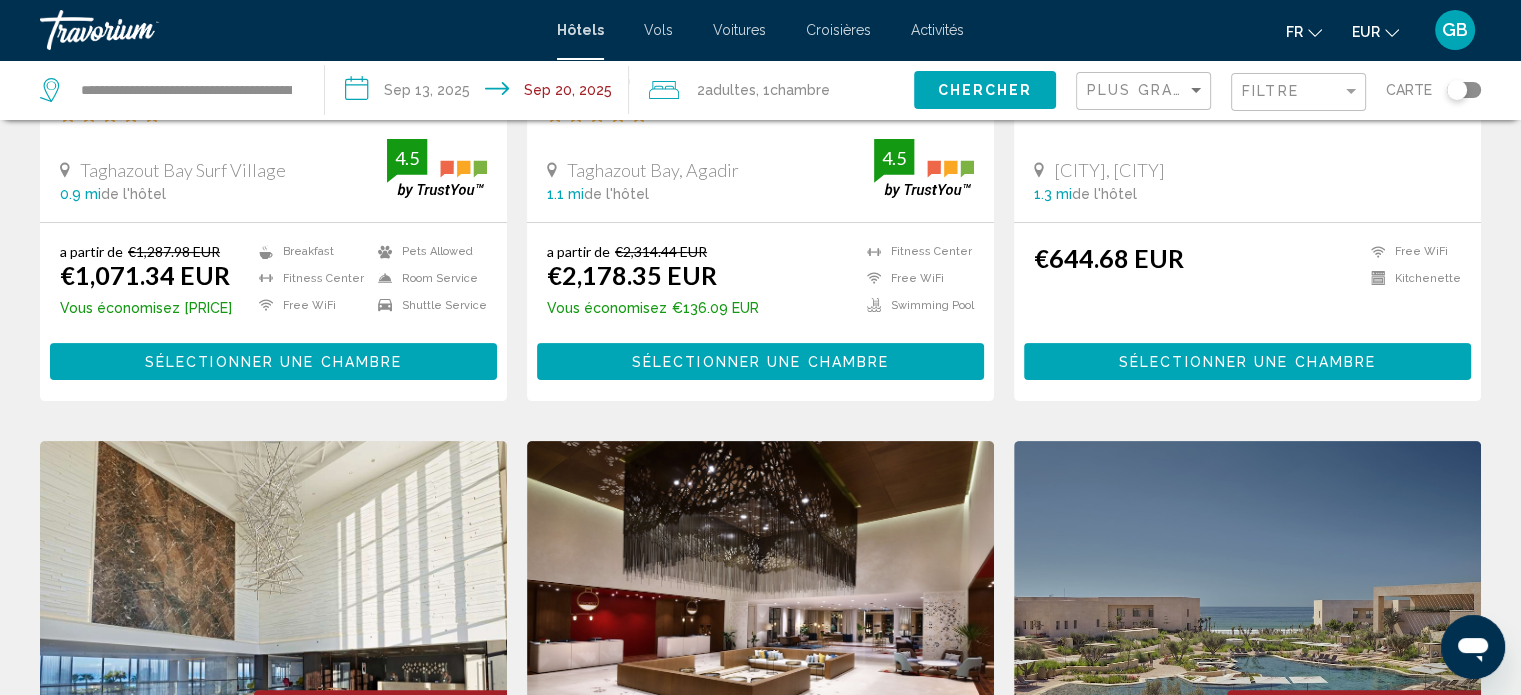 scroll, scrollTop: 0, scrollLeft: 0, axis: both 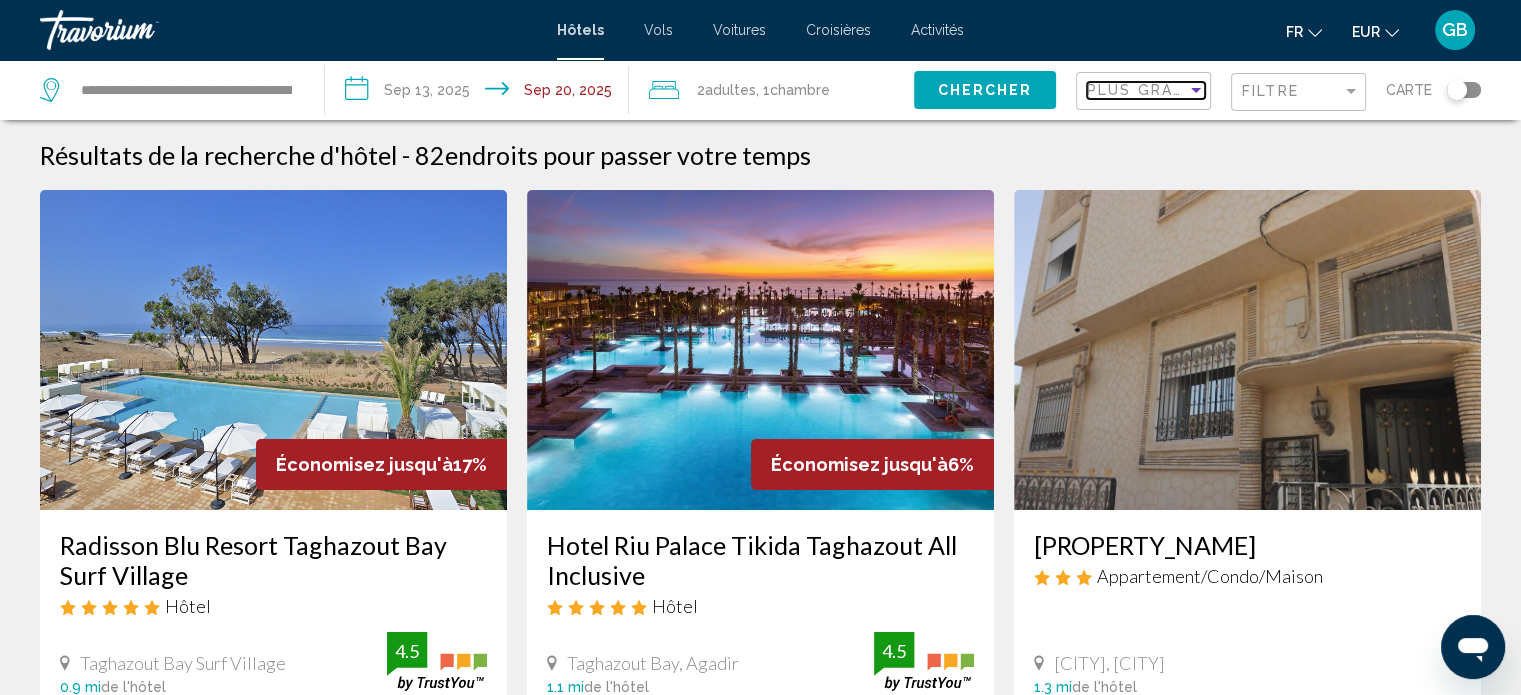 click at bounding box center (1196, 90) 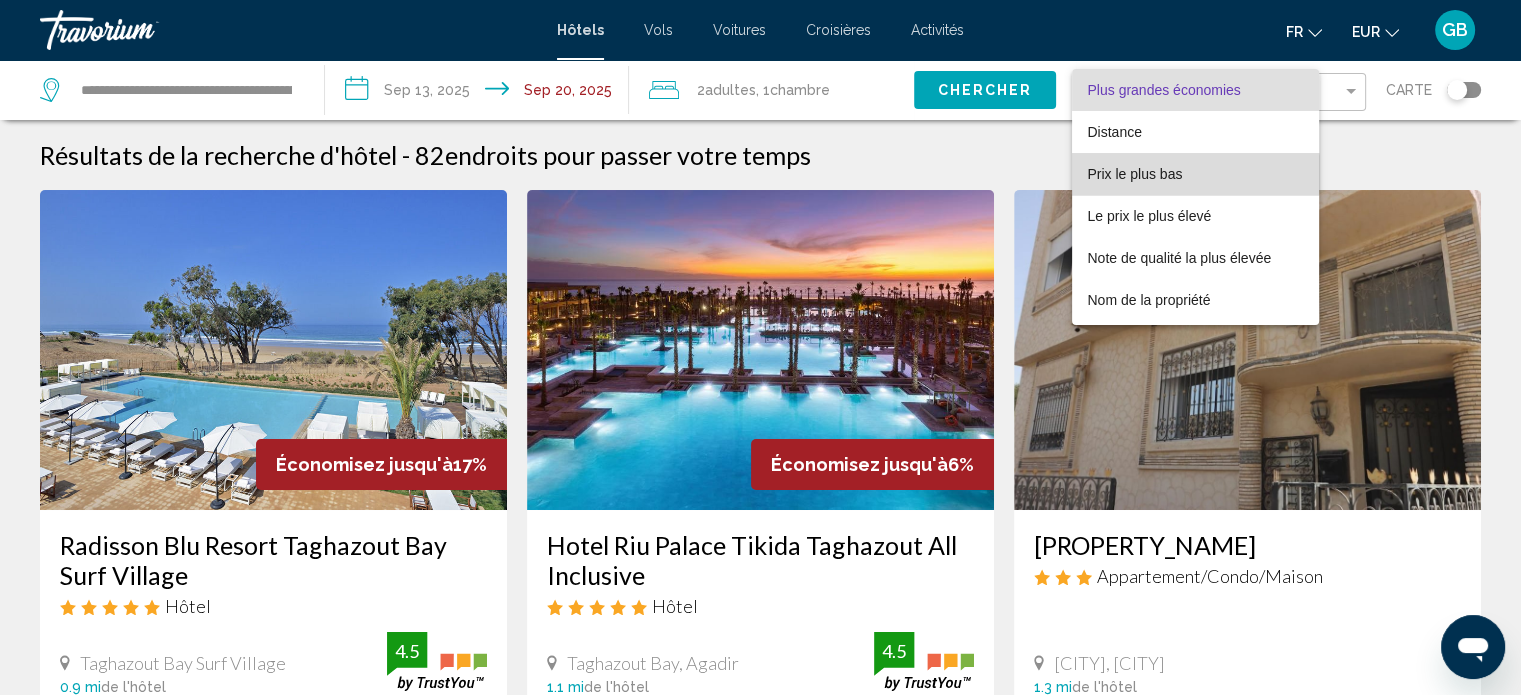 click on "Prix le plus bas" at bounding box center (1135, 174) 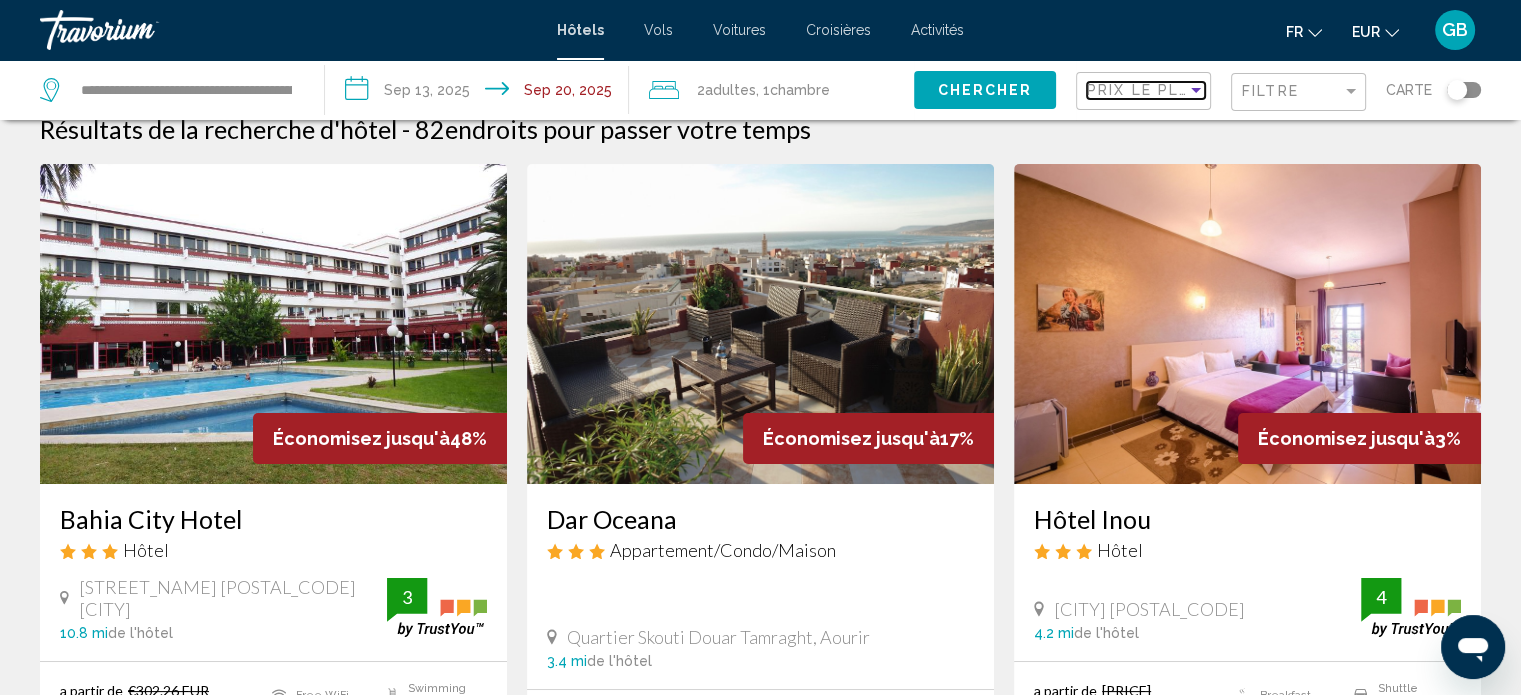 scroll, scrollTop: 13, scrollLeft: 0, axis: vertical 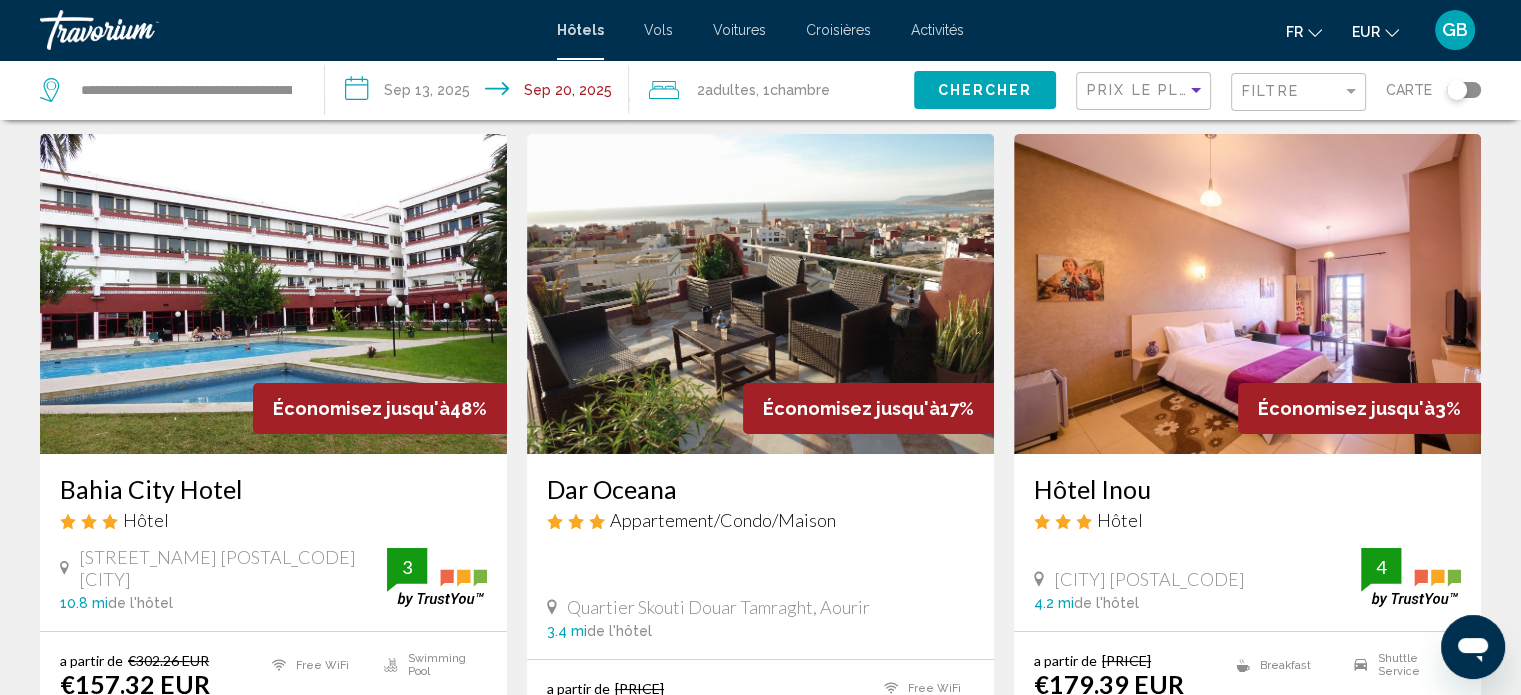 click at bounding box center (273, 294) 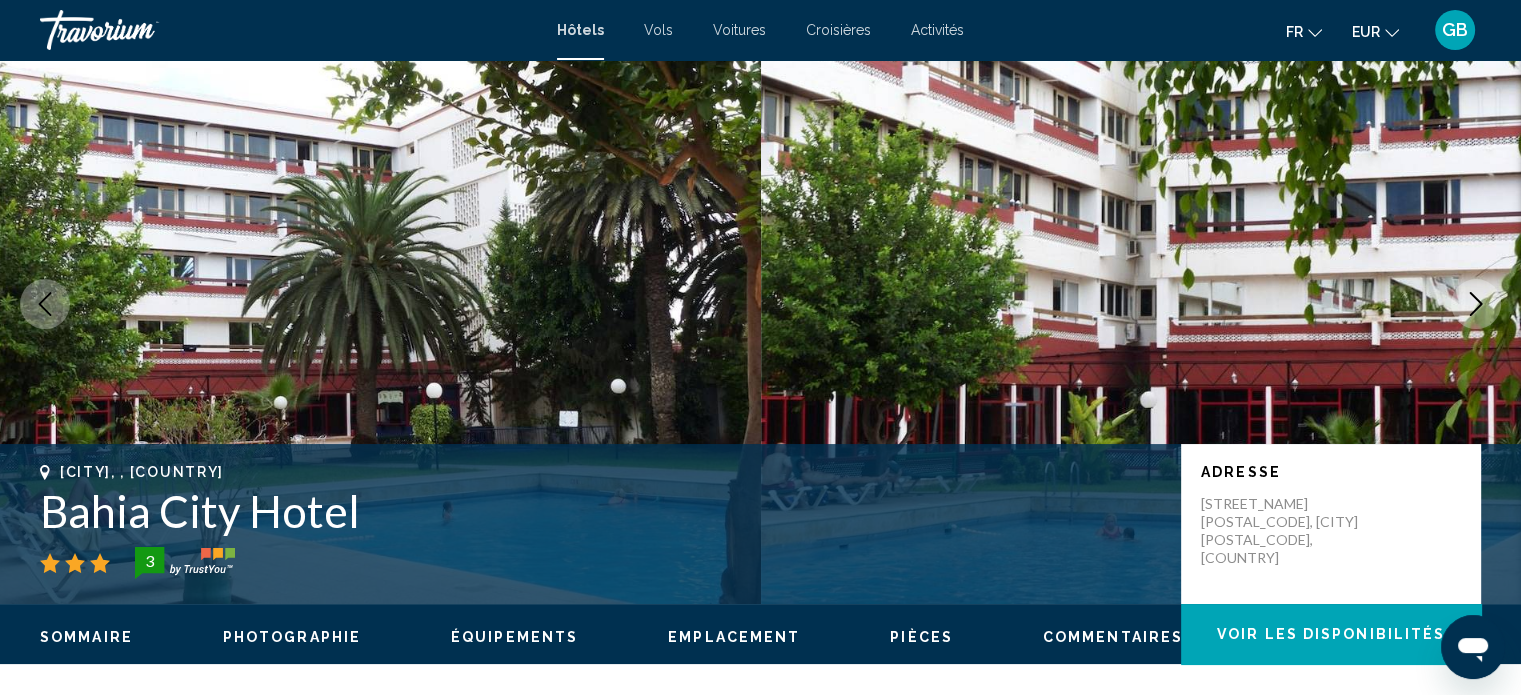 scroll, scrollTop: 12, scrollLeft: 0, axis: vertical 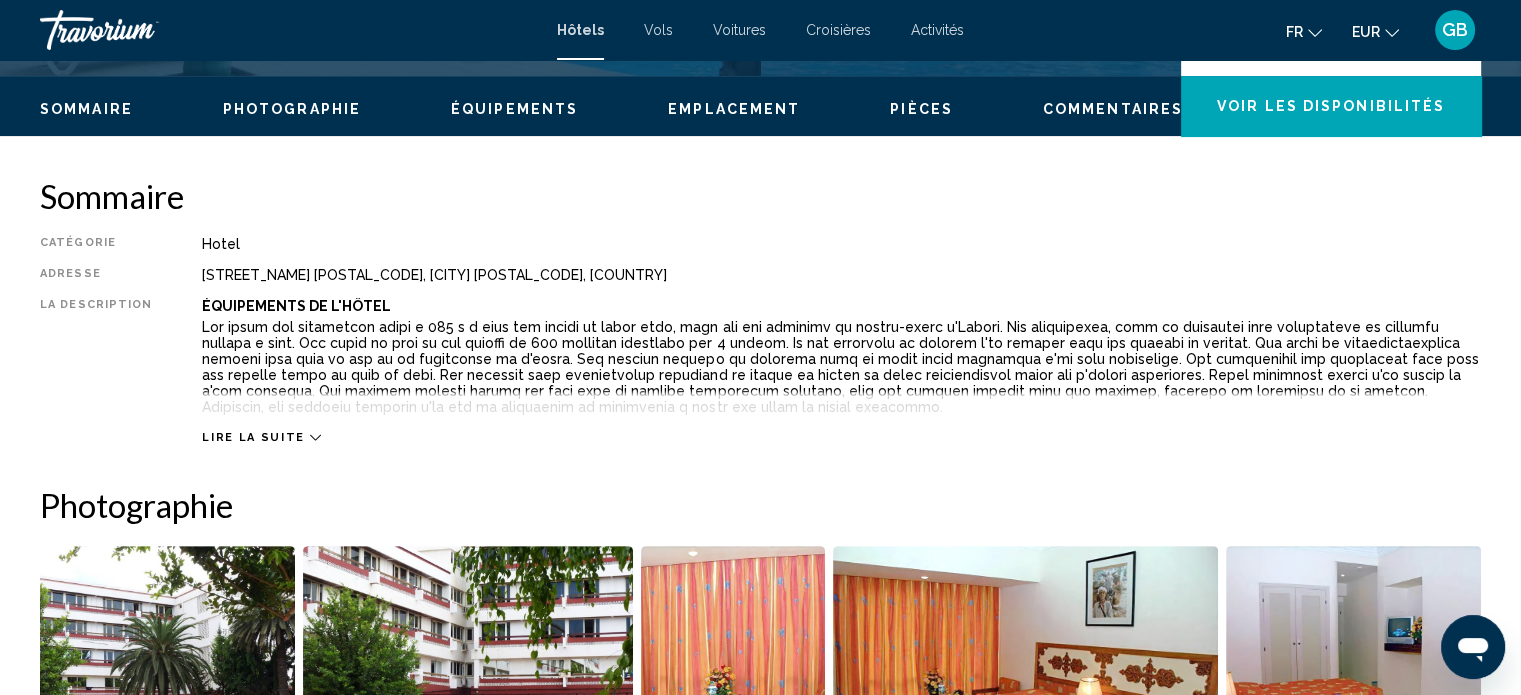 click on "Lire la suite" at bounding box center [253, 437] 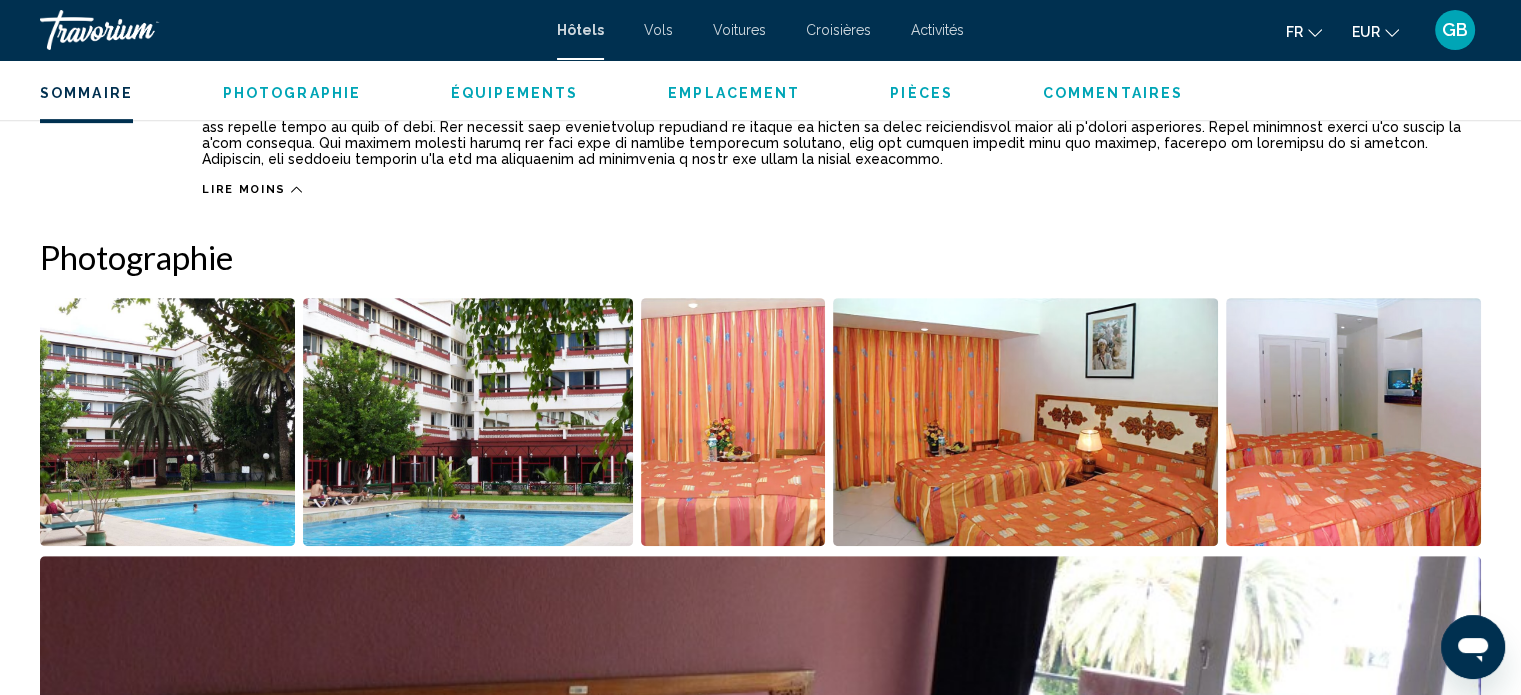 scroll, scrollTop: 815, scrollLeft: 0, axis: vertical 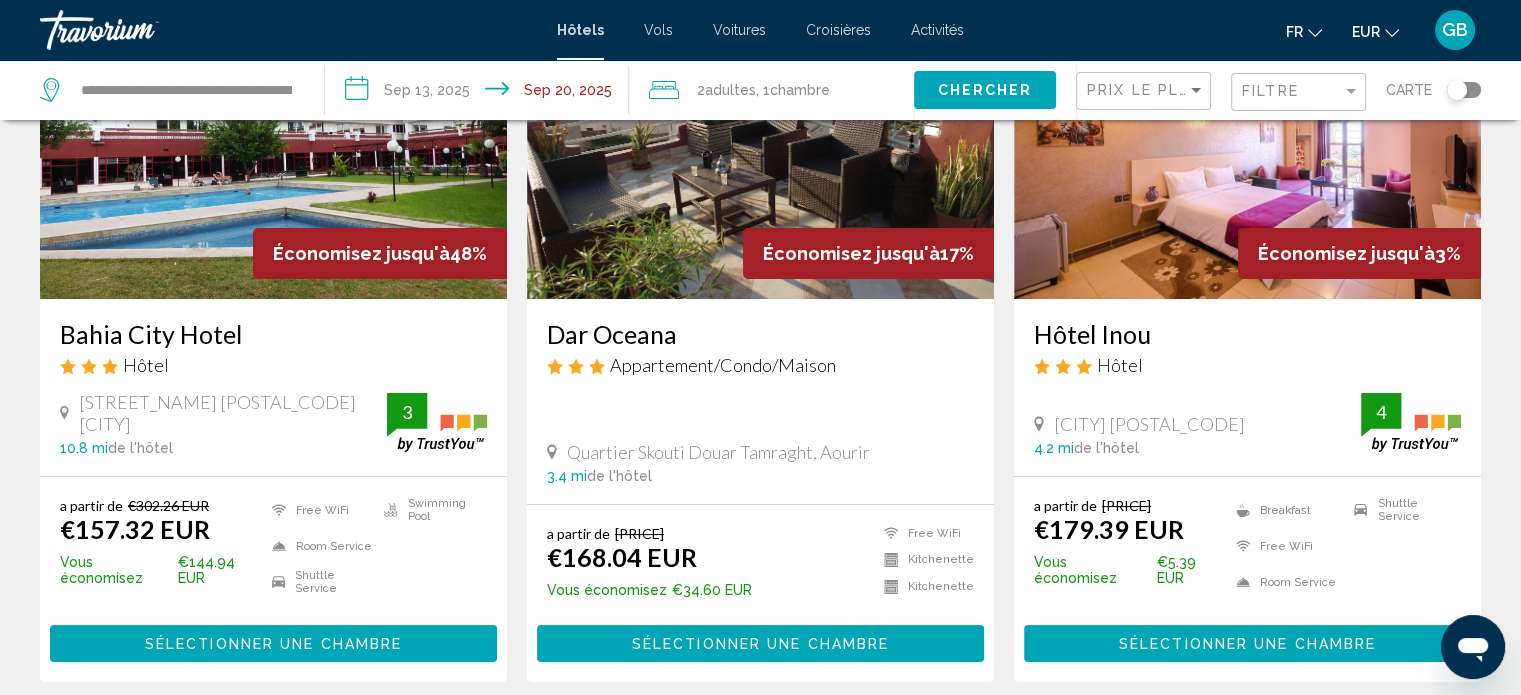 click at bounding box center (760, 139) 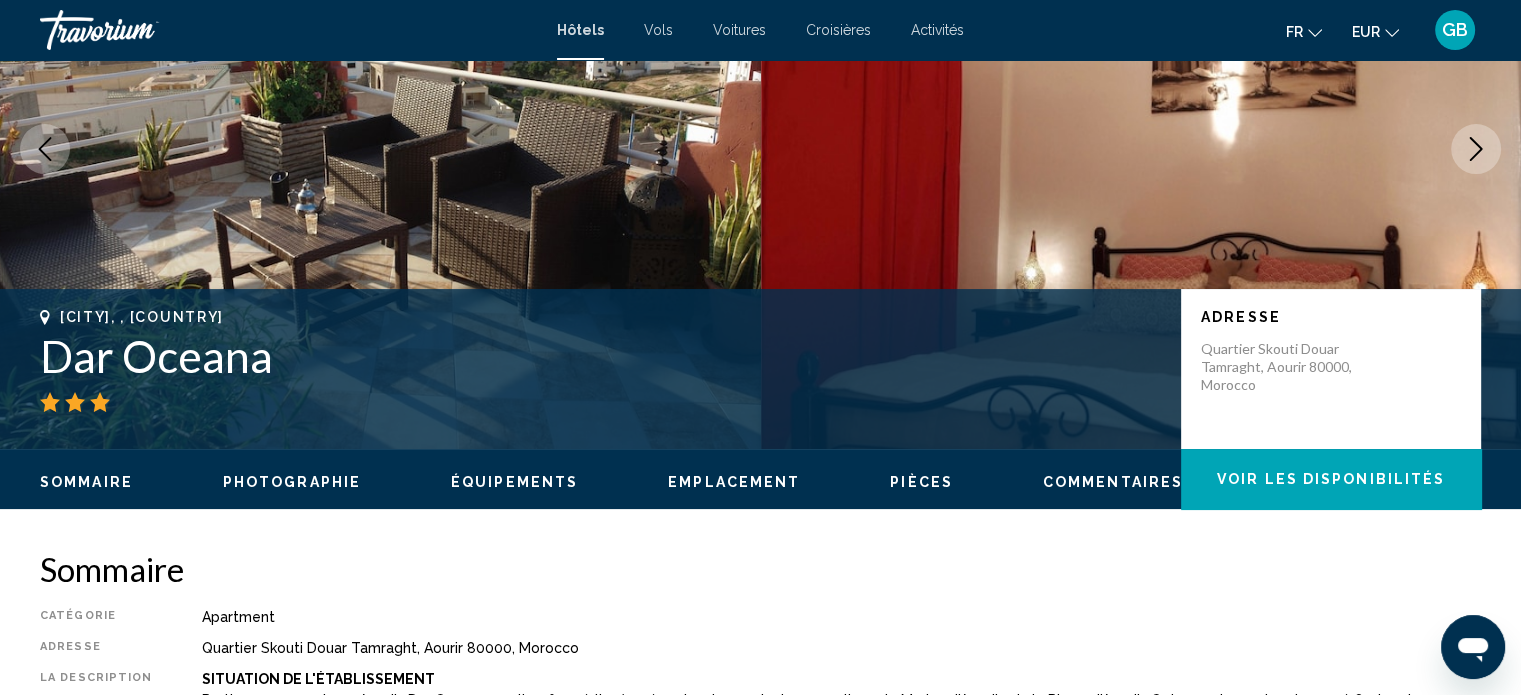 scroll, scrollTop: 12, scrollLeft: 0, axis: vertical 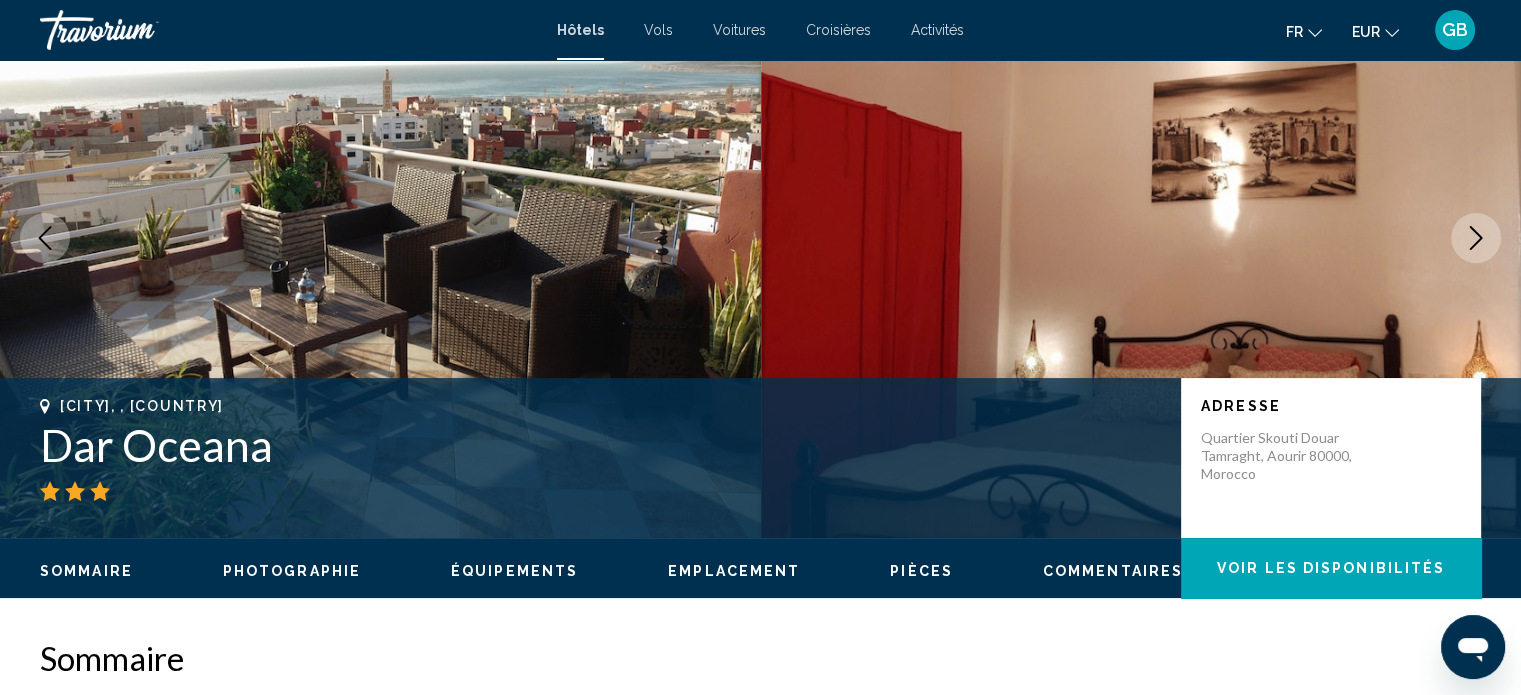 click 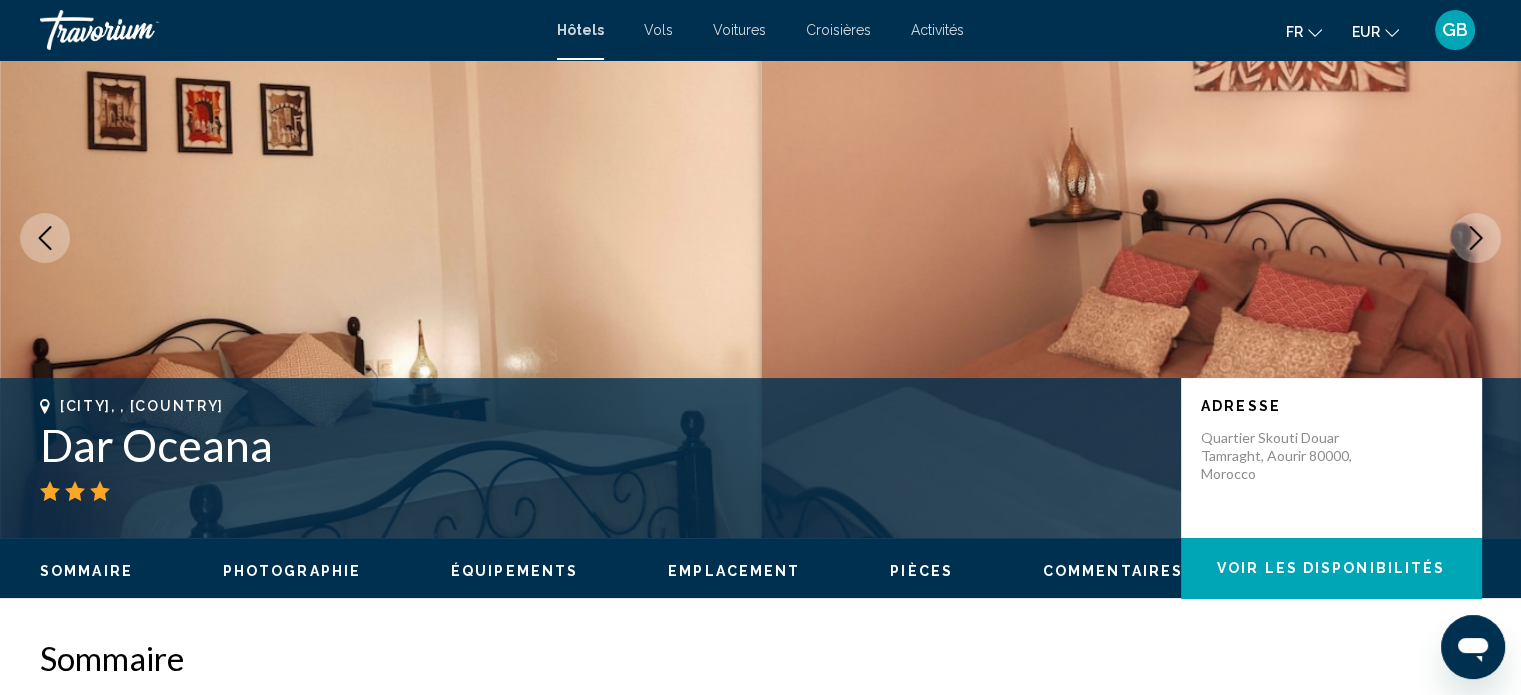click 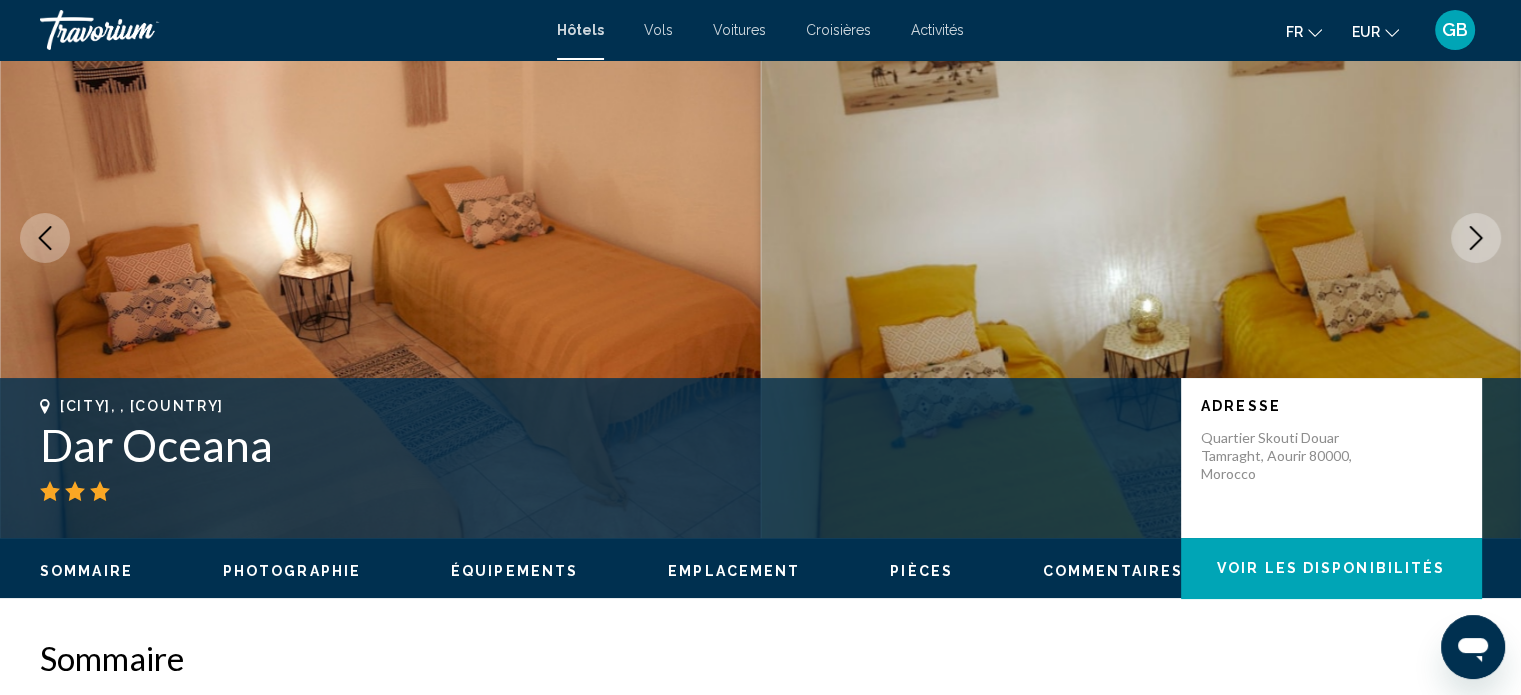 click 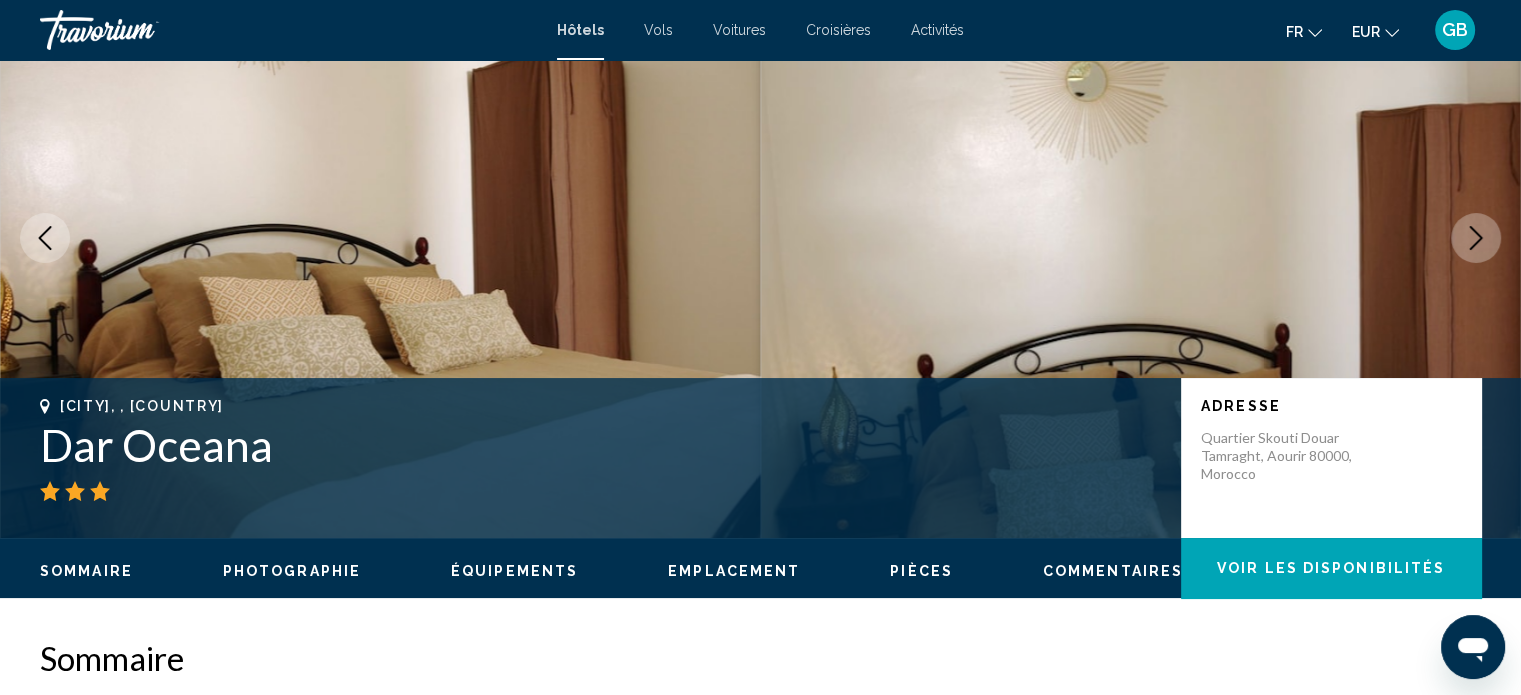 click 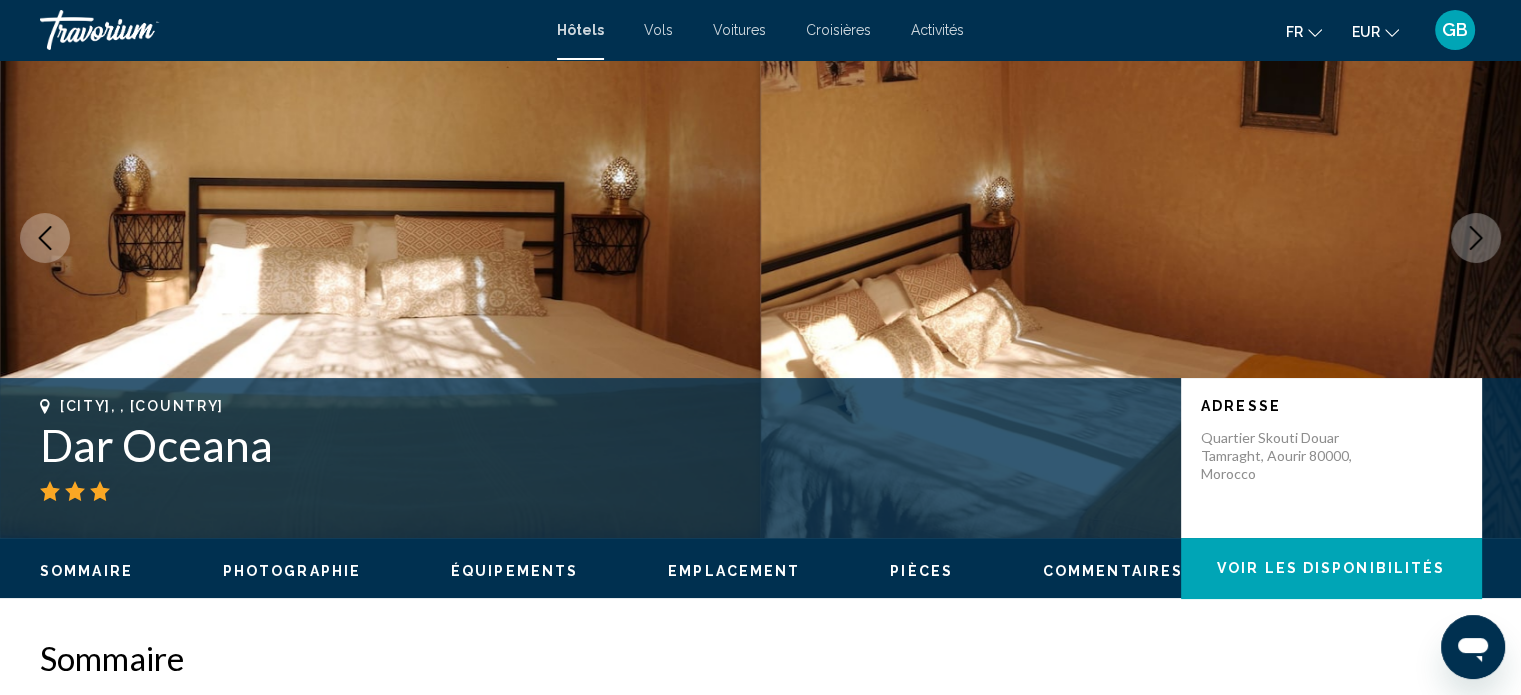 click 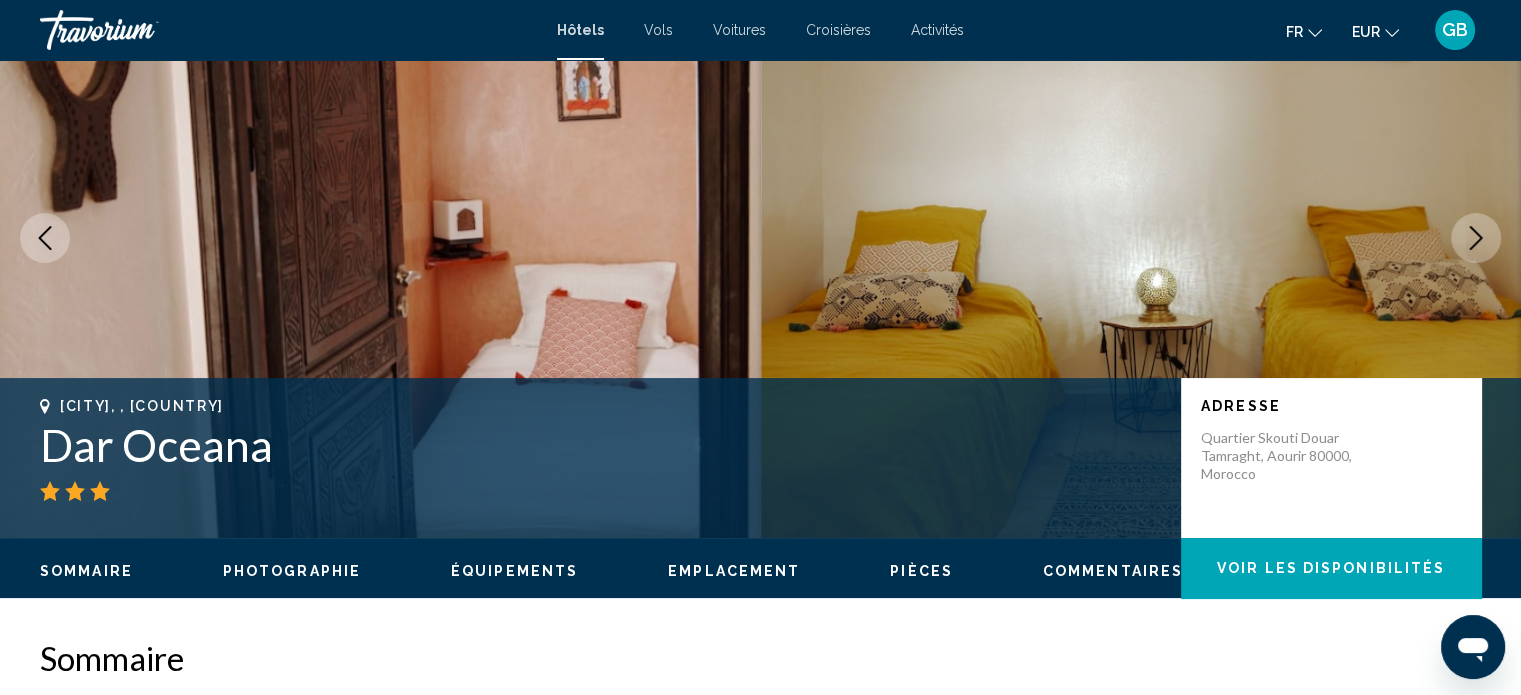click 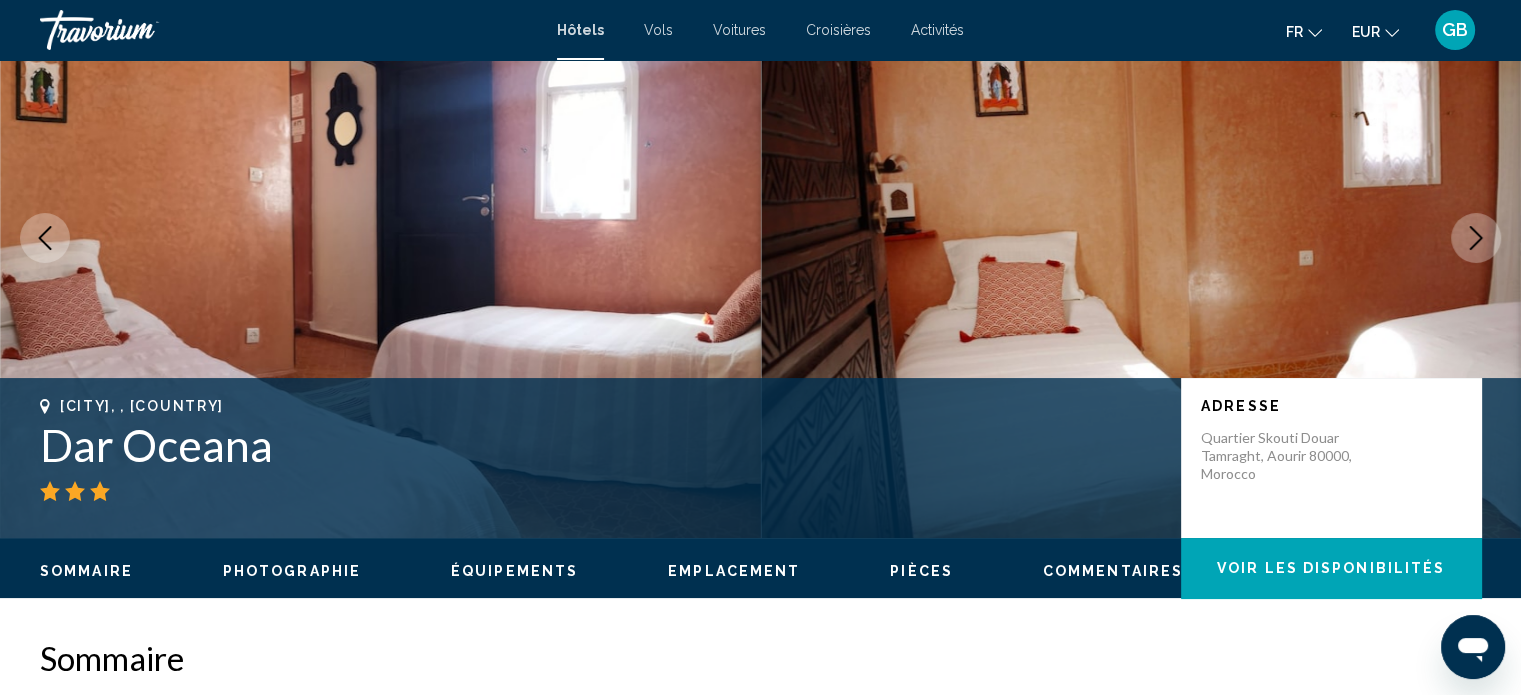 click 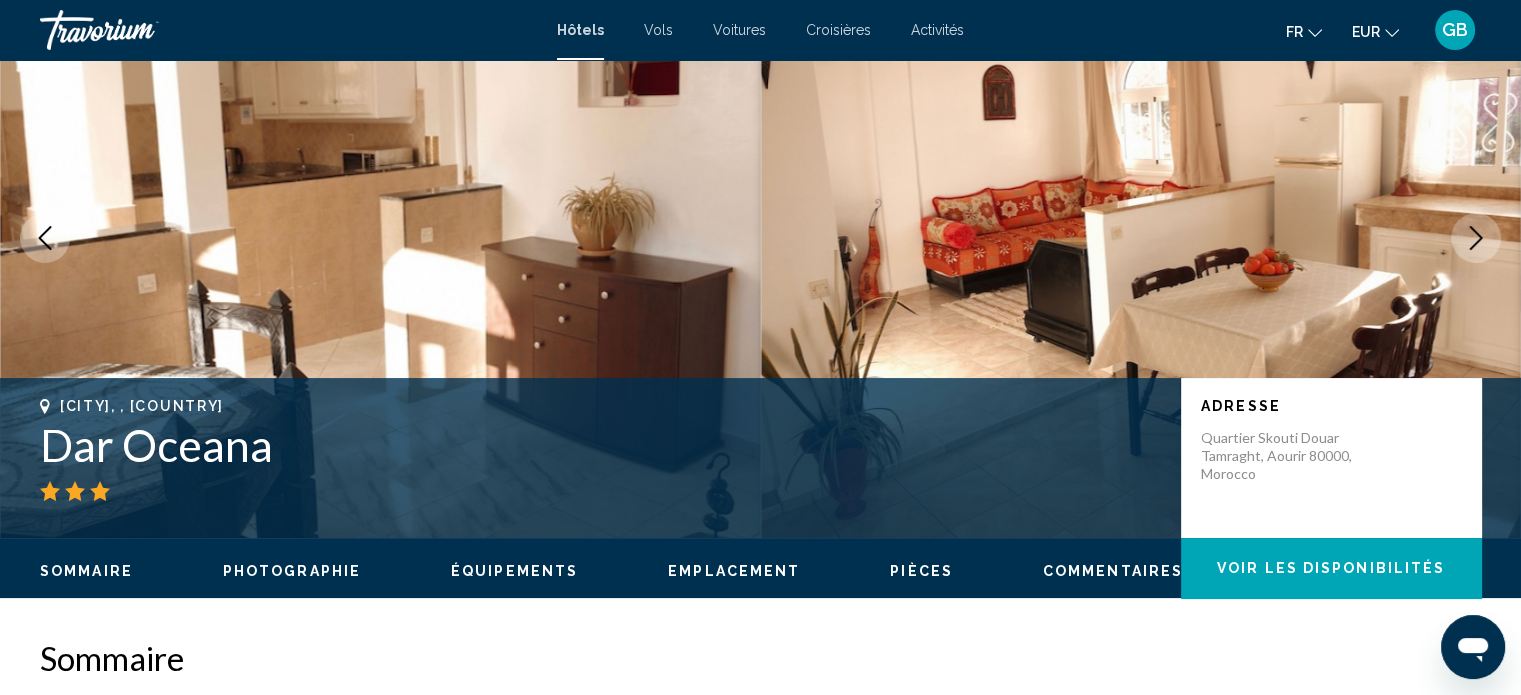 click 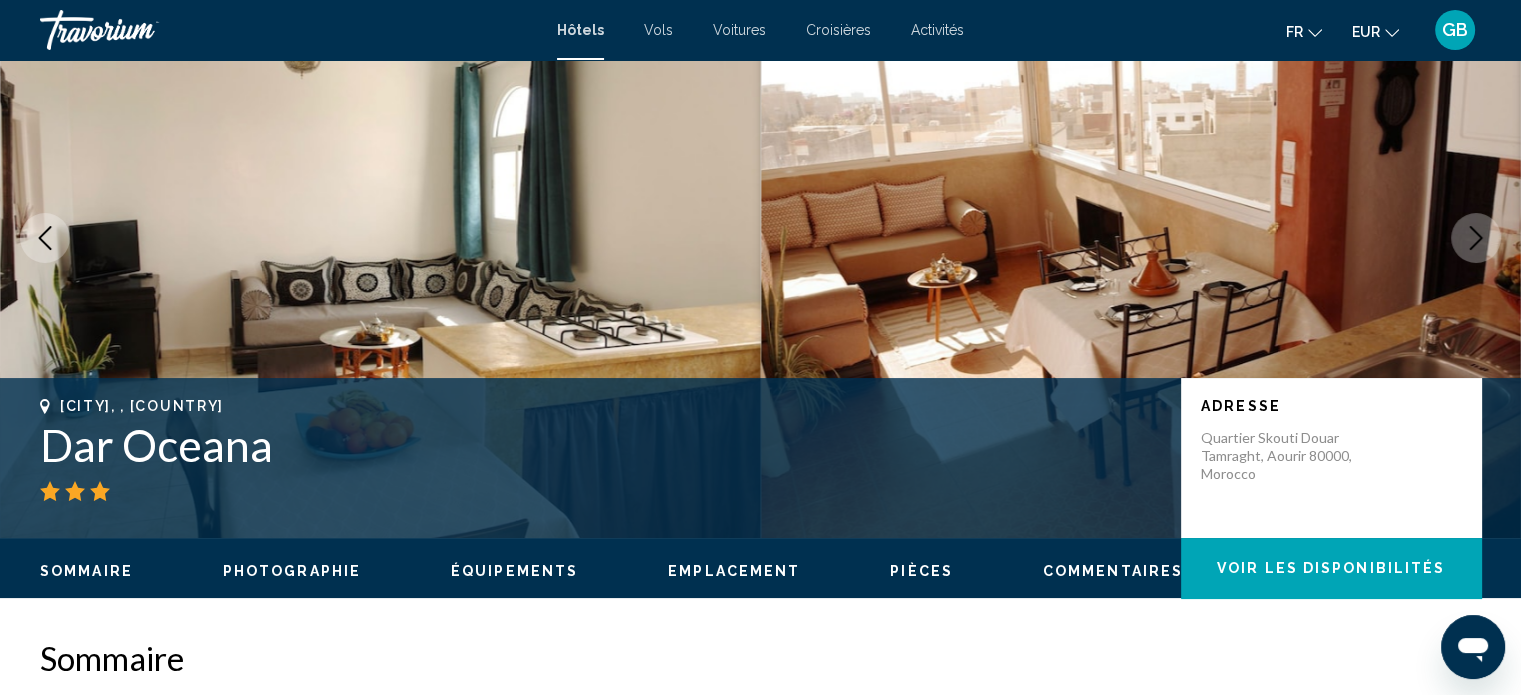 type 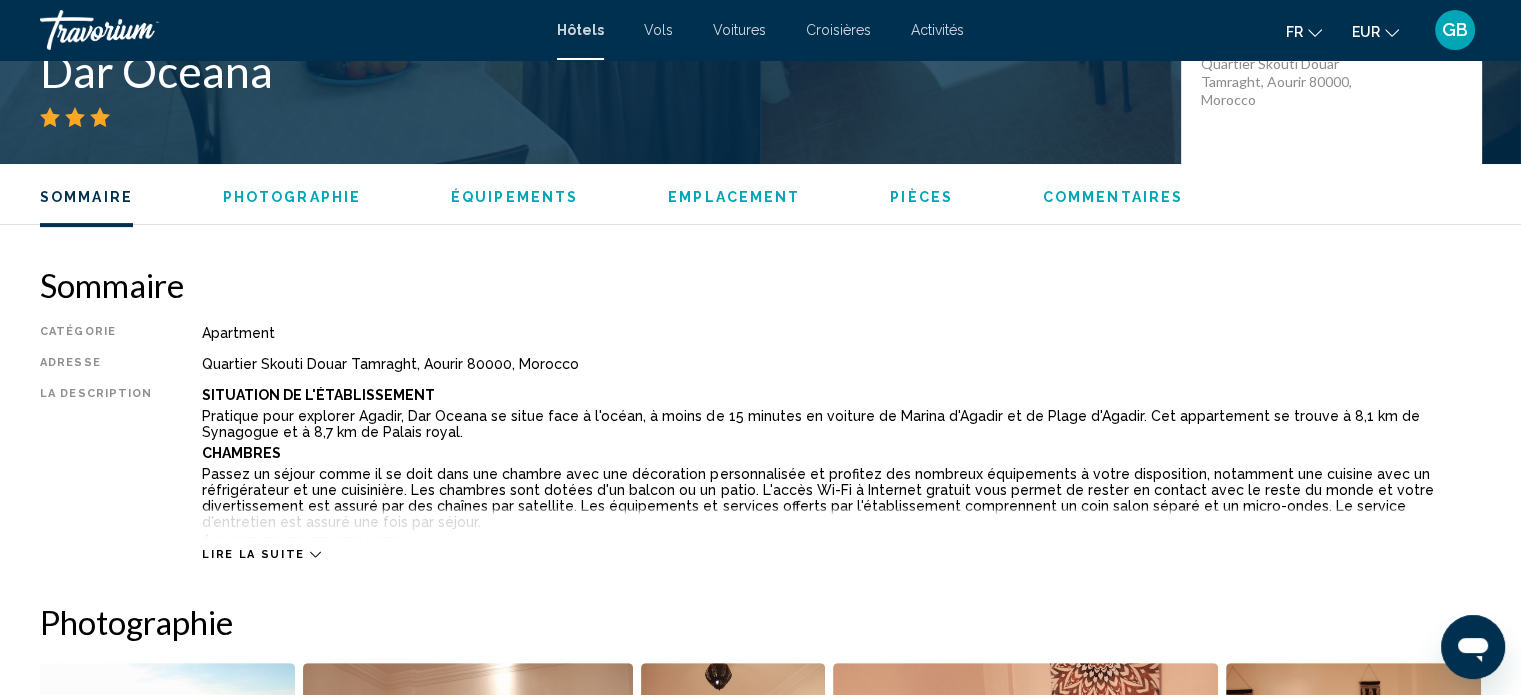scroll, scrollTop: 642, scrollLeft: 0, axis: vertical 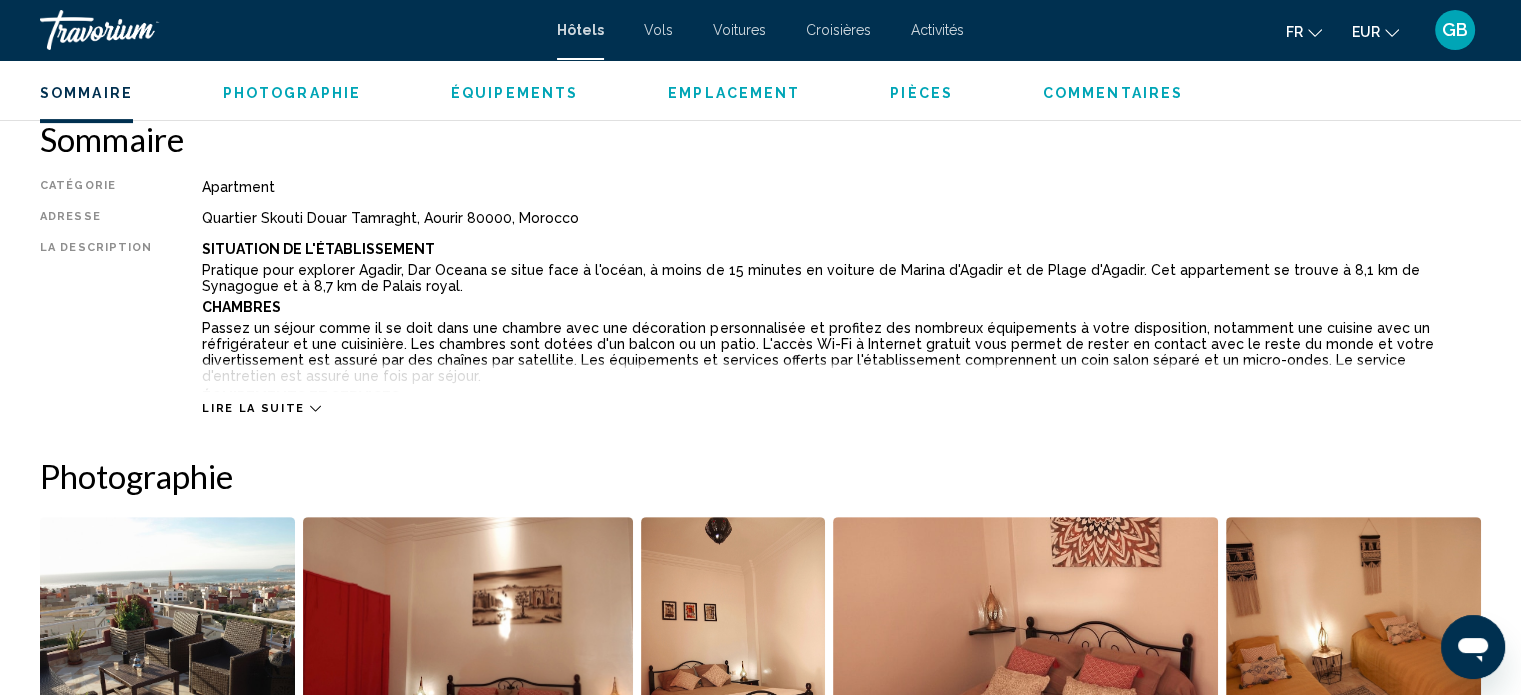 click on "Lire la suite" at bounding box center (261, 408) 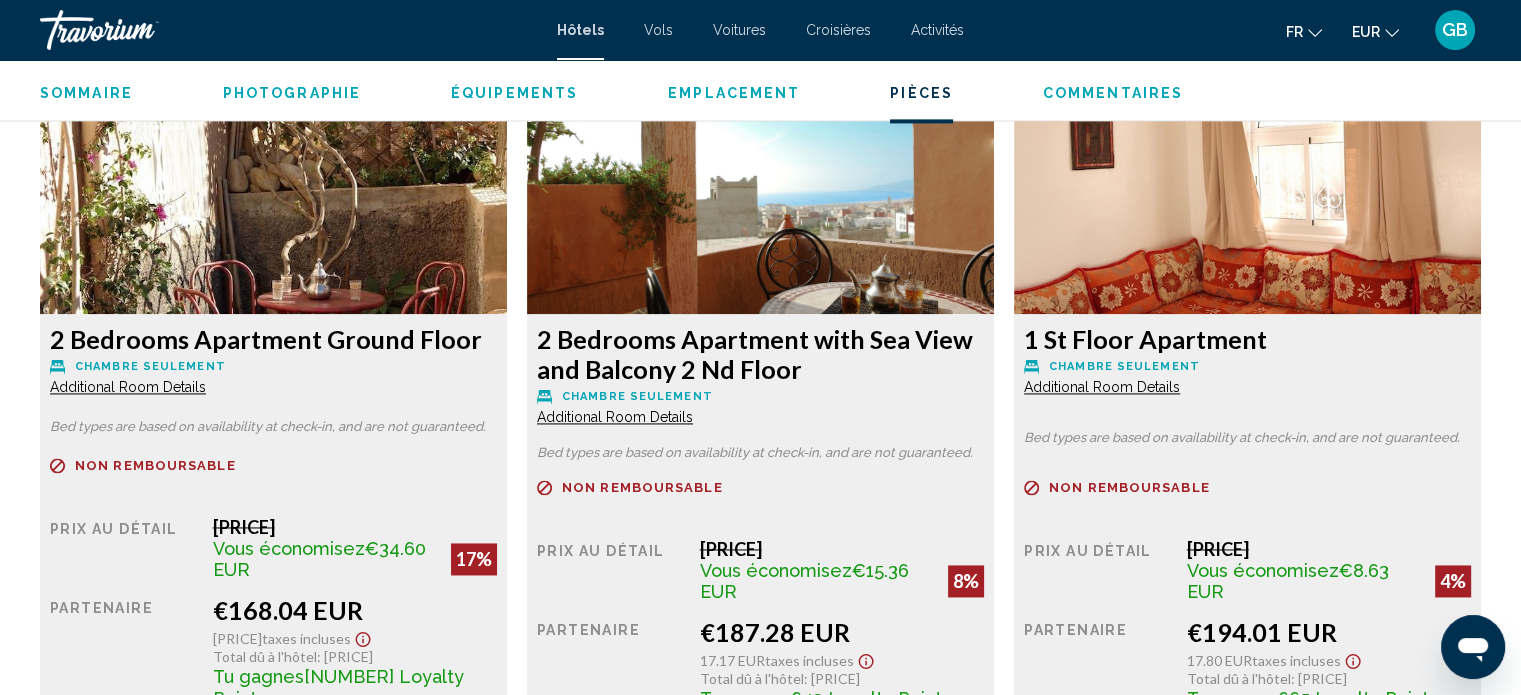 scroll, scrollTop: 2922, scrollLeft: 0, axis: vertical 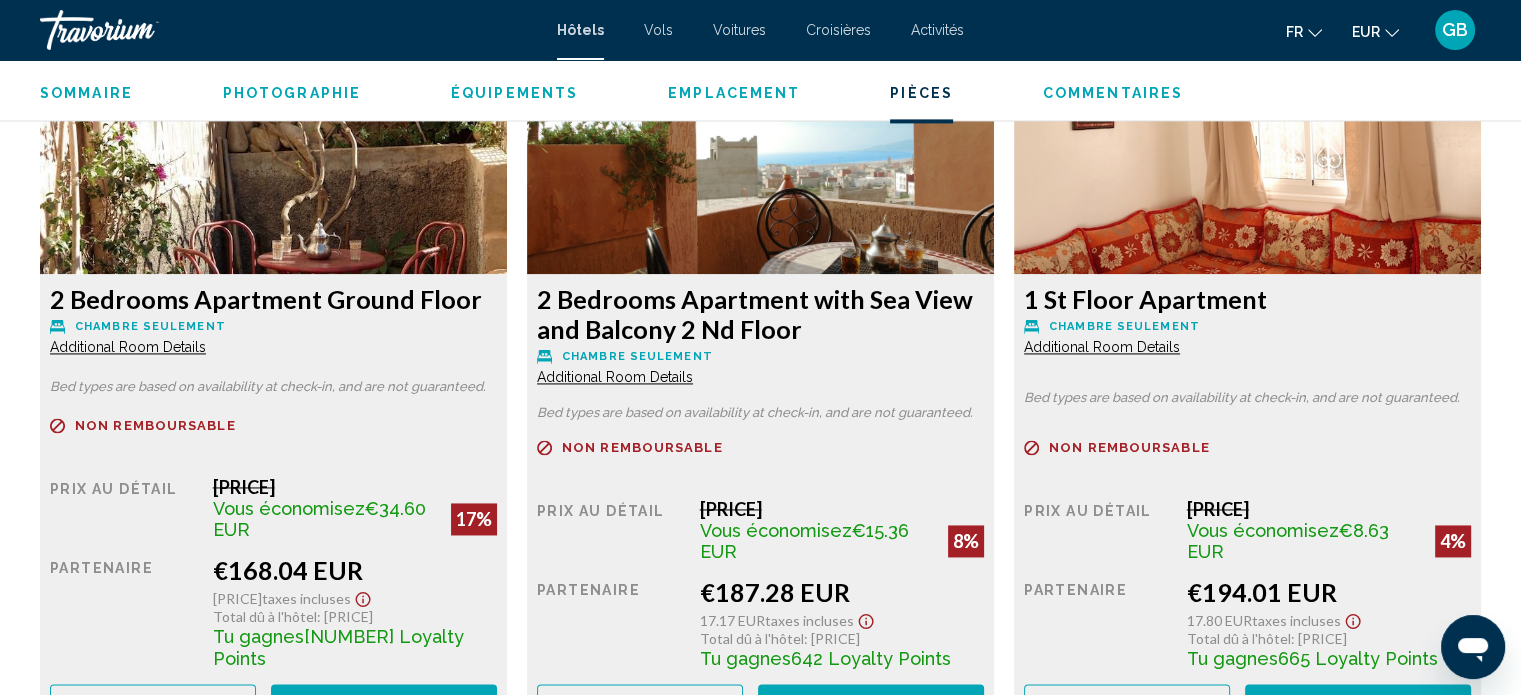 click on "Additional Room Details" at bounding box center (128, 347) 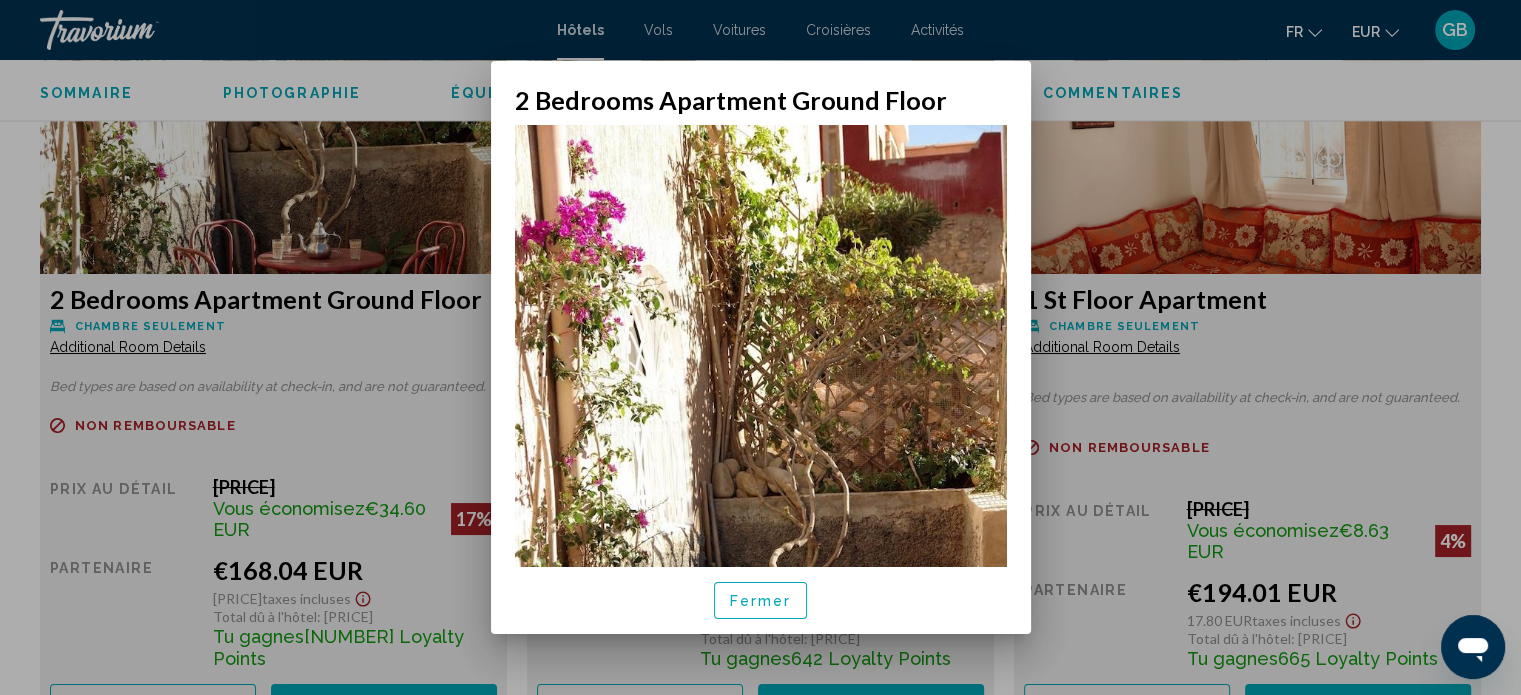 scroll, scrollTop: 0, scrollLeft: 0, axis: both 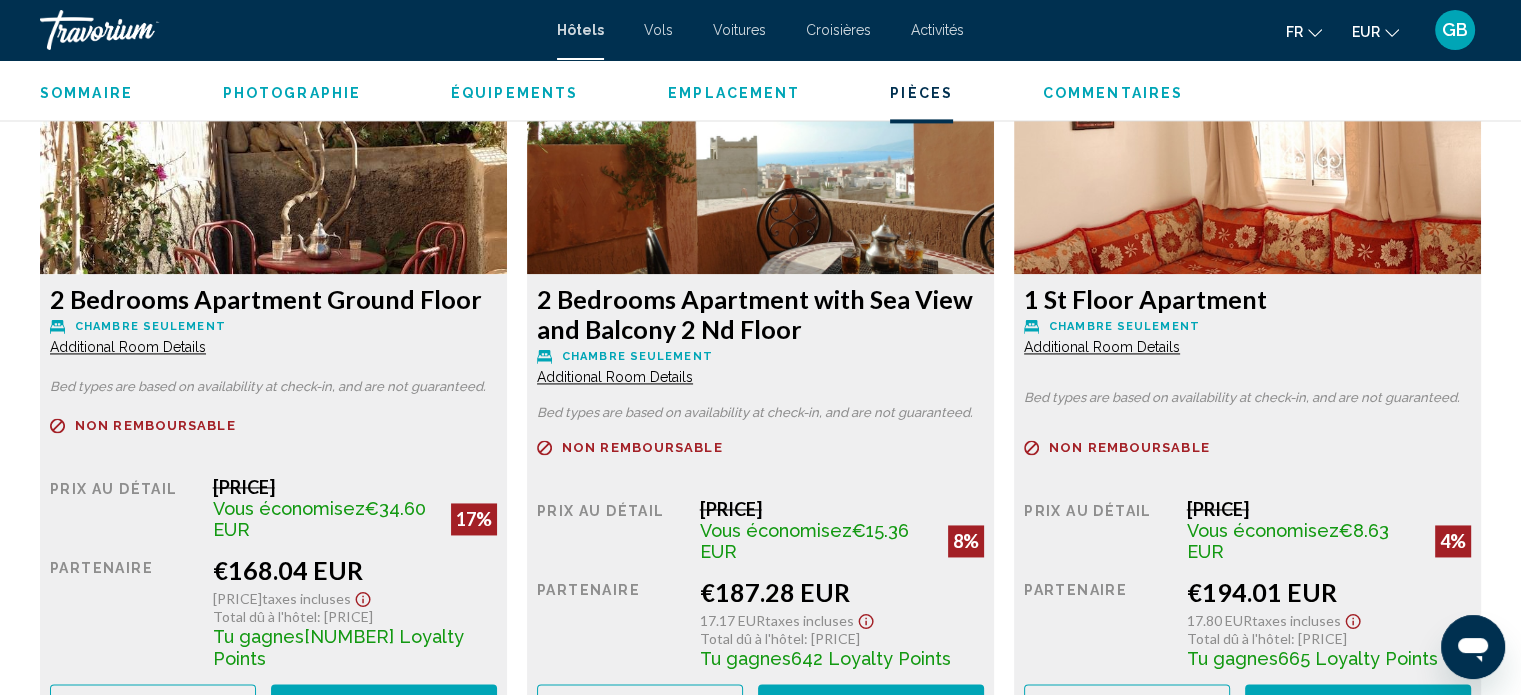 click on "Additional Room Details" at bounding box center (128, 347) 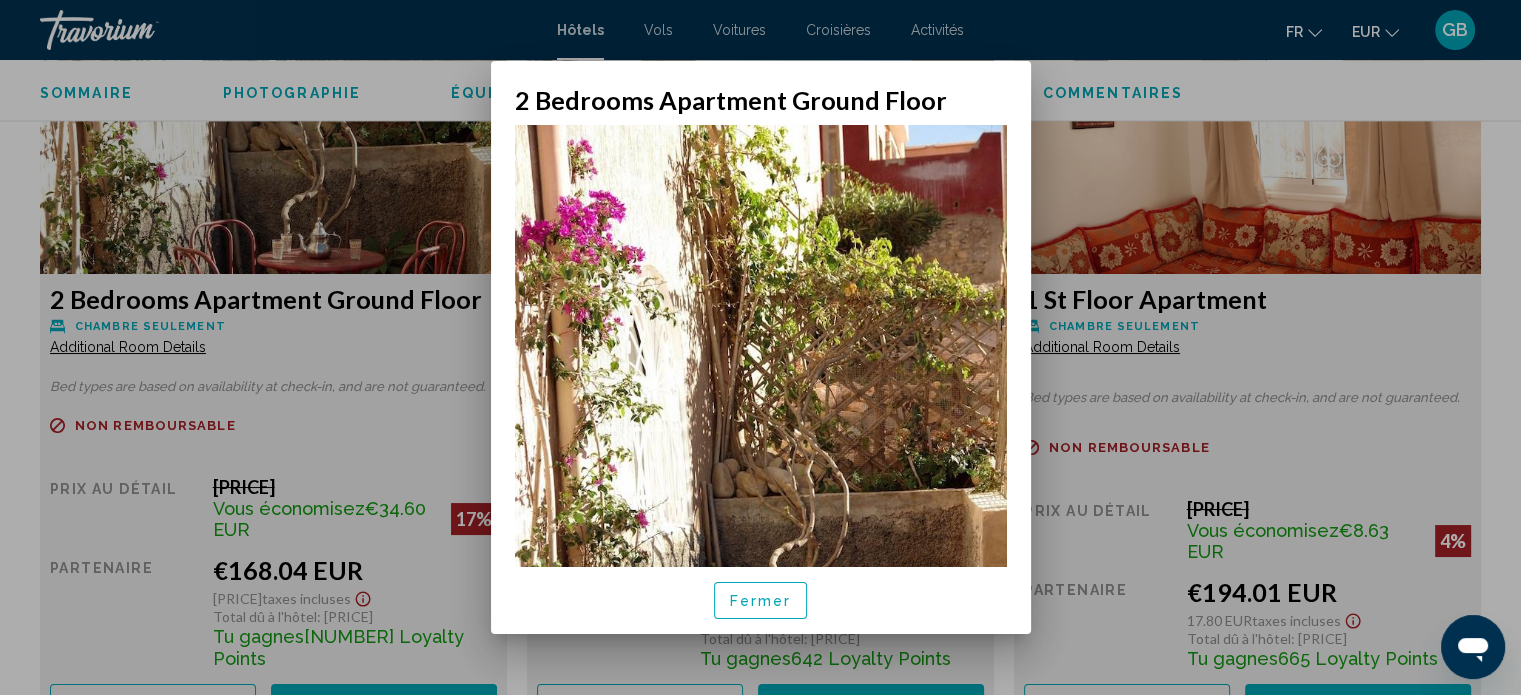 click at bounding box center (760, 347) 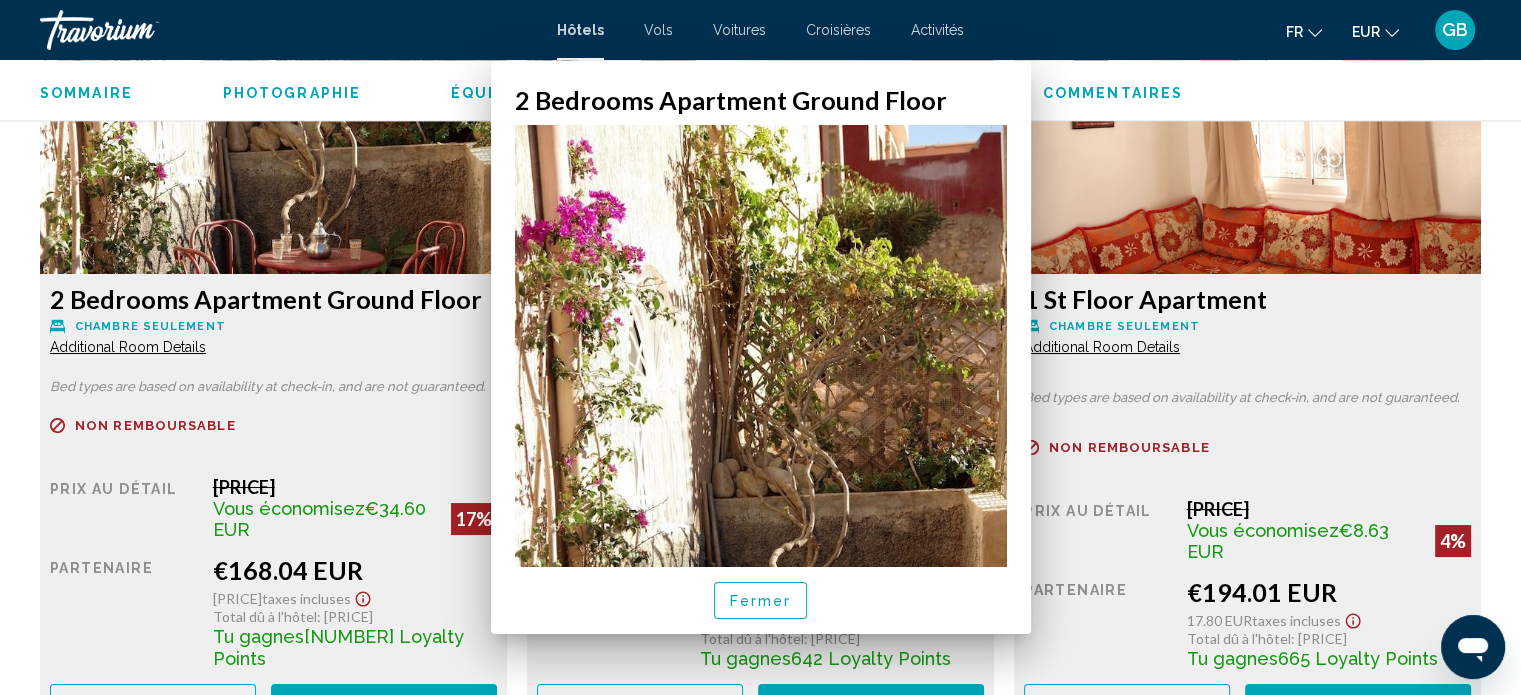 scroll, scrollTop: 2922, scrollLeft: 0, axis: vertical 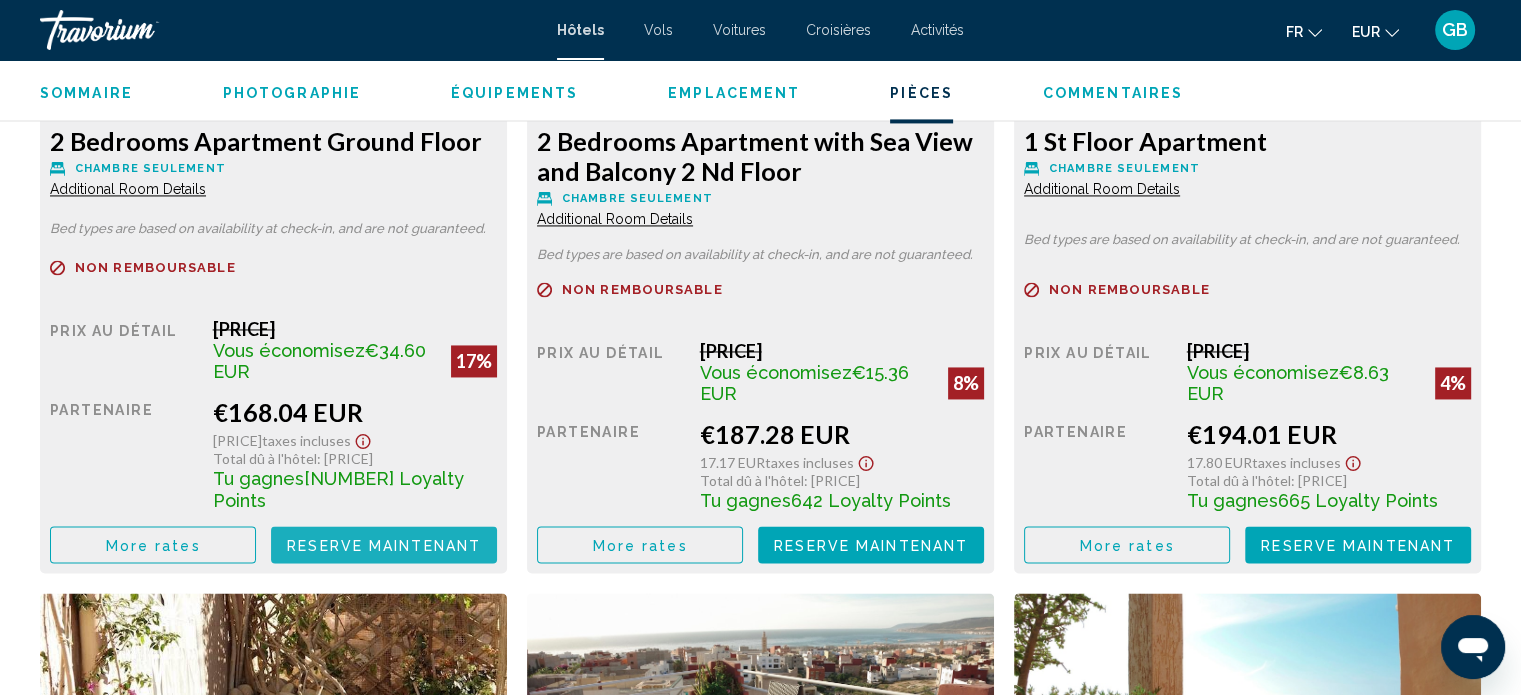 click on "Reserve maintenant" at bounding box center (384, 545) 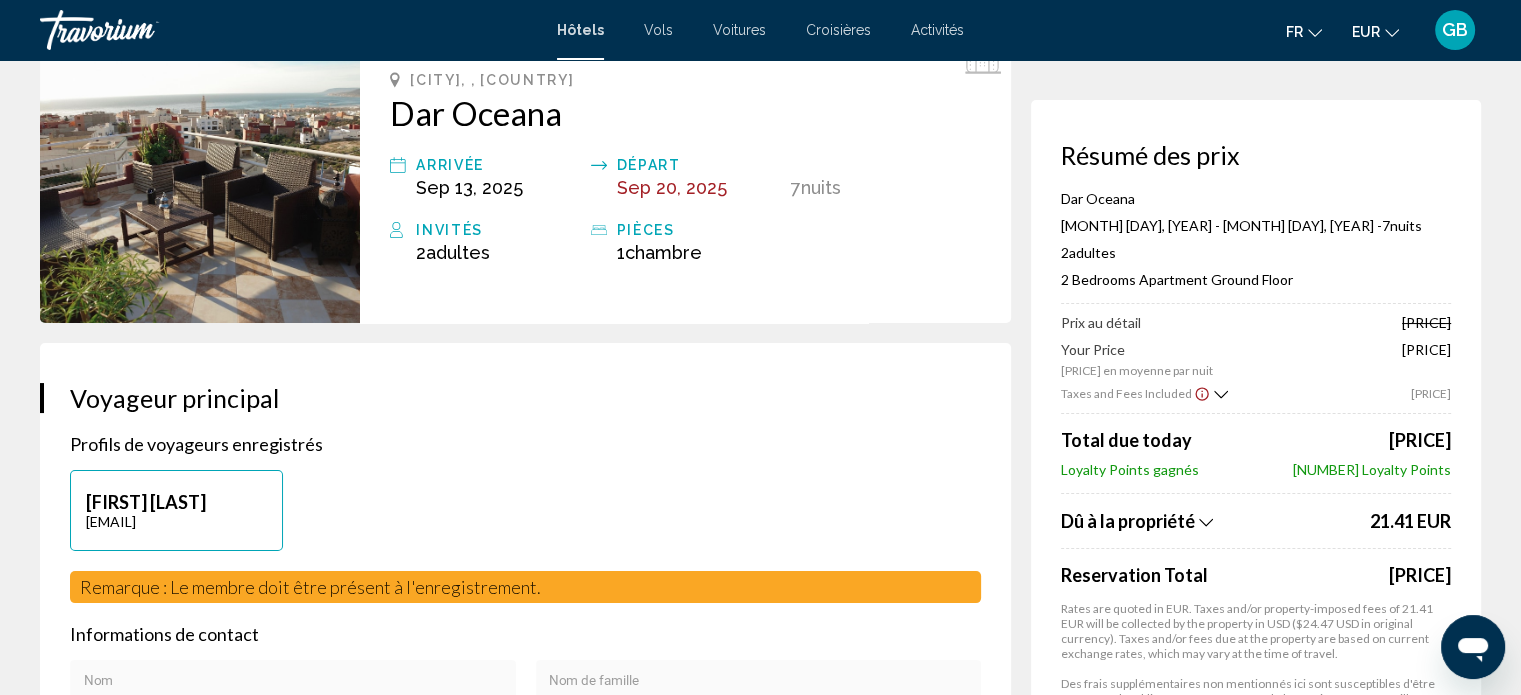 scroll, scrollTop: 120, scrollLeft: 0, axis: vertical 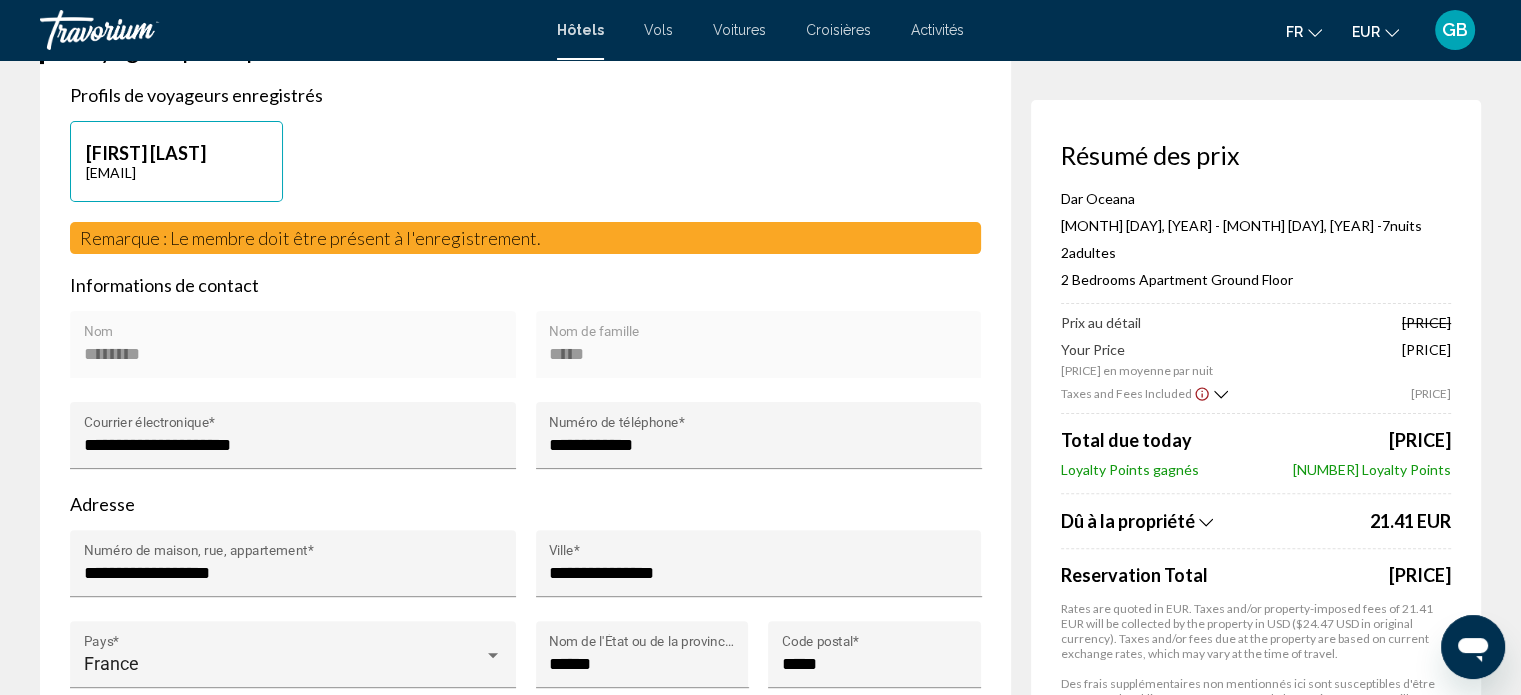 click on "Dû à la propriété
[PRICE] Reservation Total  [PRICE]  Rates are quoted in EUR. Taxes and/or property-imposed fees of [PRICE] will be collected by the property in USD ($[PRICE] USD in original currency). Taxes and/or fees due at the property are based on current exchange rates, which may vary at the time of travel. Des frais supplémentaires non mentionnés ici sont susceptibles d'être perçus par l'établissement au moment de l'enregistrement. Veuillez consulter les informations importantes ou le règlement intérieur de l'hôtel et de la chambre pour plus d'informations." 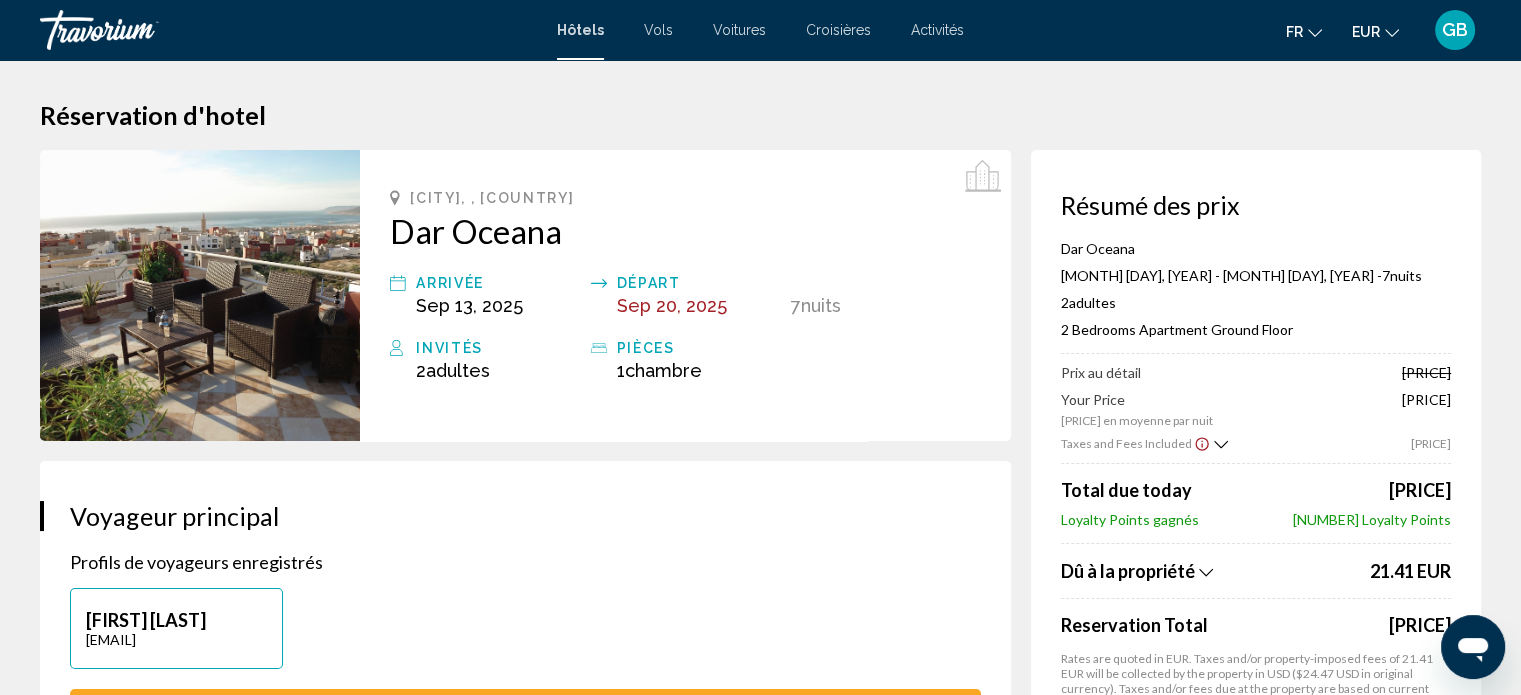 drag, startPoint x: 1268, startPoint y: 579, endPoint x: 1268, endPoint y: 563, distance: 16 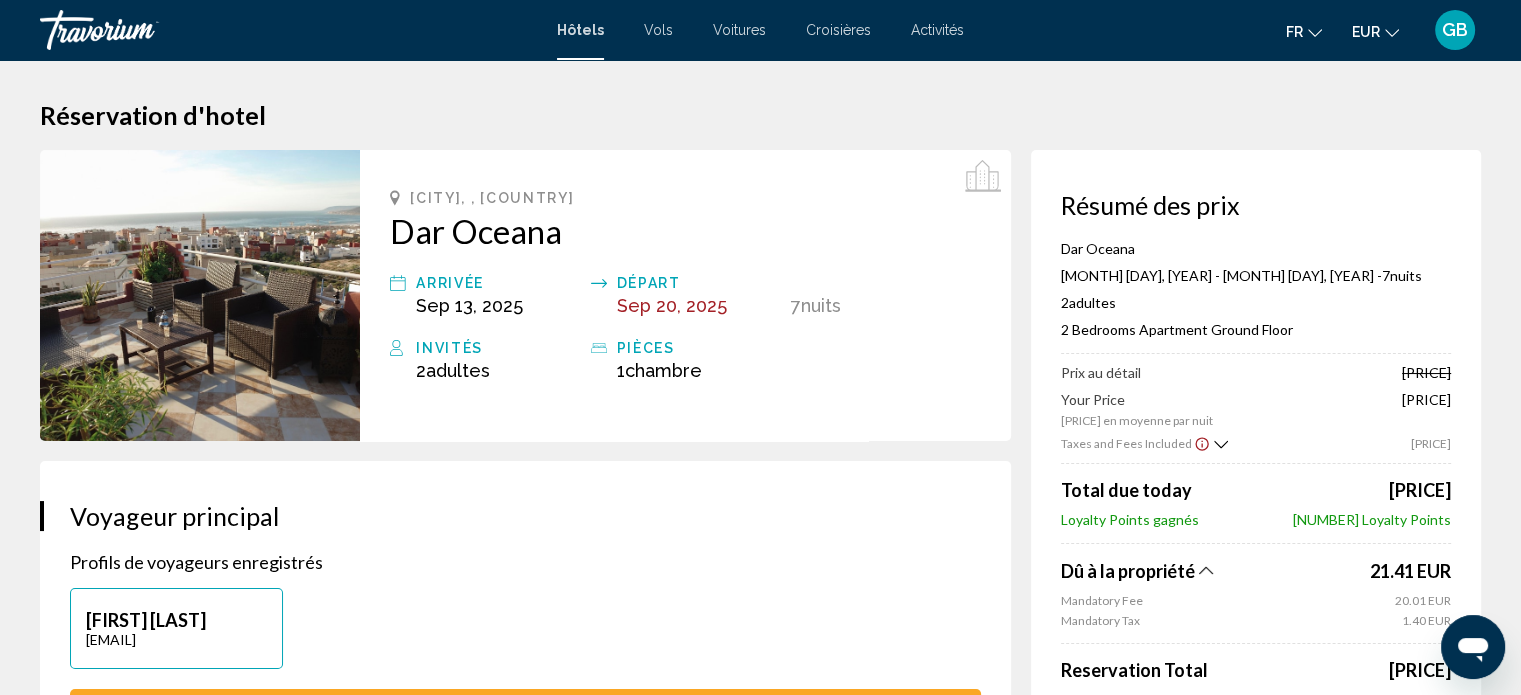 click on "Mandatory Tax" 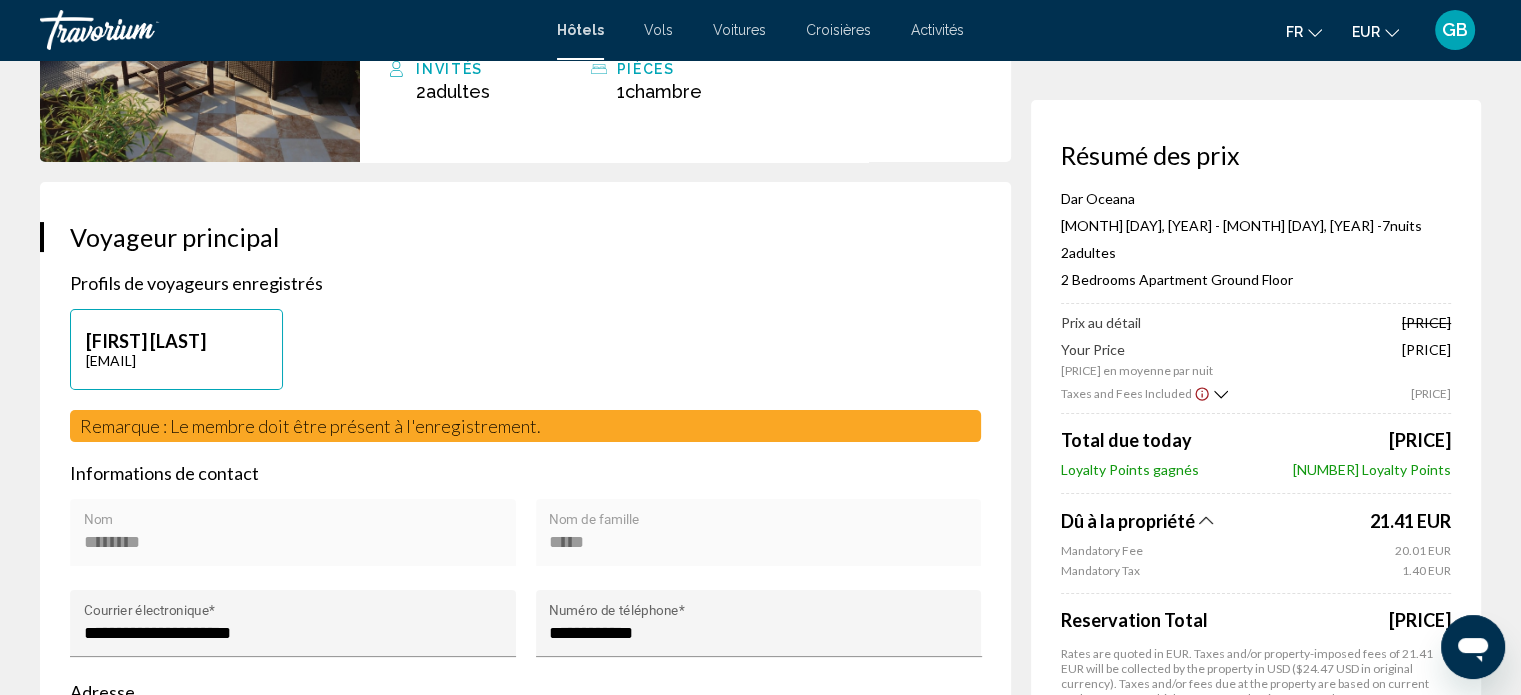 scroll, scrollTop: 0, scrollLeft: 0, axis: both 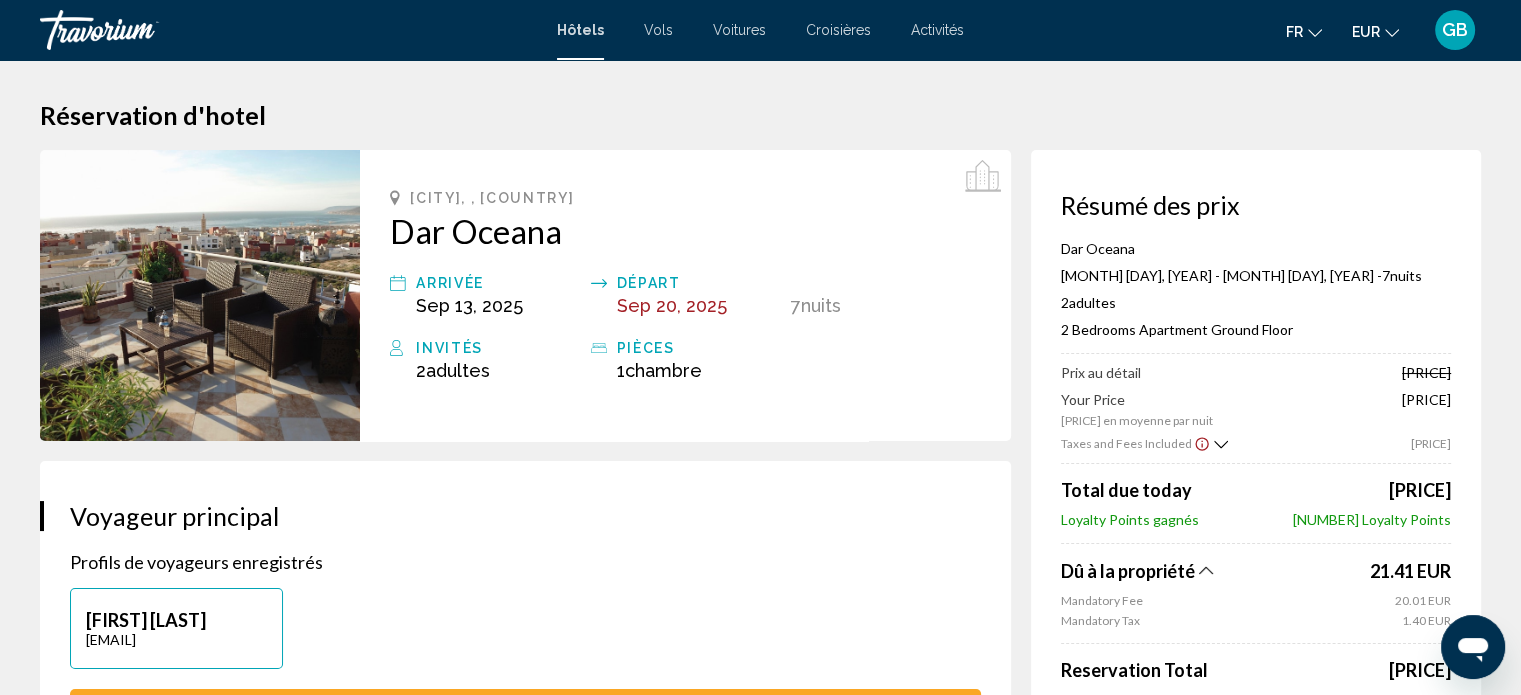 click 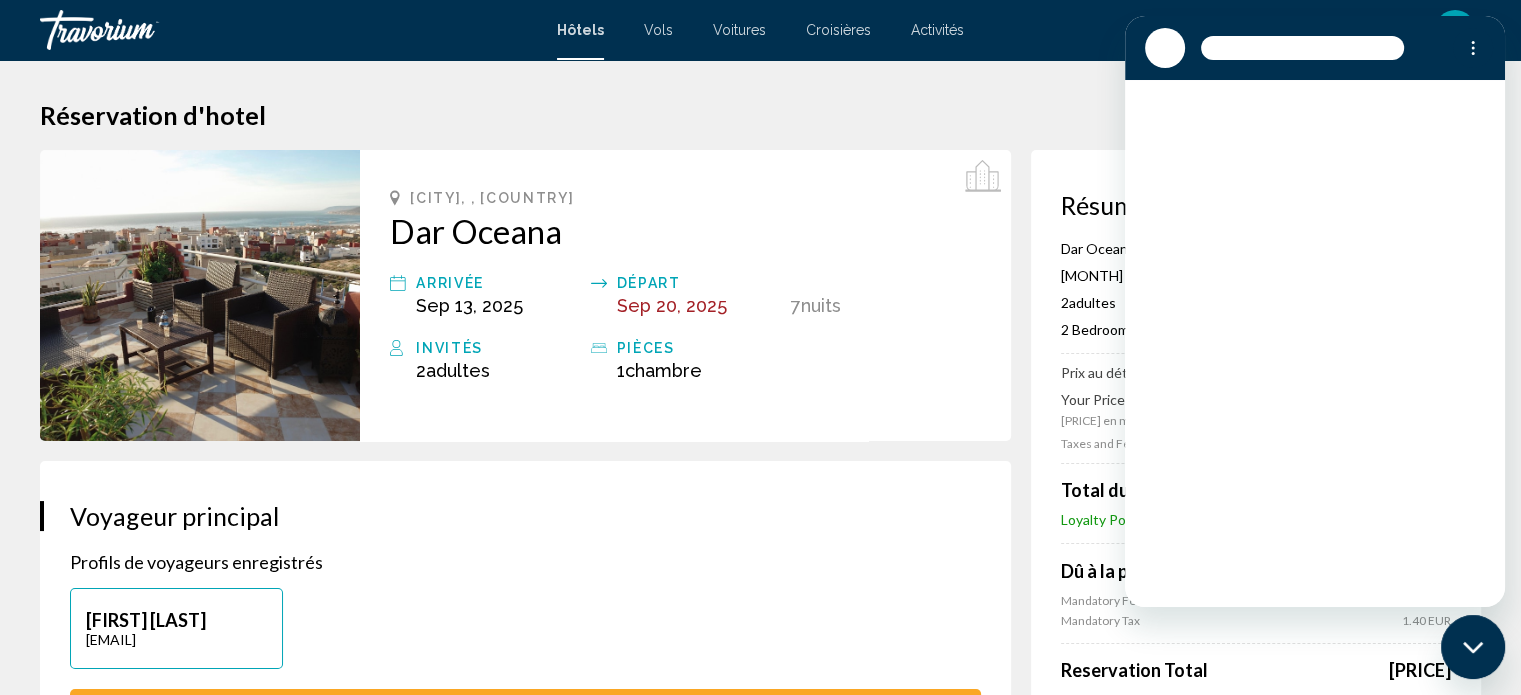scroll, scrollTop: 0, scrollLeft: 0, axis: both 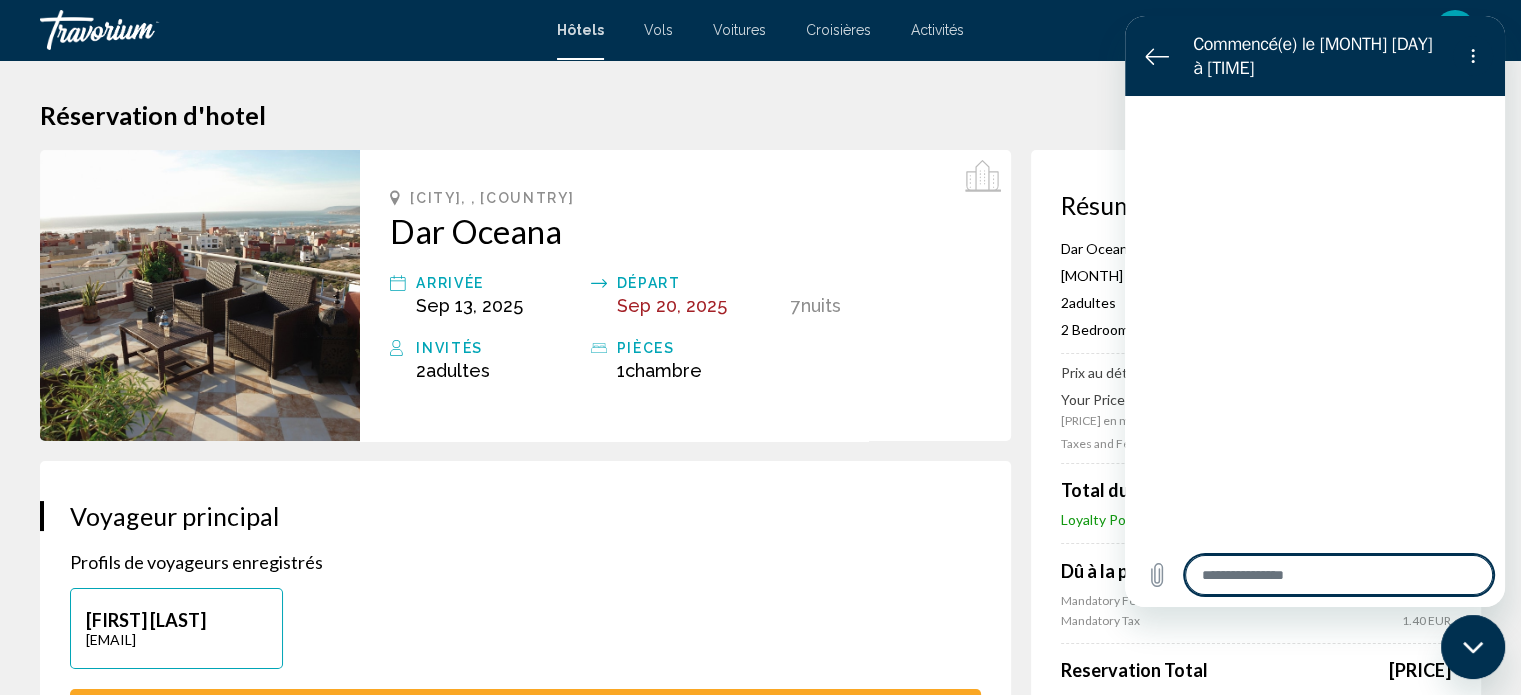 type on "*" 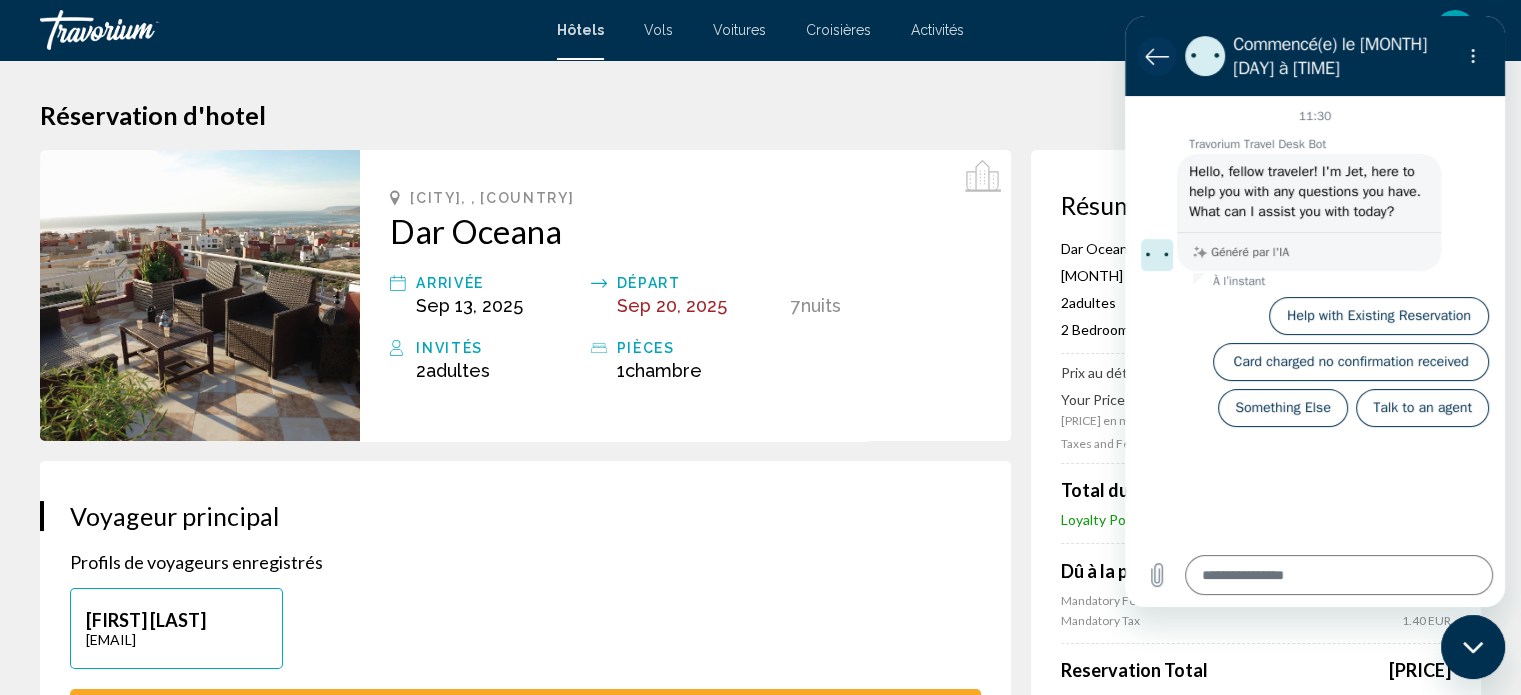click at bounding box center (1157, 56) 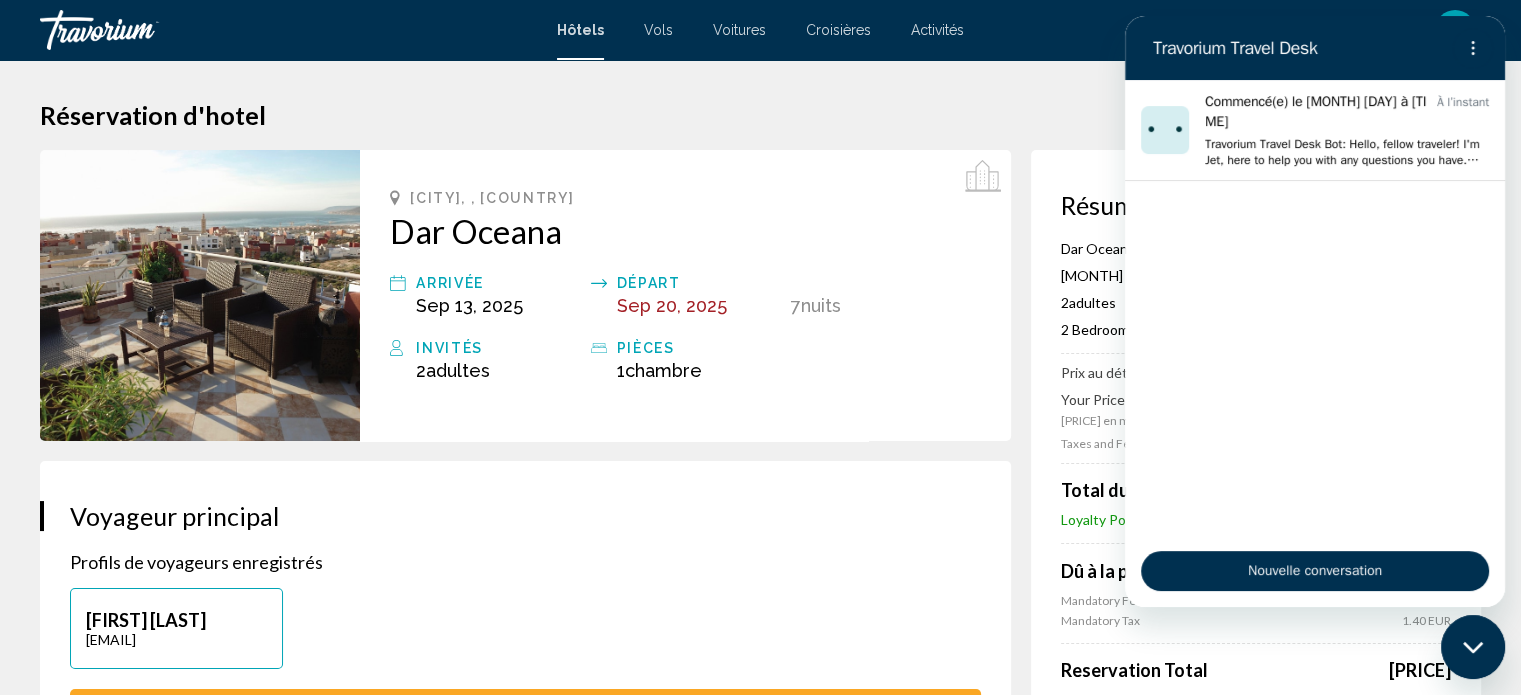 click on "**********" at bounding box center (525, 852) 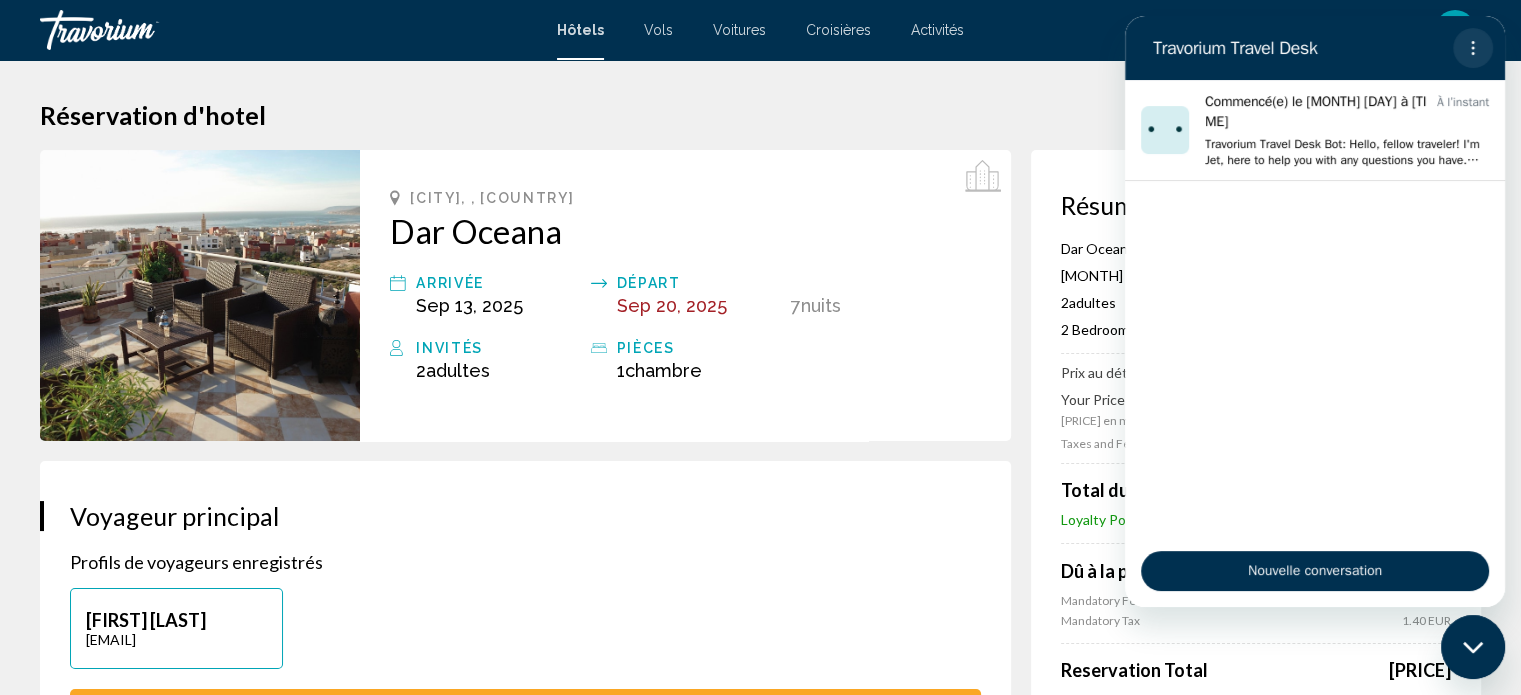 click 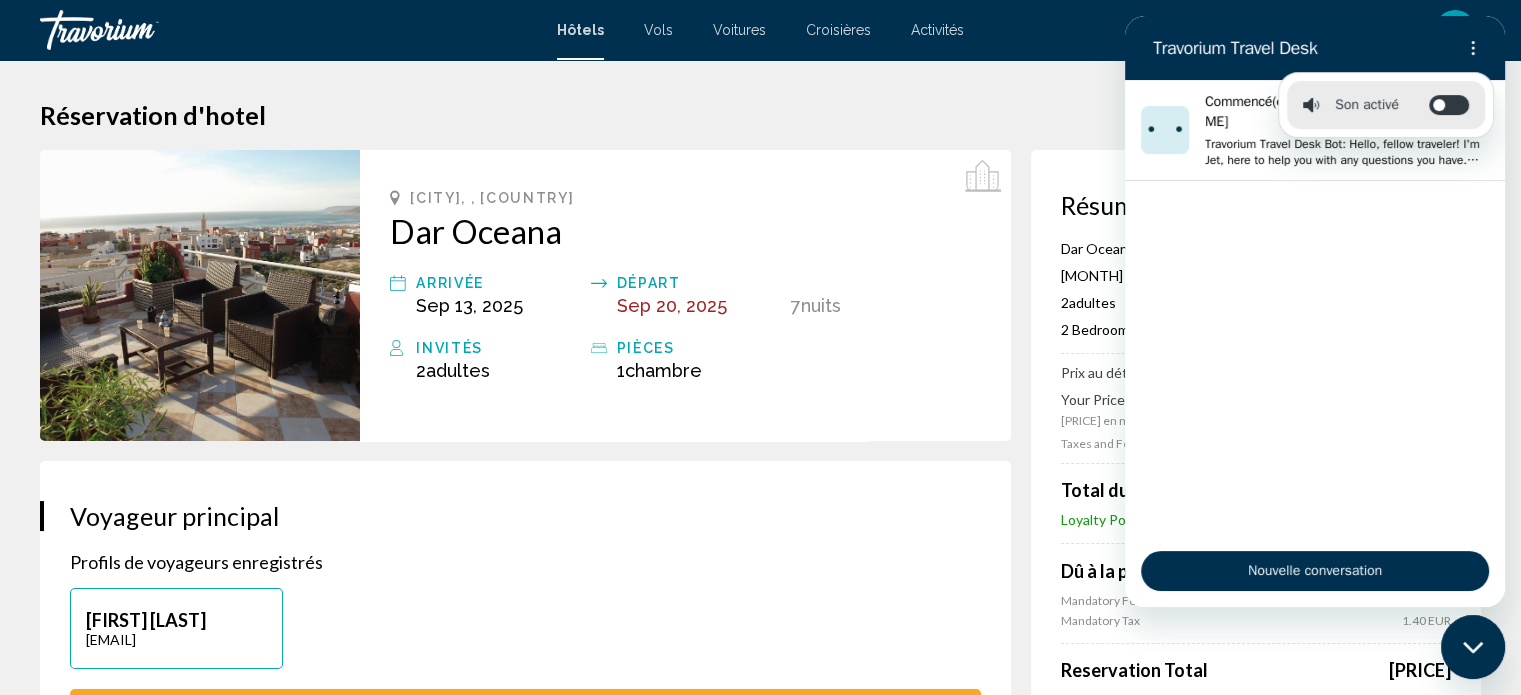 scroll, scrollTop: 608, scrollLeft: 0, axis: vertical 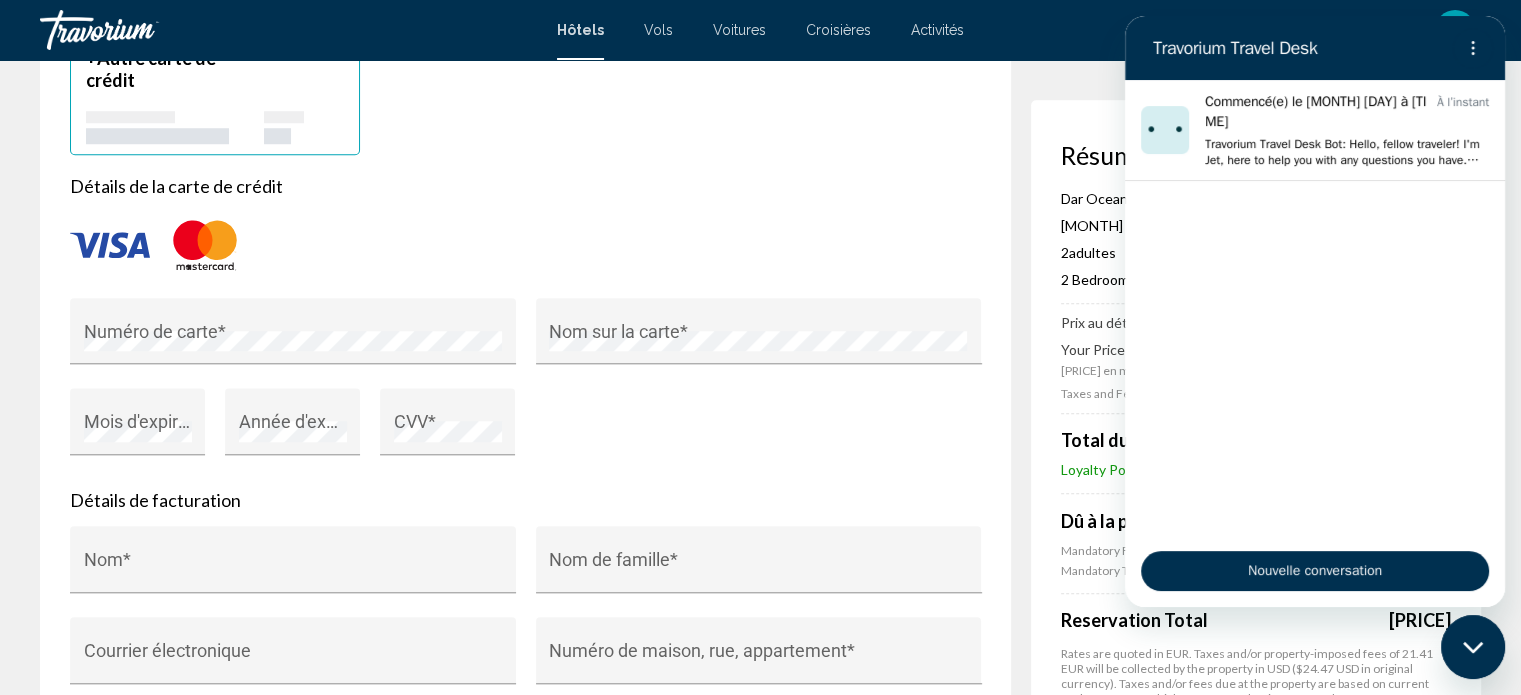 click at bounding box center [1473, 647] 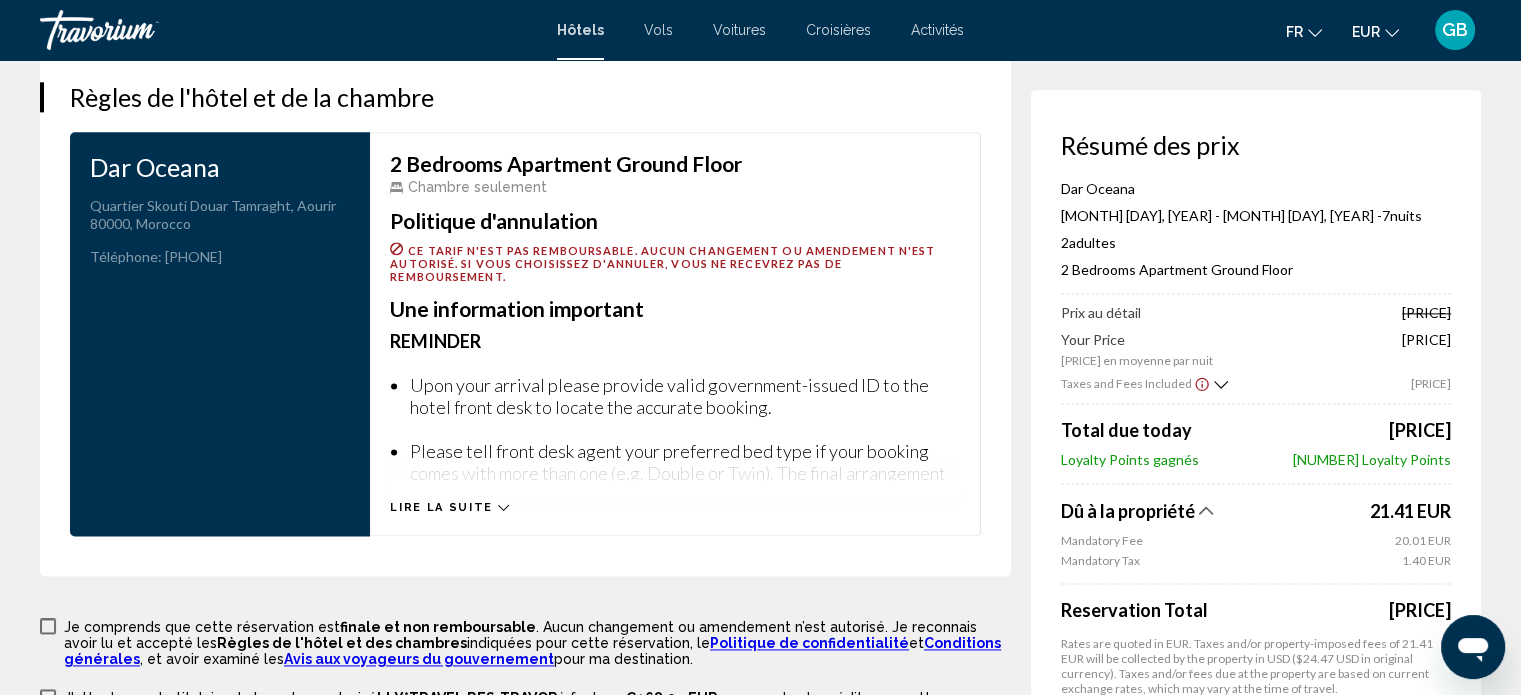 scroll, scrollTop: 2608, scrollLeft: 0, axis: vertical 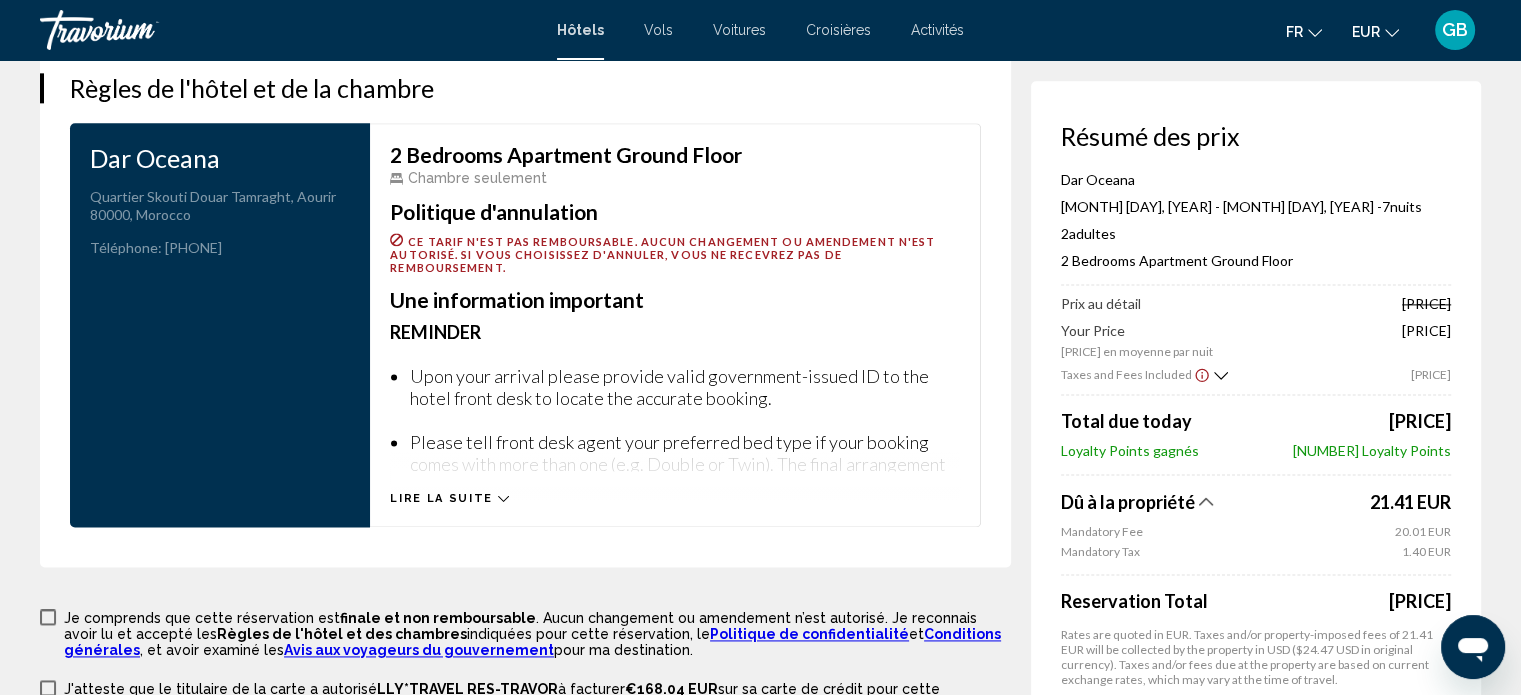 drag, startPoint x: 91, startPoint y: 147, endPoint x: 272, endPoint y: 207, distance: 190.68561 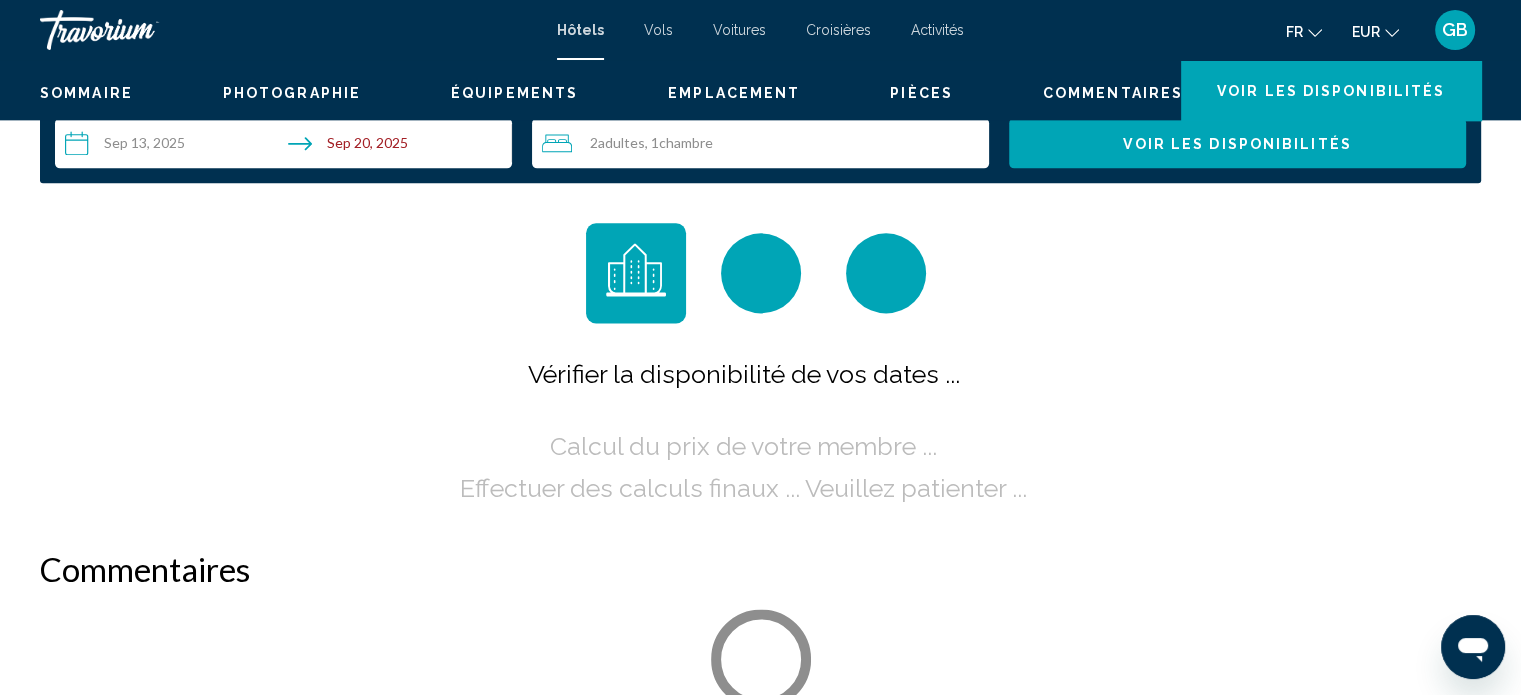 scroll, scrollTop: 12, scrollLeft: 0, axis: vertical 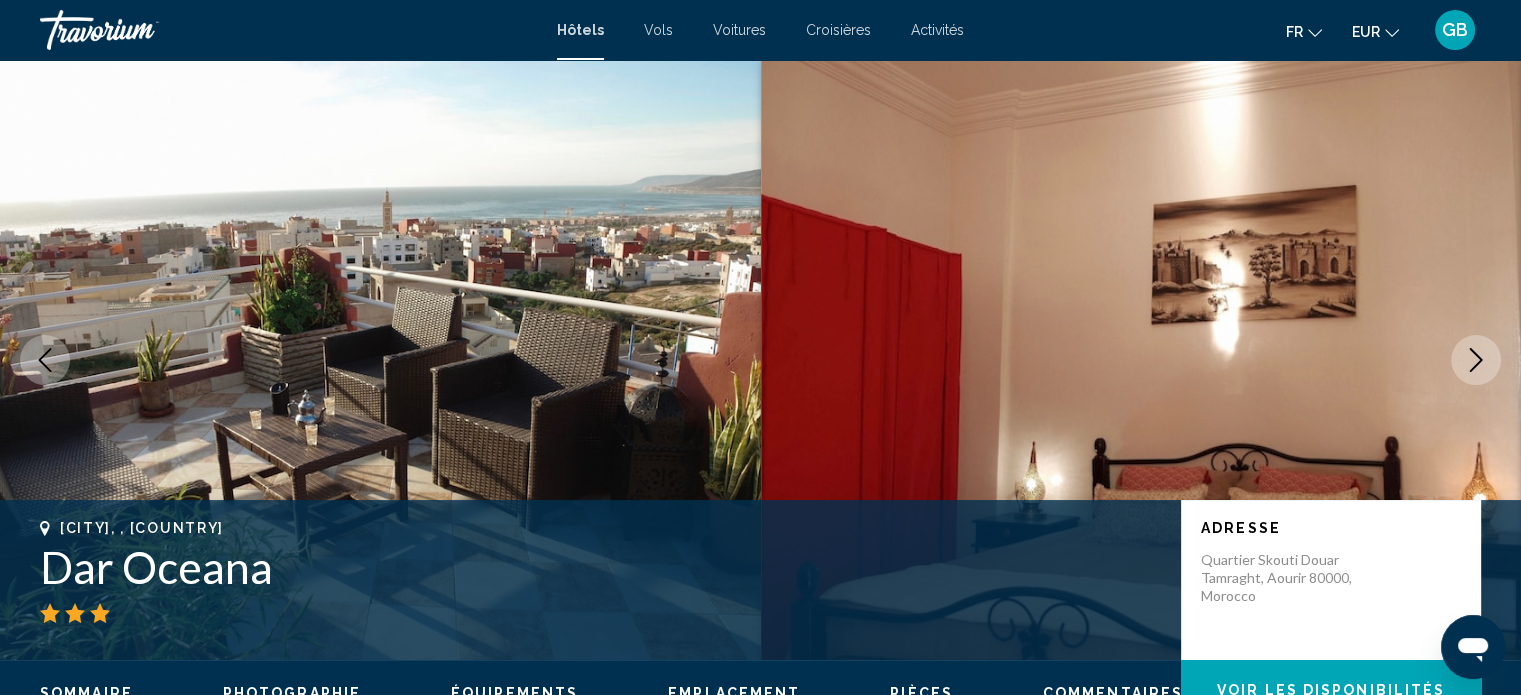 drag, startPoint x: 285, startPoint y: 566, endPoint x: 42, endPoint y: 531, distance: 245.50764 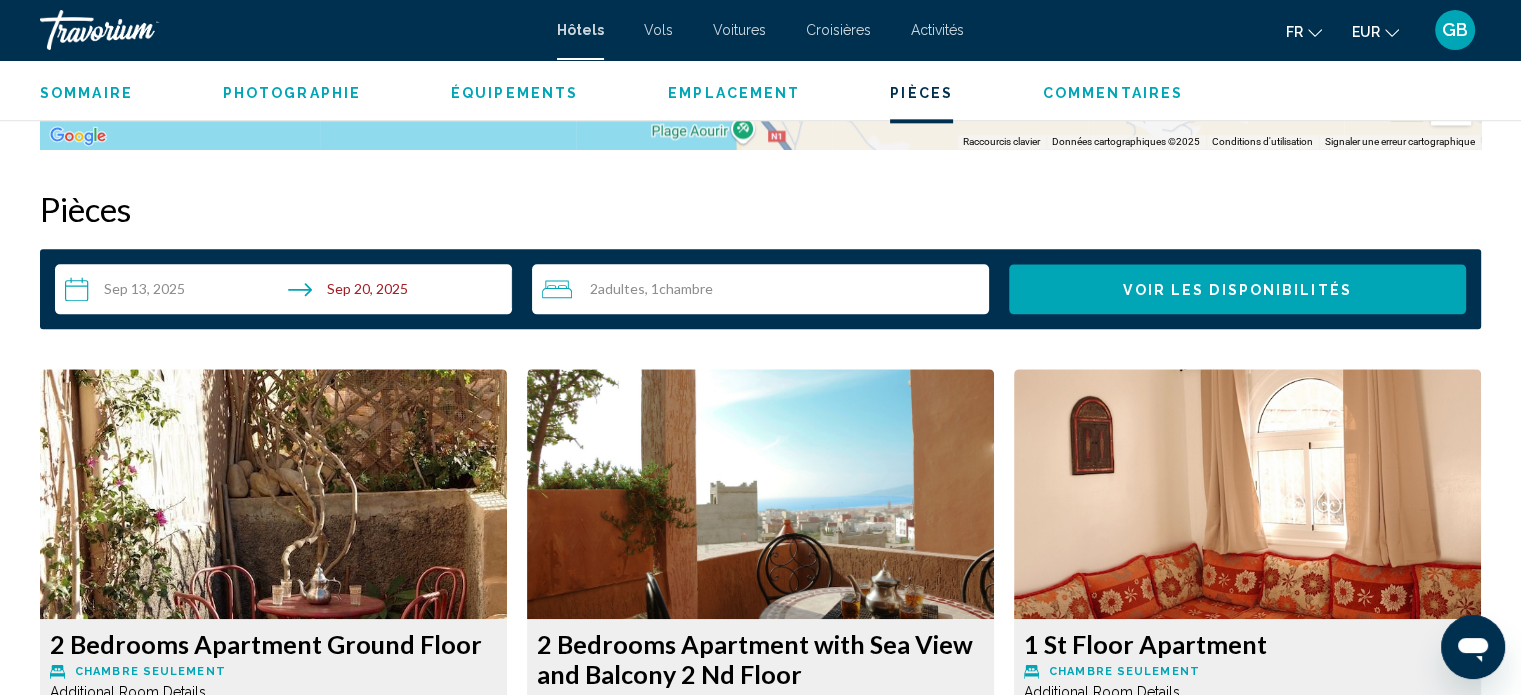 scroll, scrollTop: 2440, scrollLeft: 0, axis: vertical 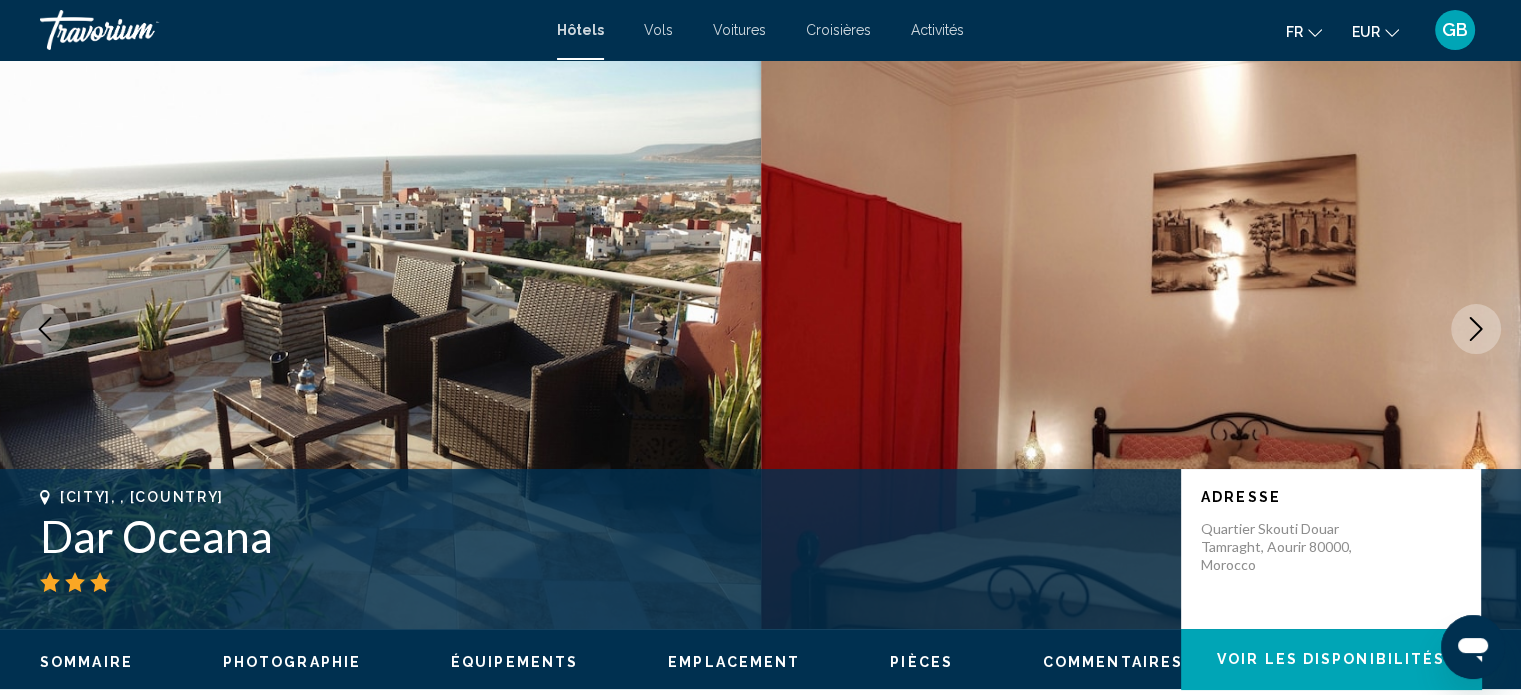 click 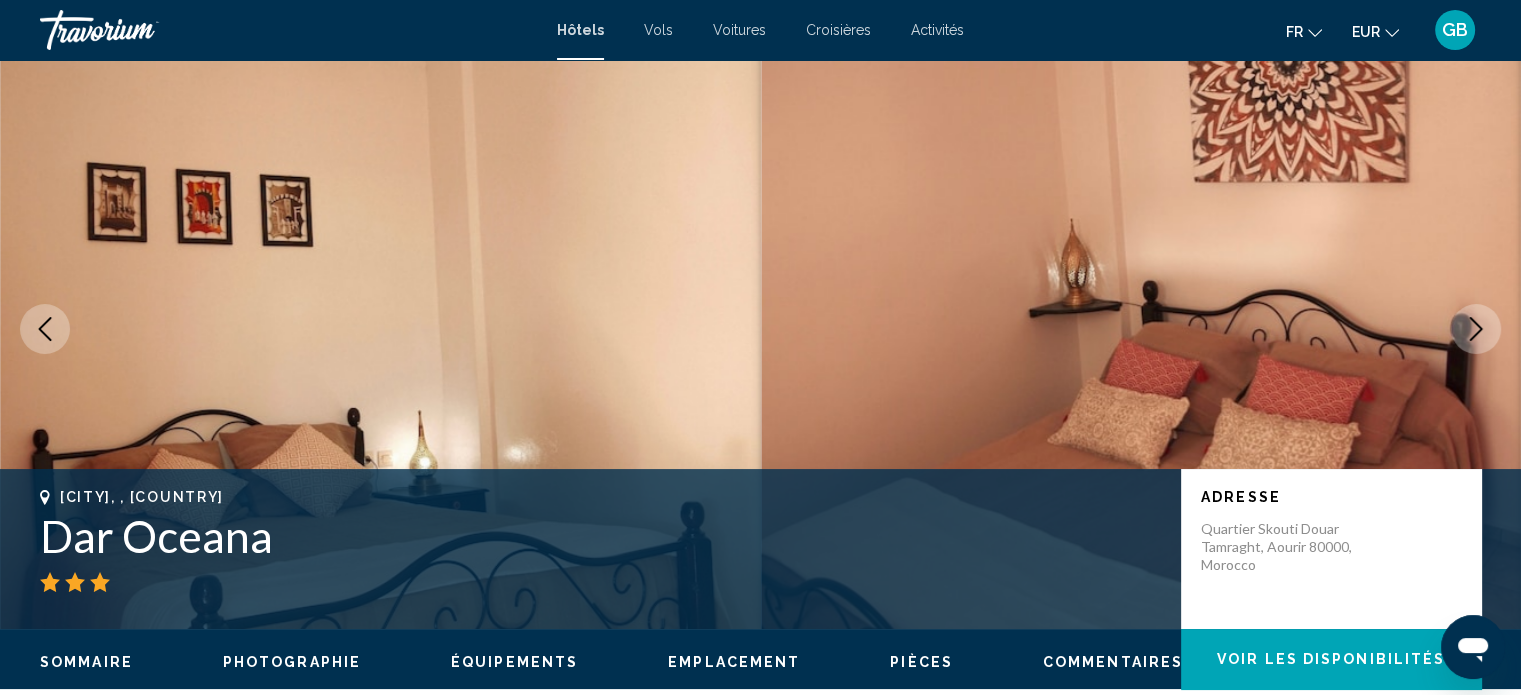 click 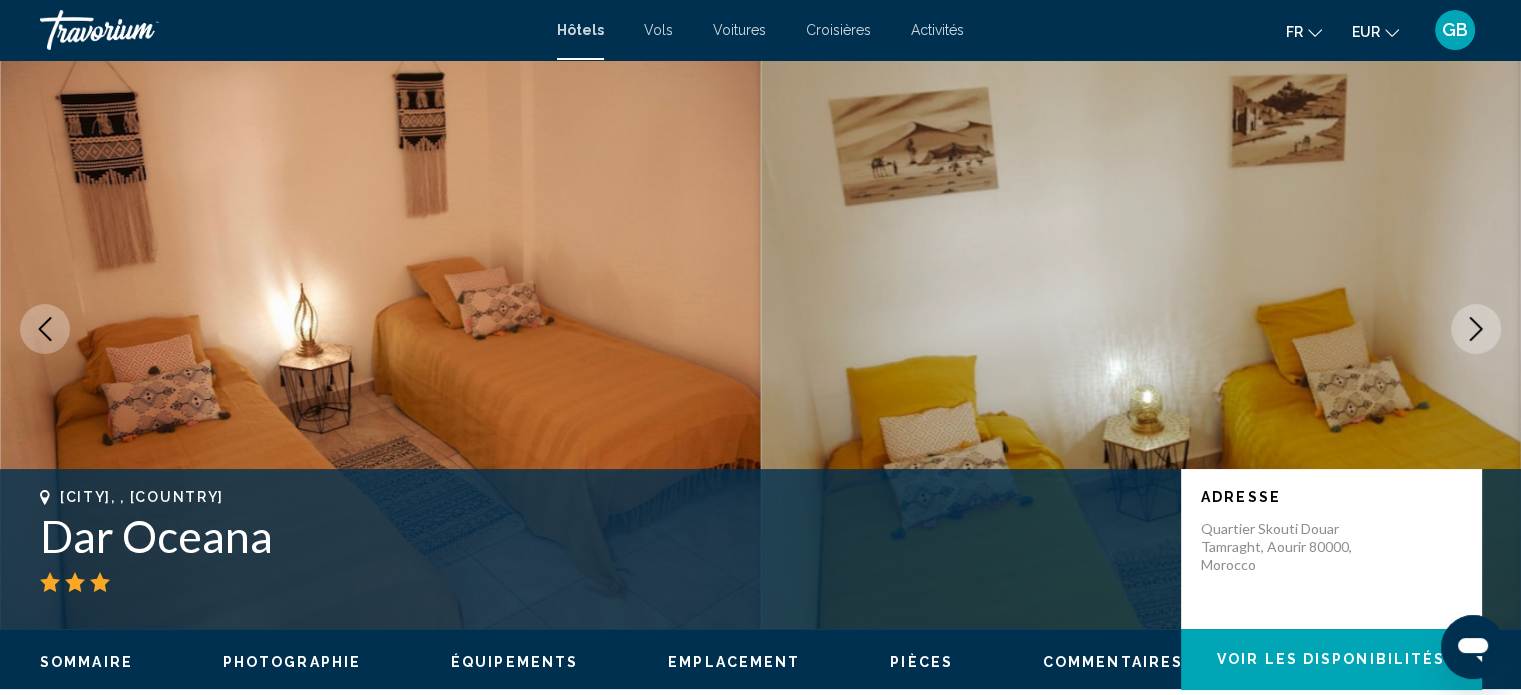 click 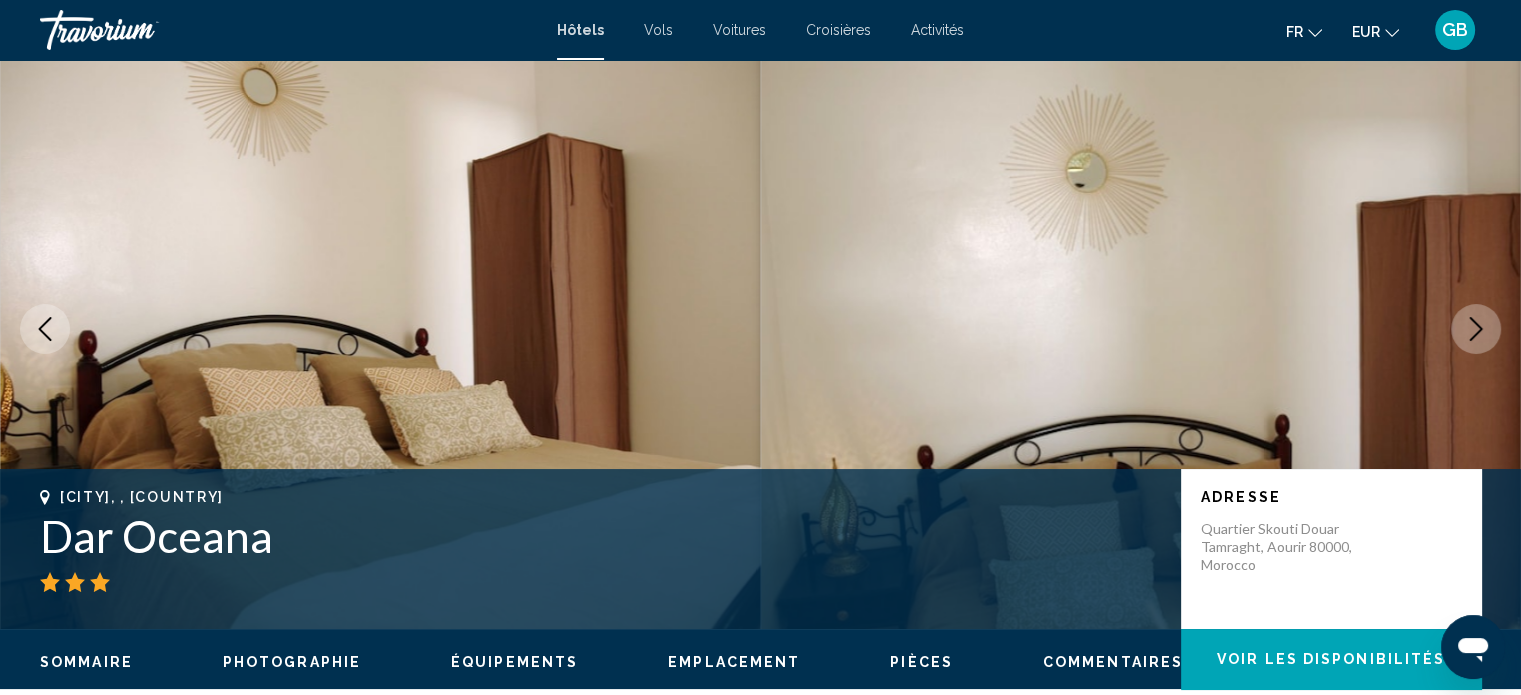 click 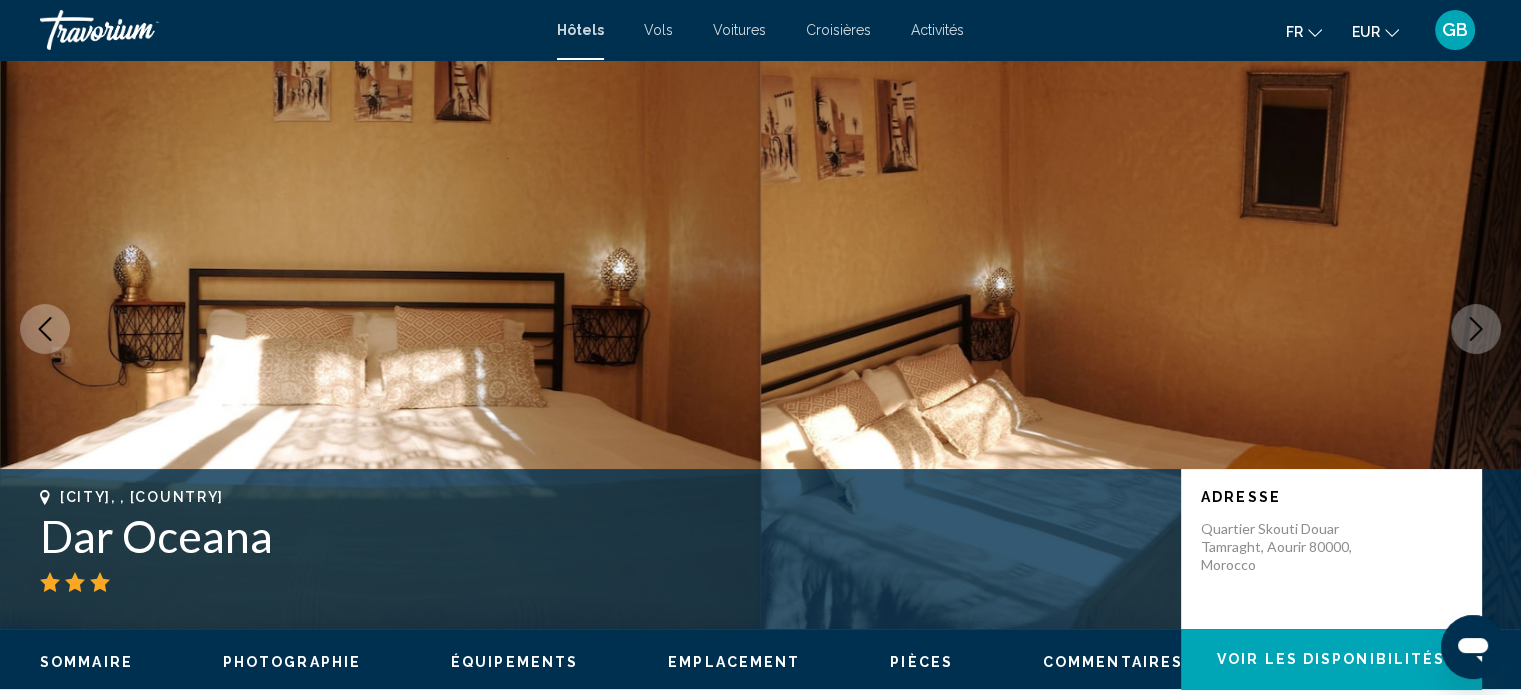 click 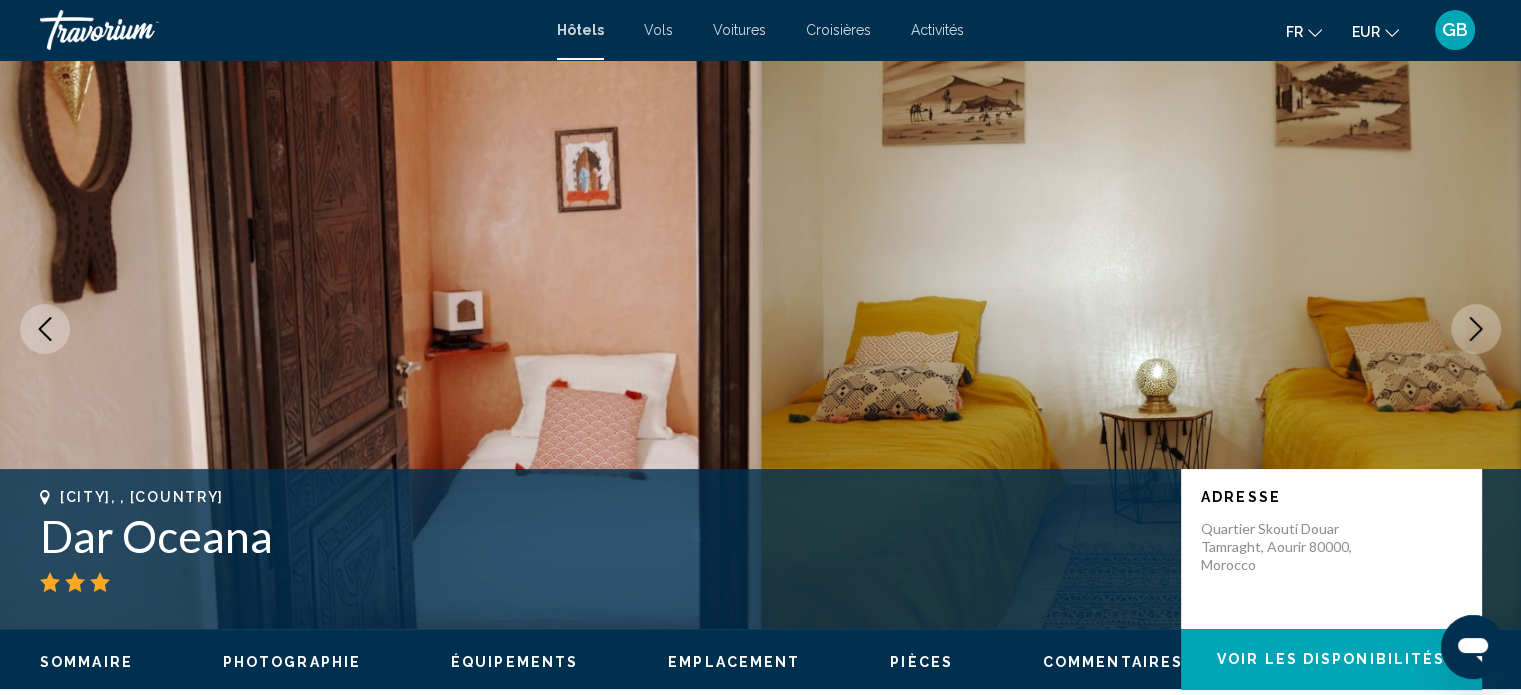 click 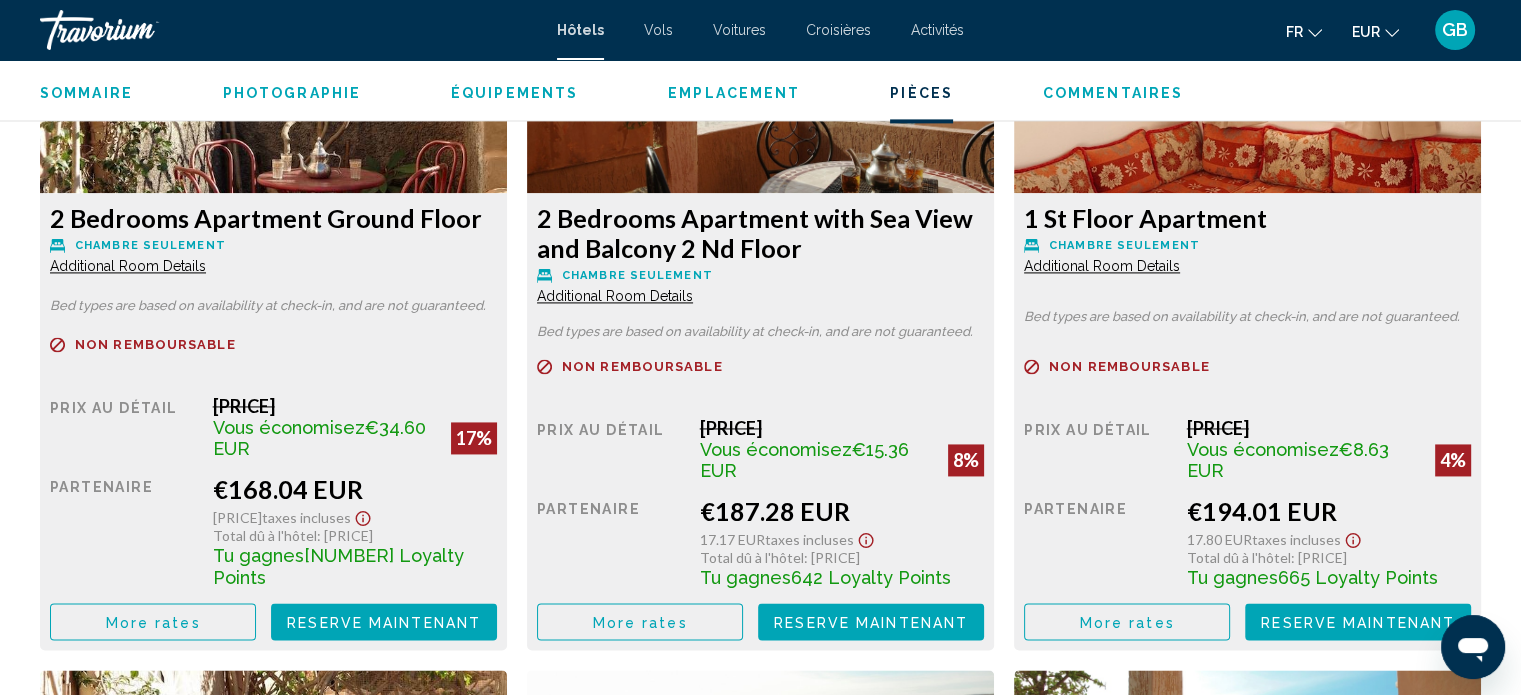 scroll, scrollTop: 2896, scrollLeft: 0, axis: vertical 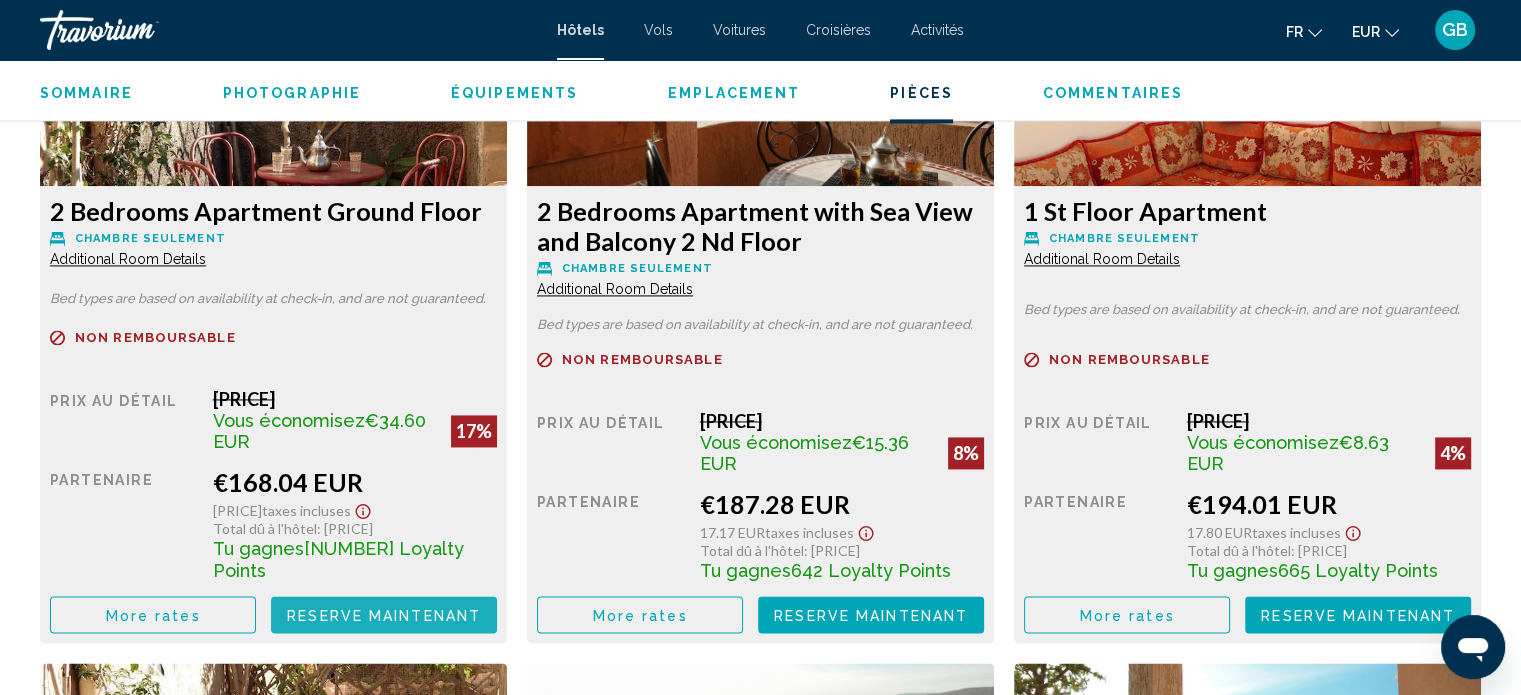 click on "Reserve maintenant" at bounding box center (384, 615) 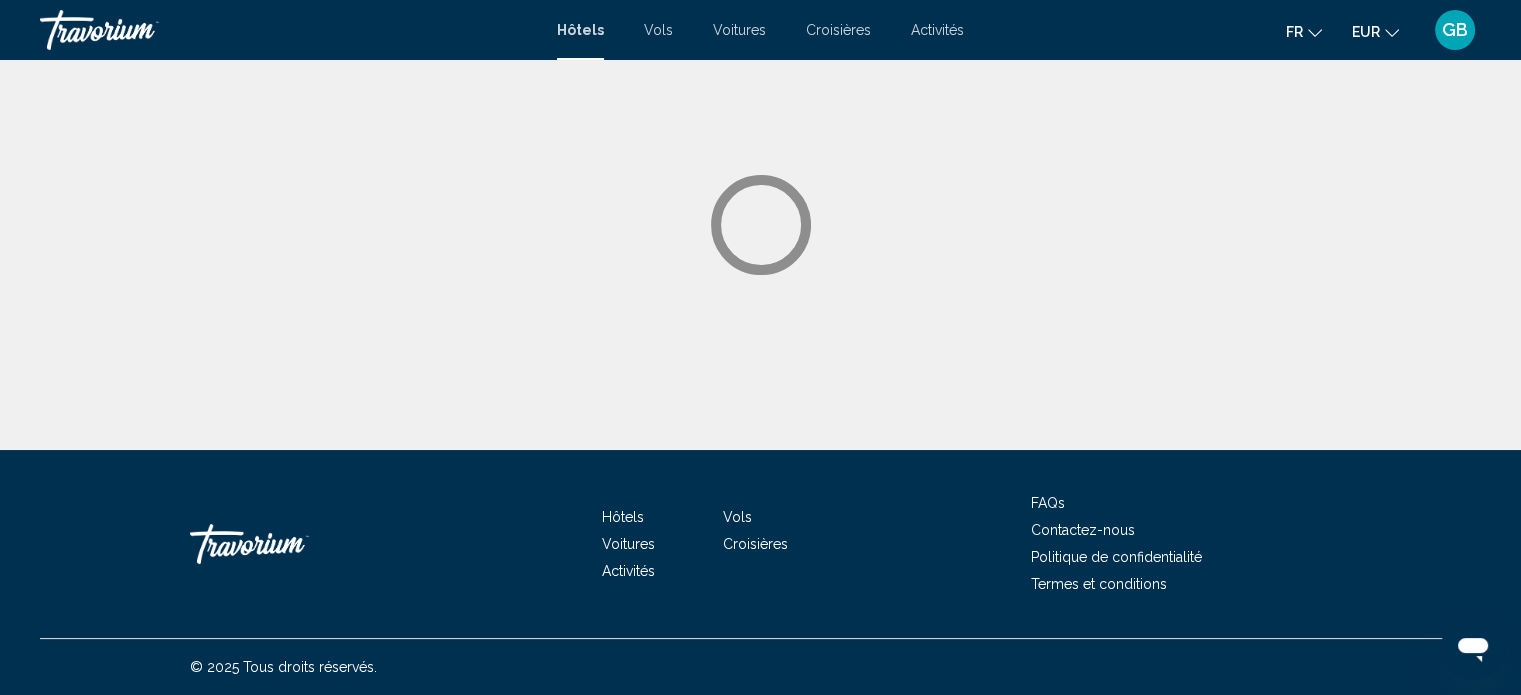 scroll, scrollTop: 0, scrollLeft: 0, axis: both 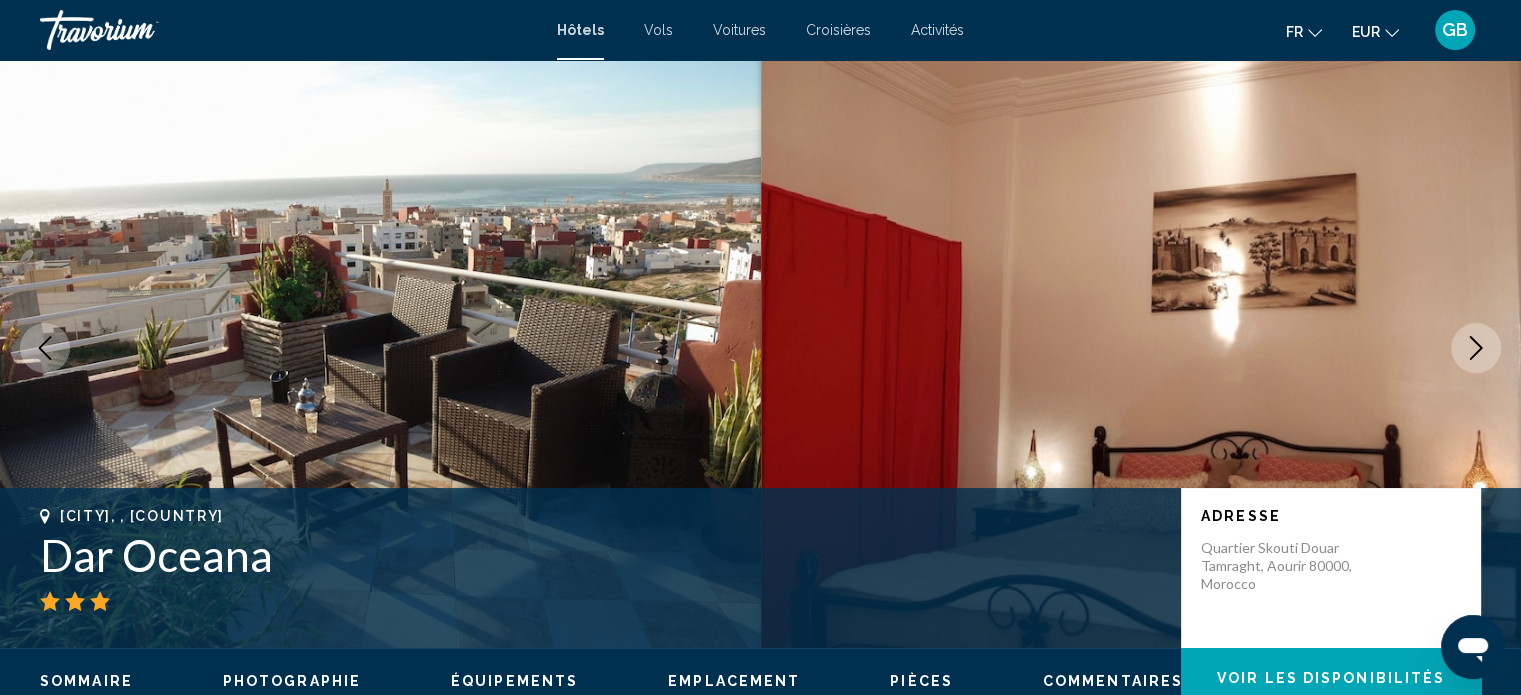 click 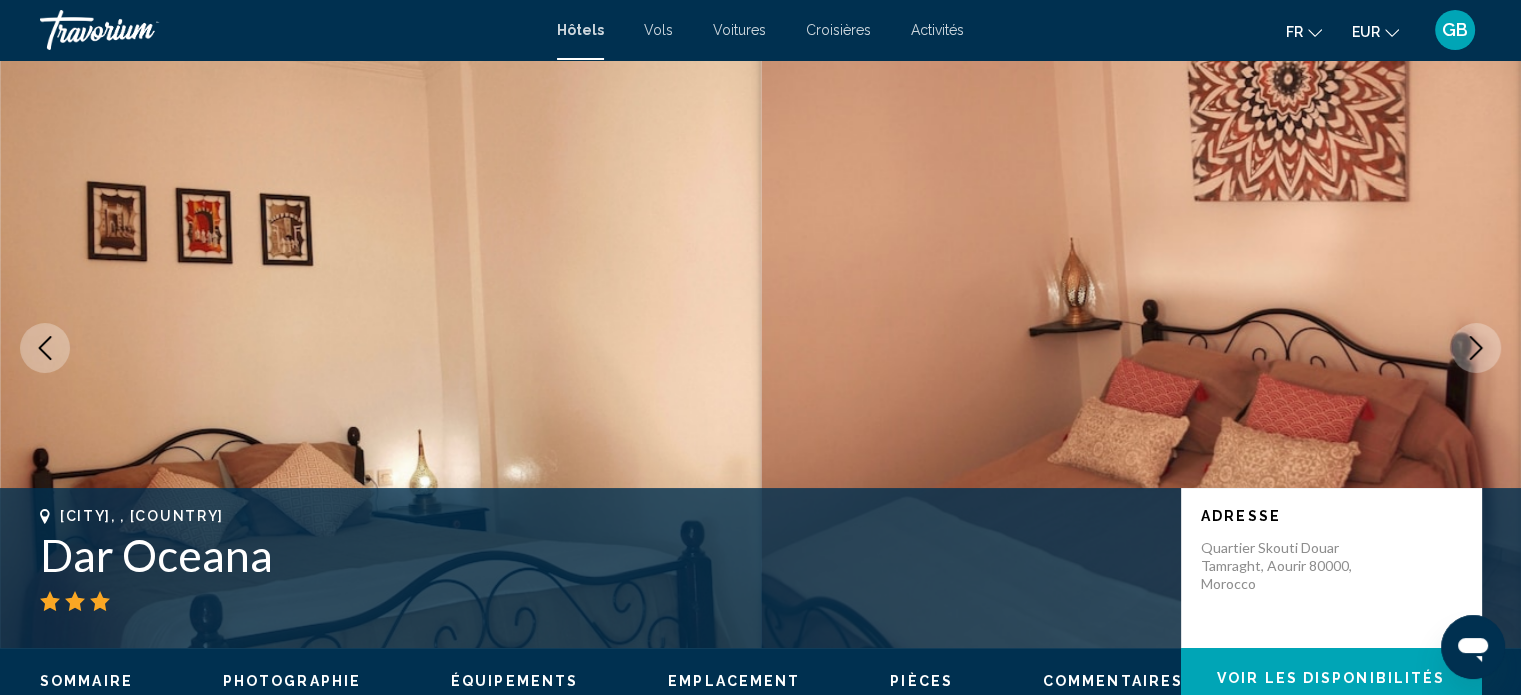 click 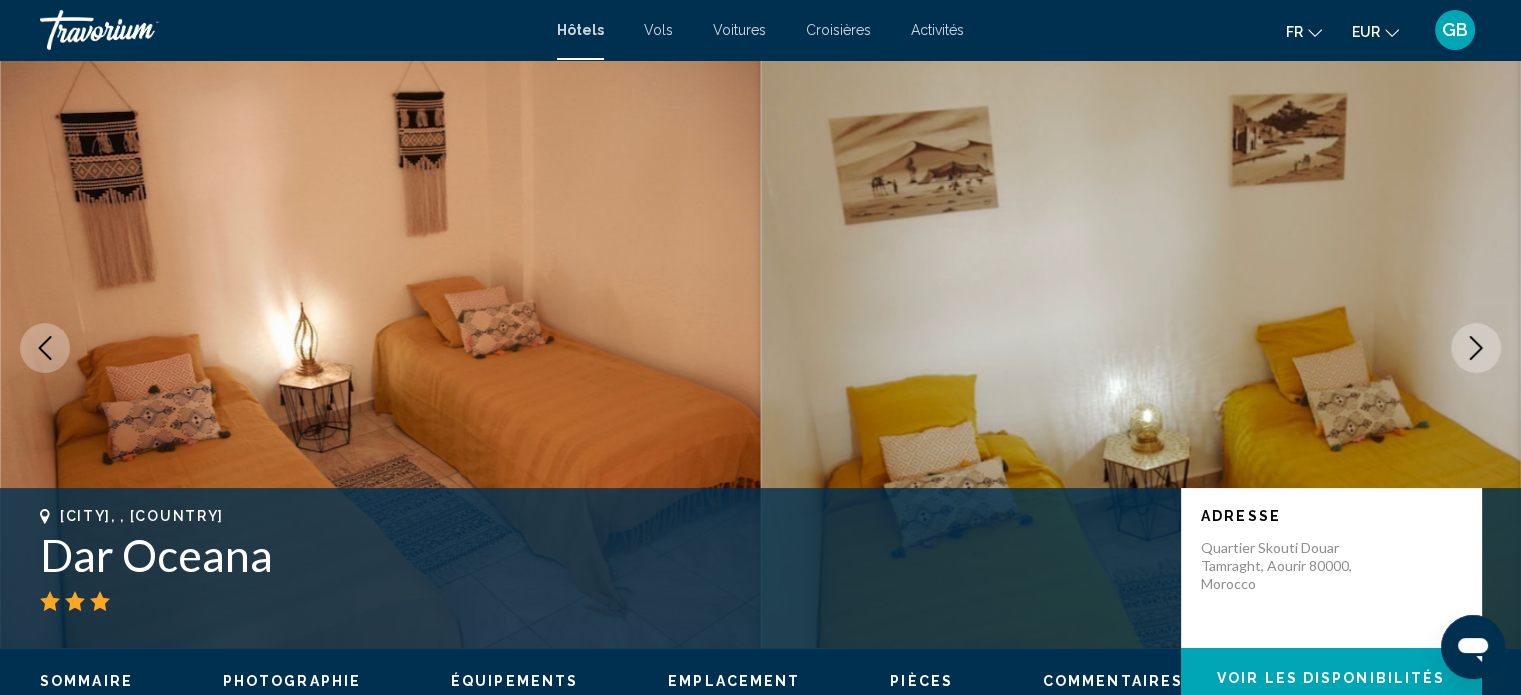 click 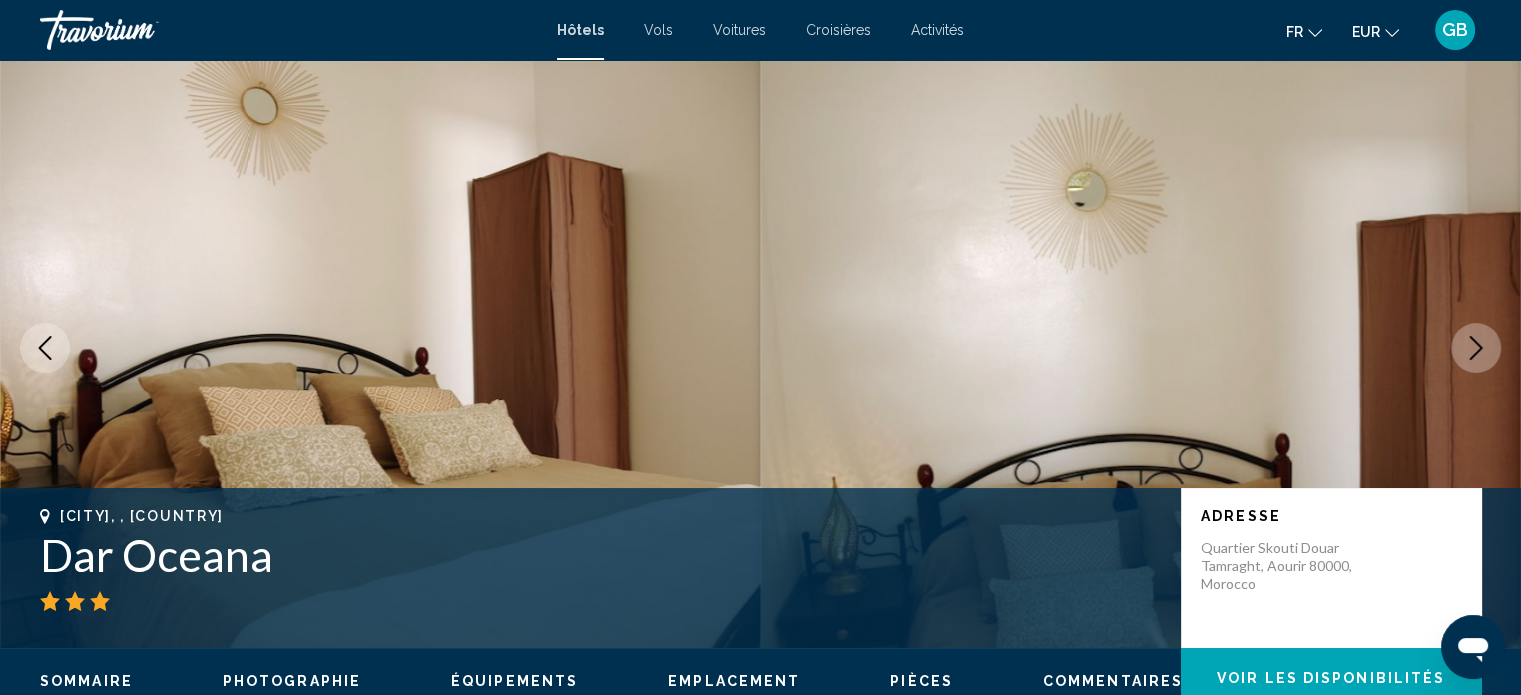 click 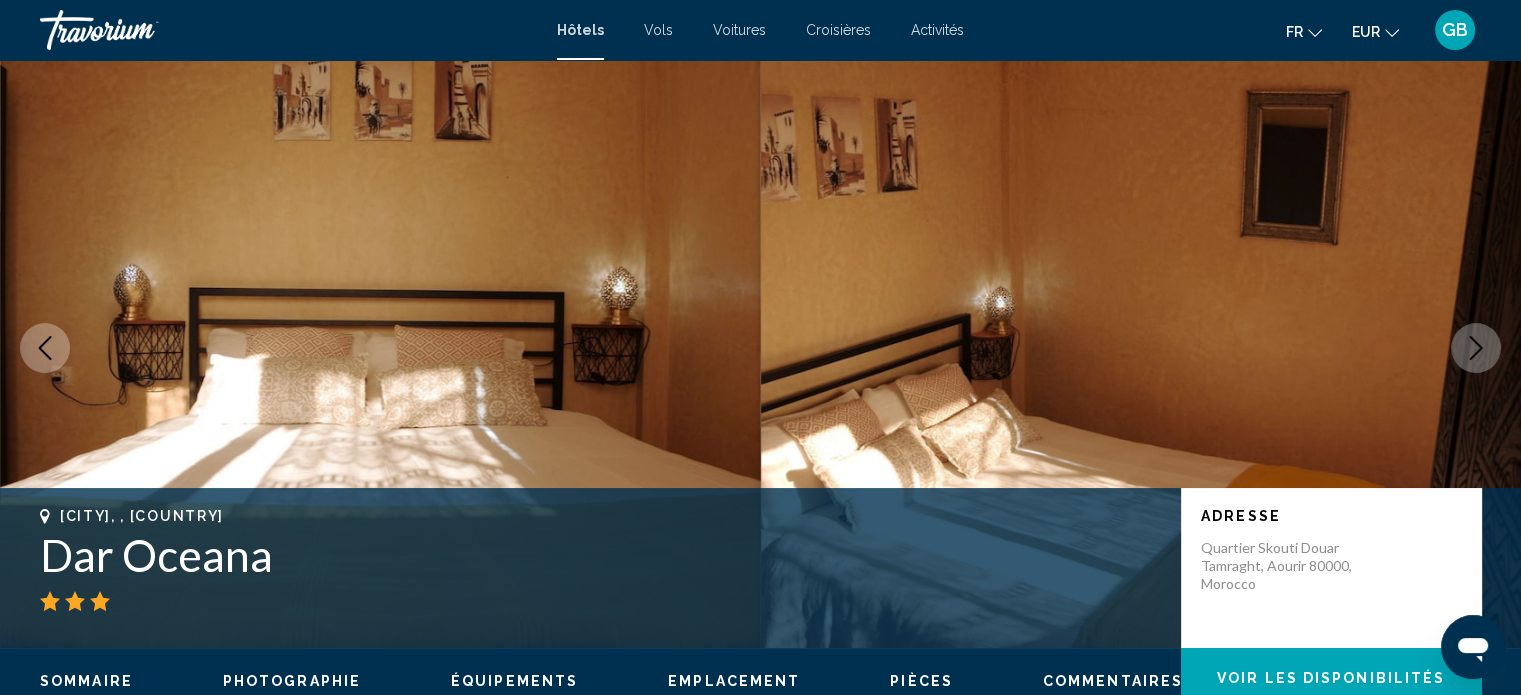 click 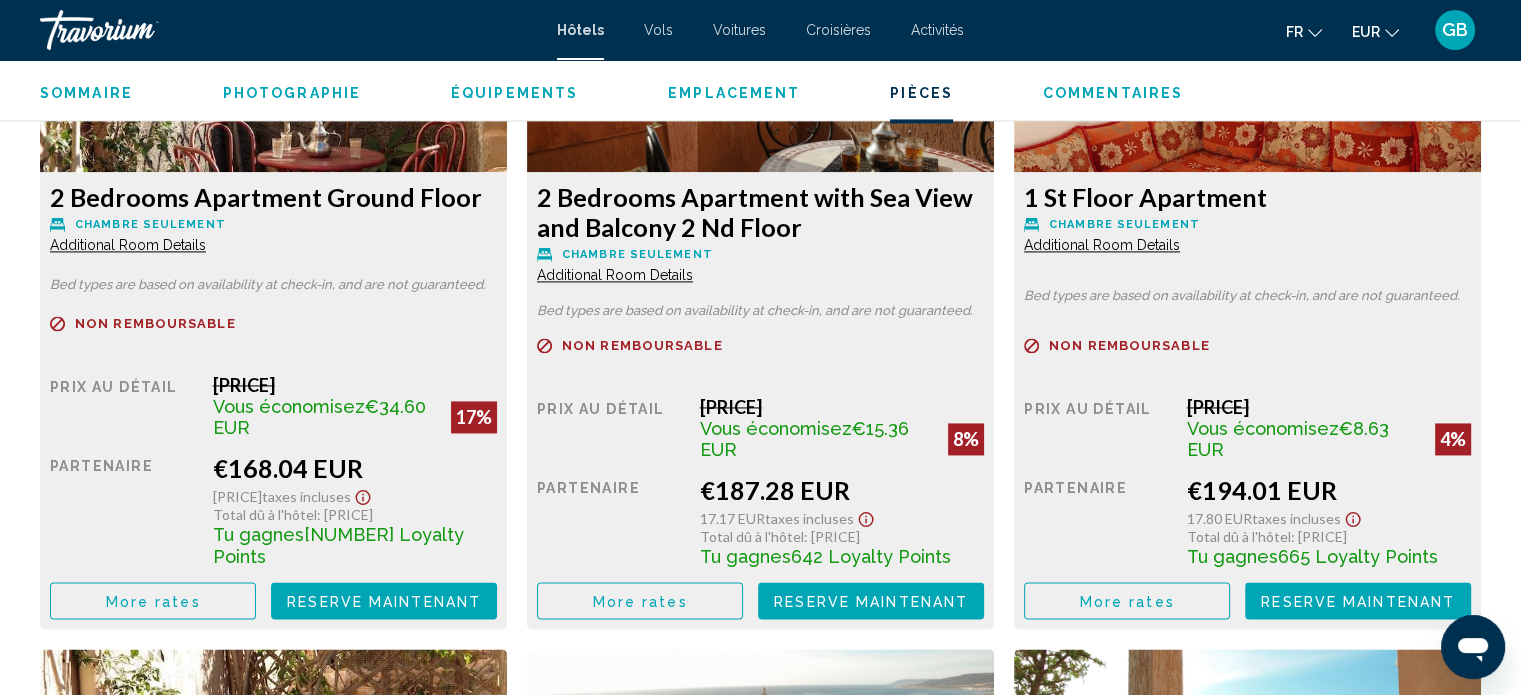 scroll, scrollTop: 2923, scrollLeft: 0, axis: vertical 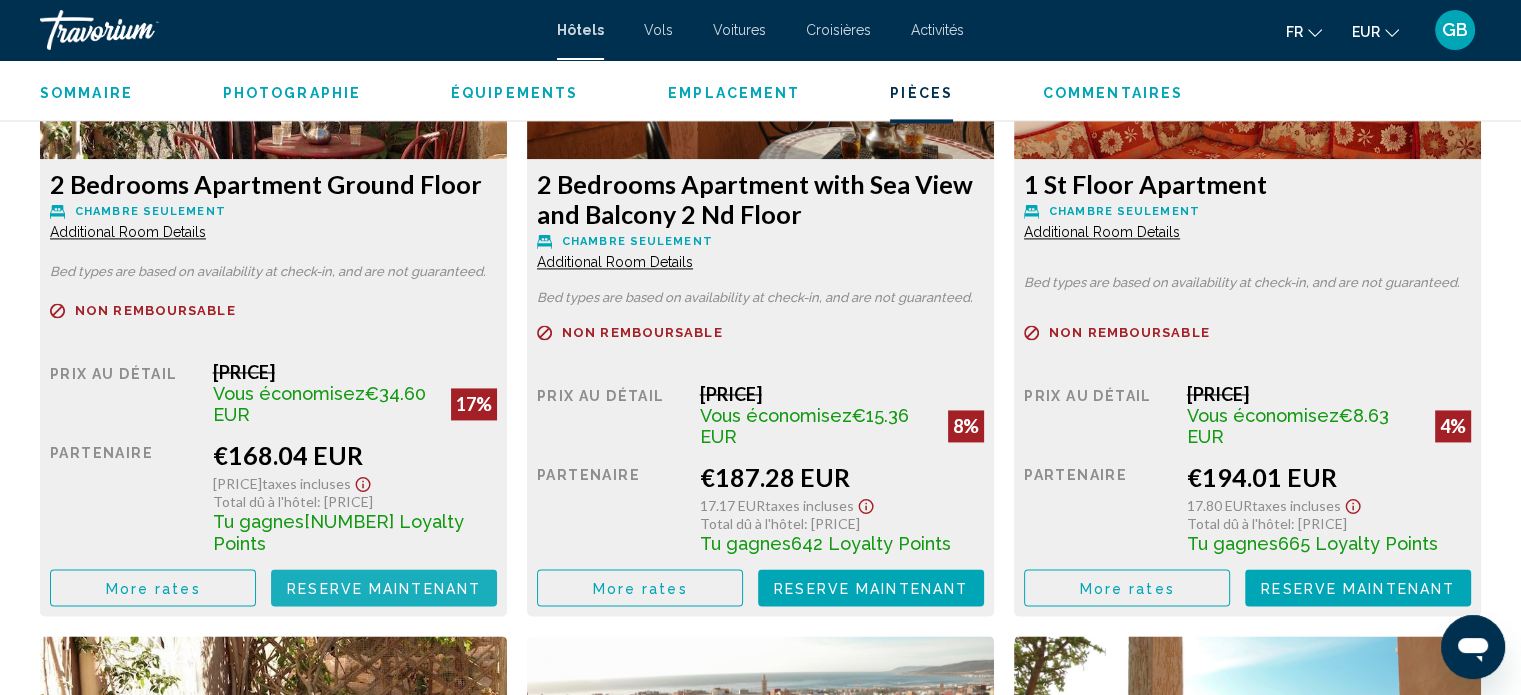 click on "Reserve maintenant" at bounding box center (384, 588) 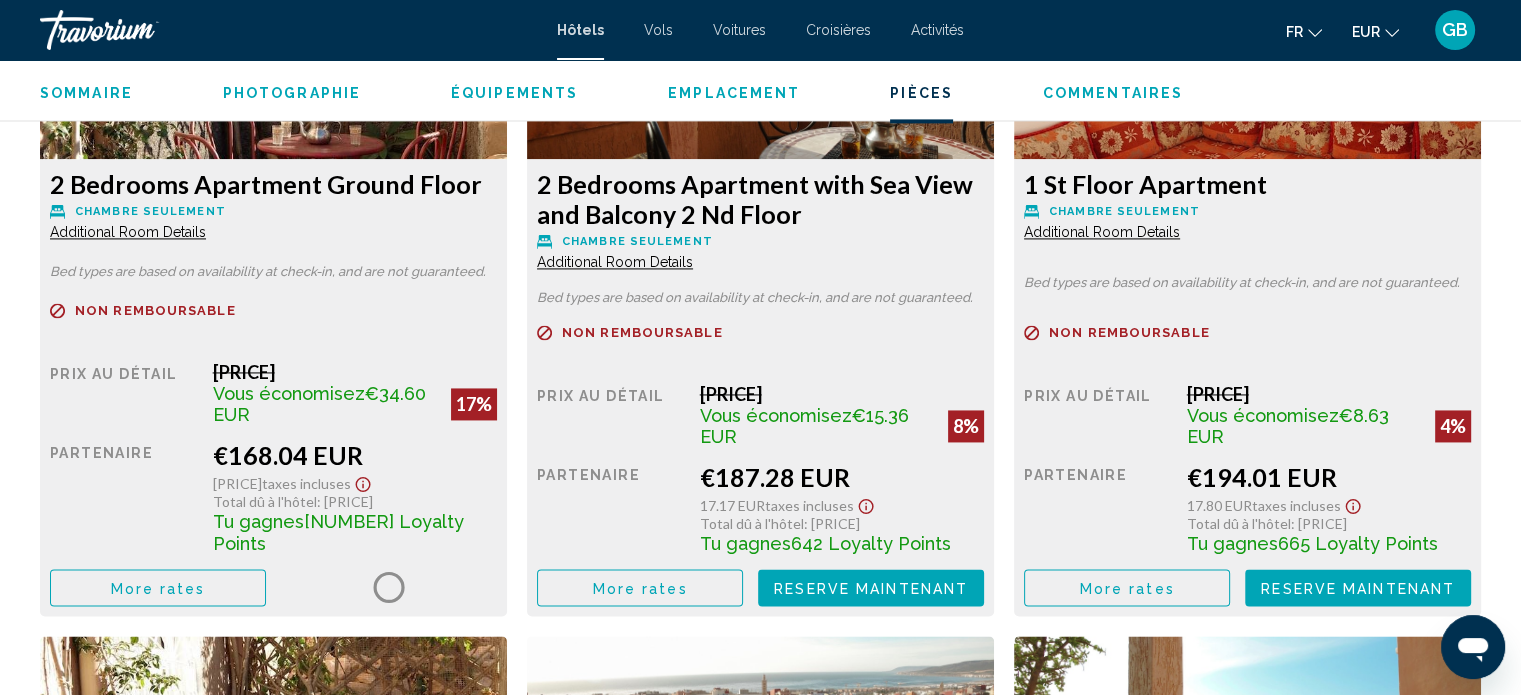 scroll, scrollTop: 0, scrollLeft: 0, axis: both 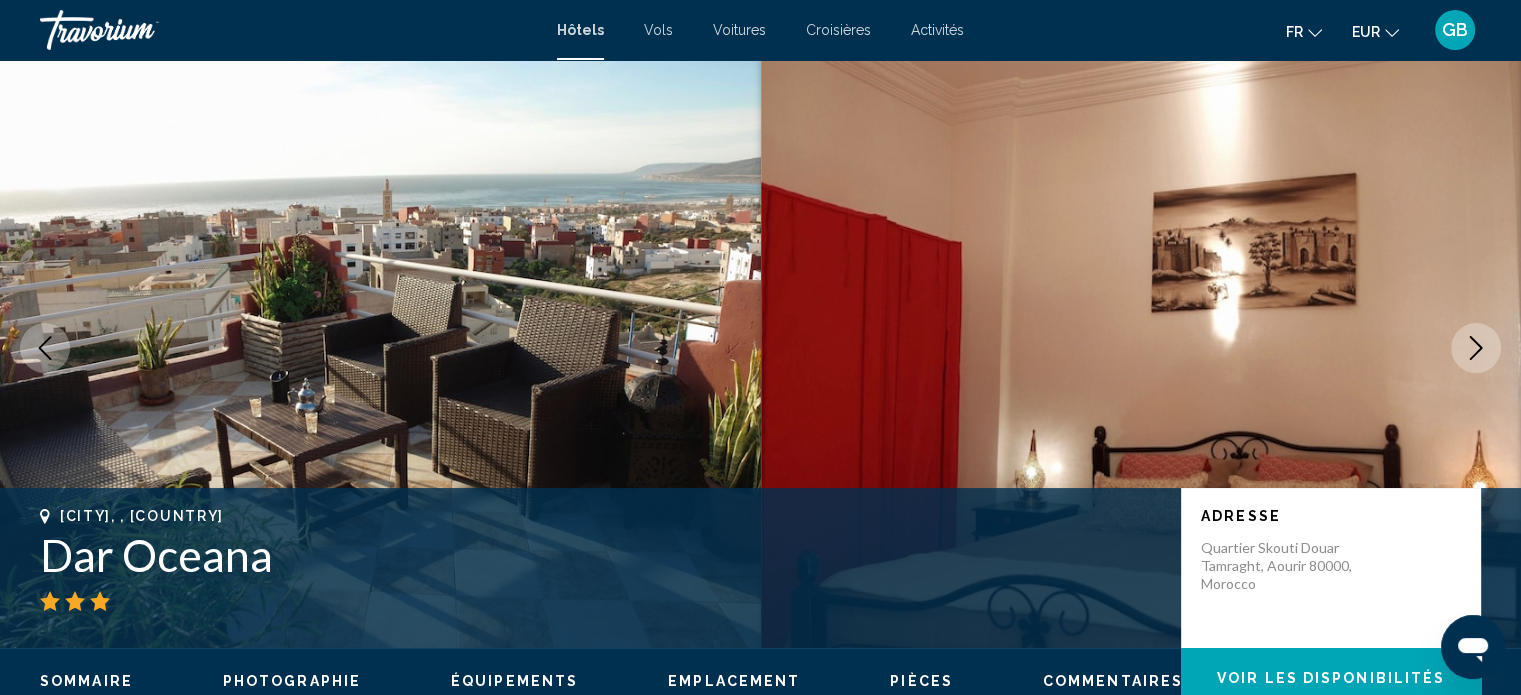 click 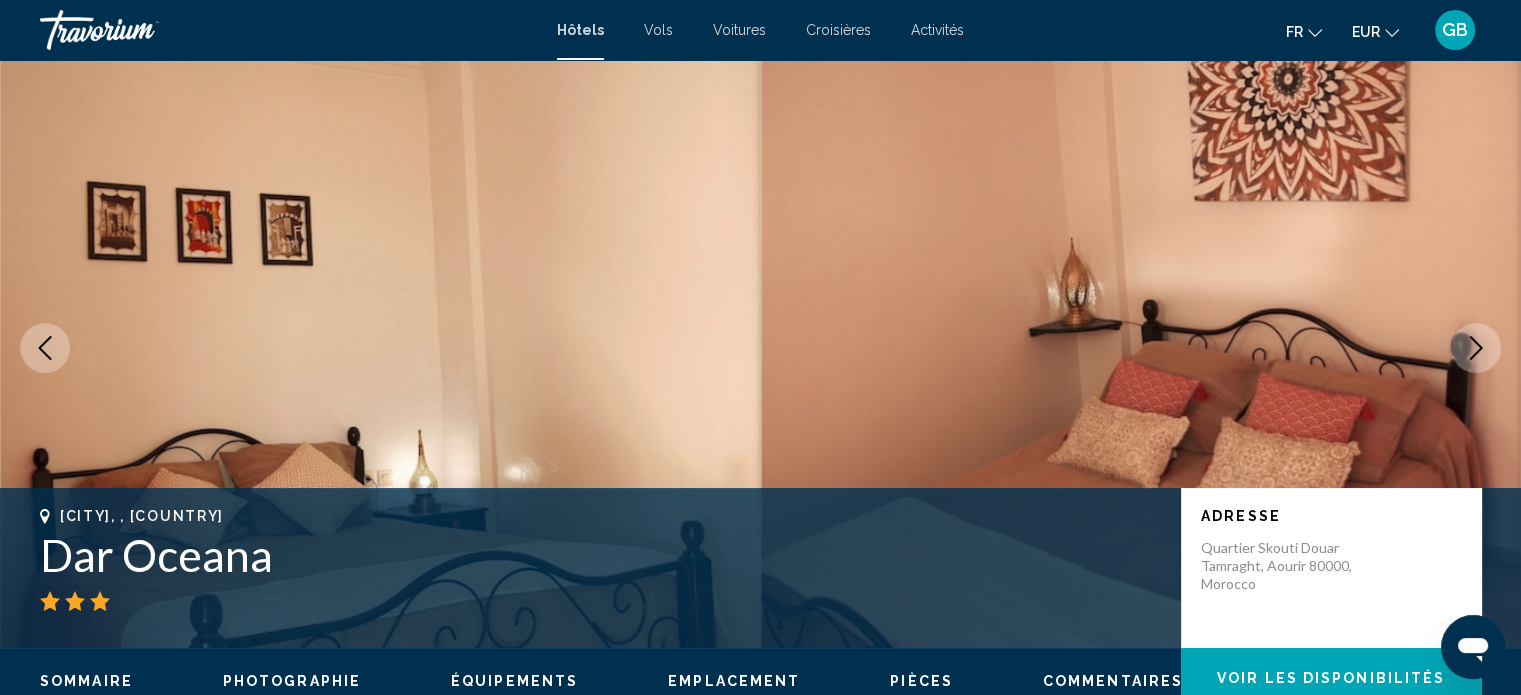 click 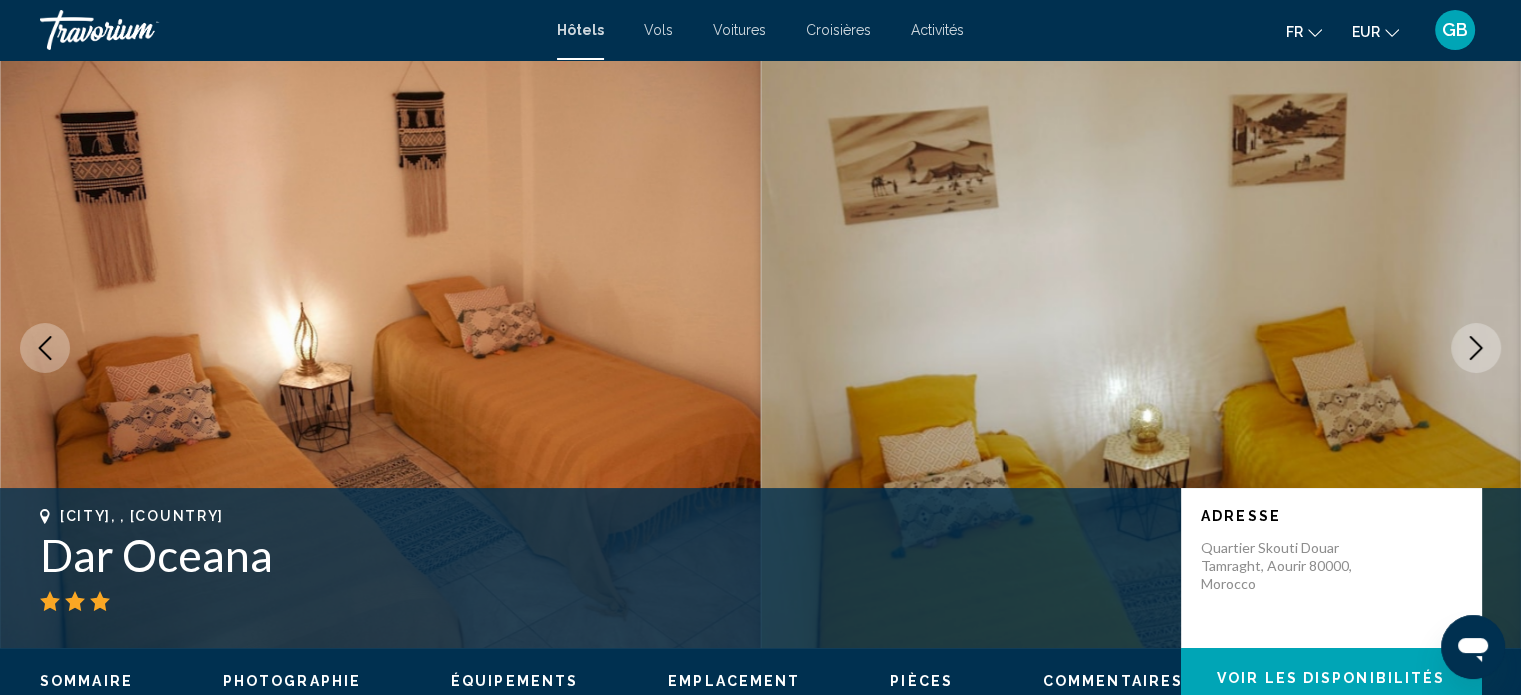 click 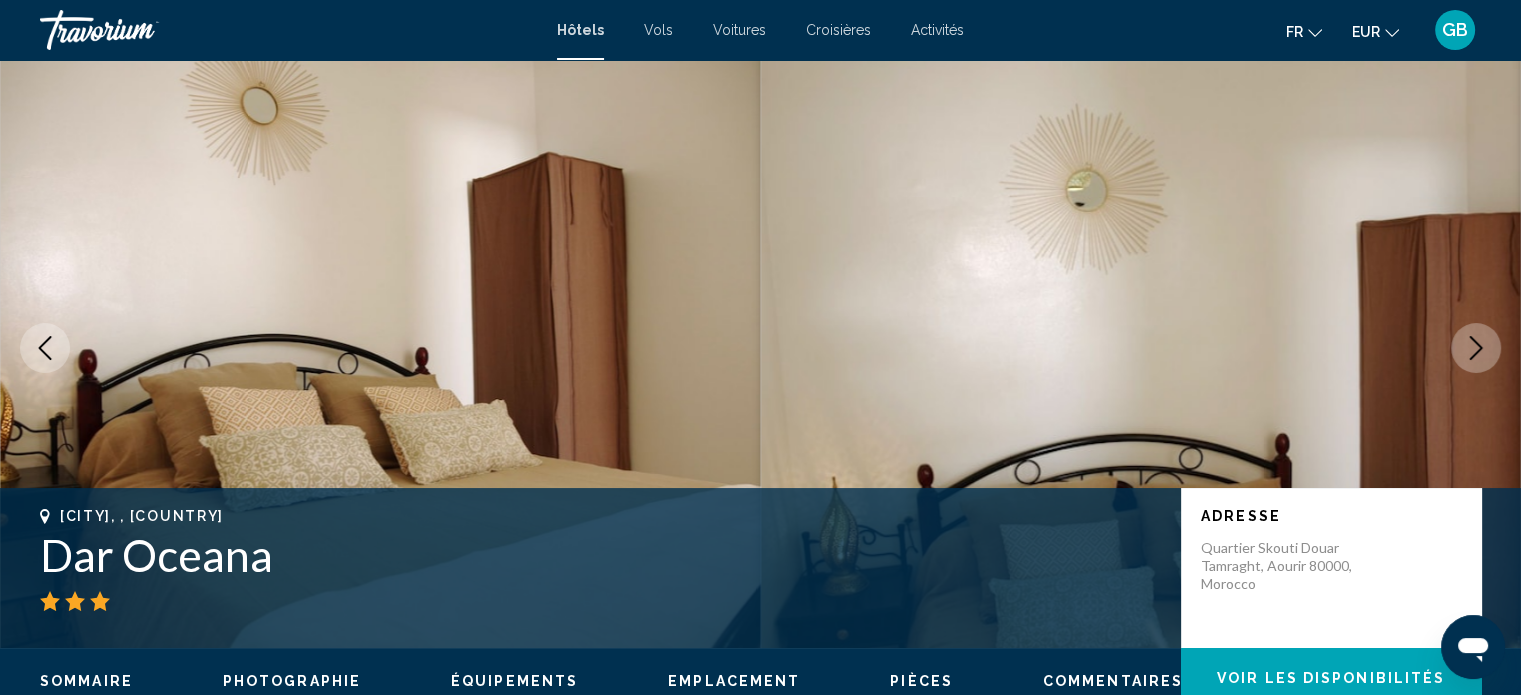 click 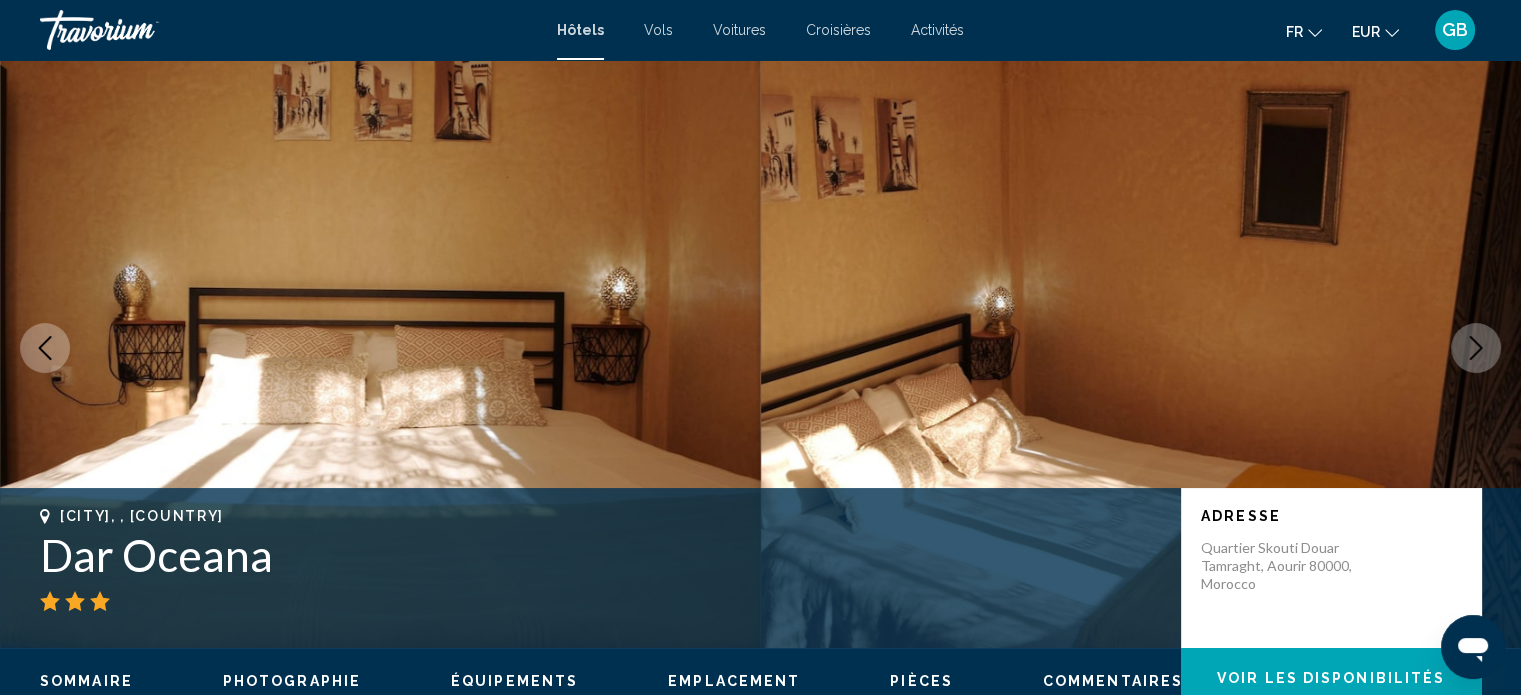 click 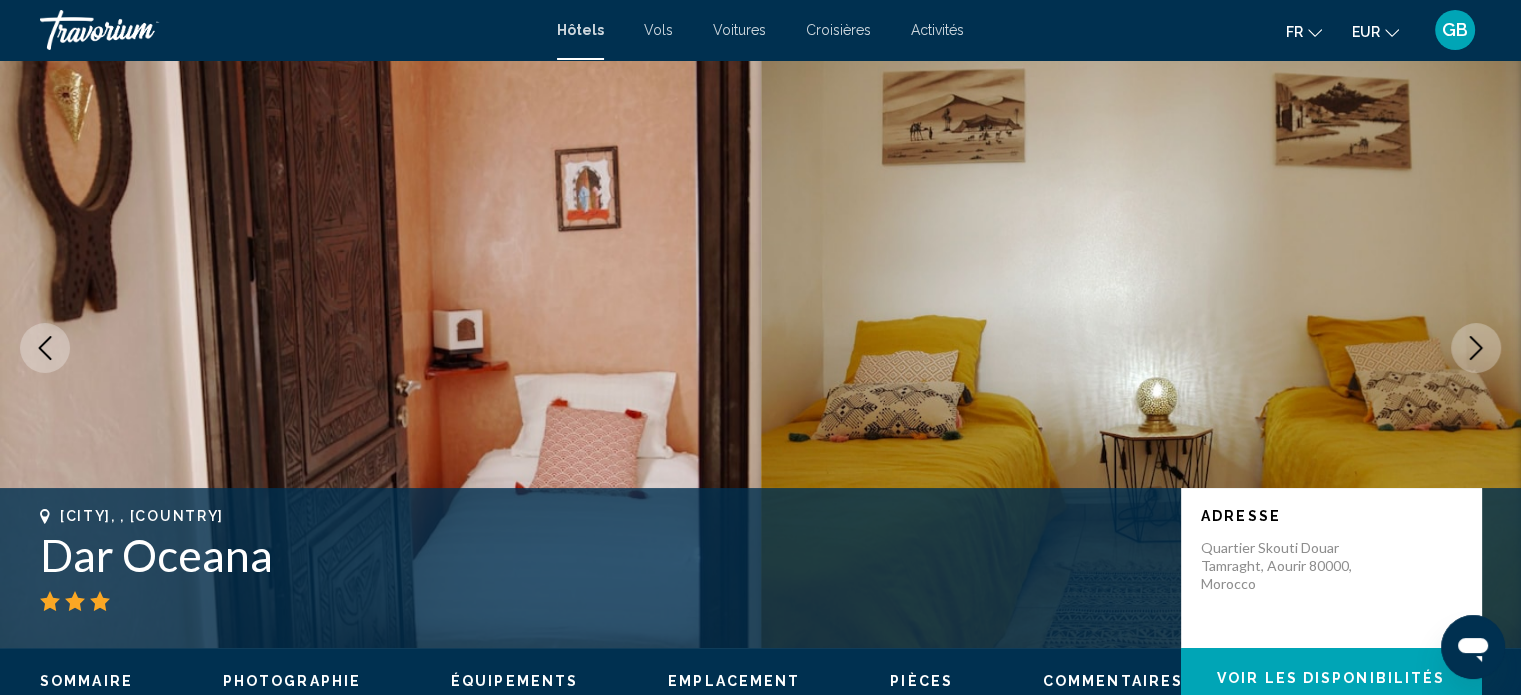 click 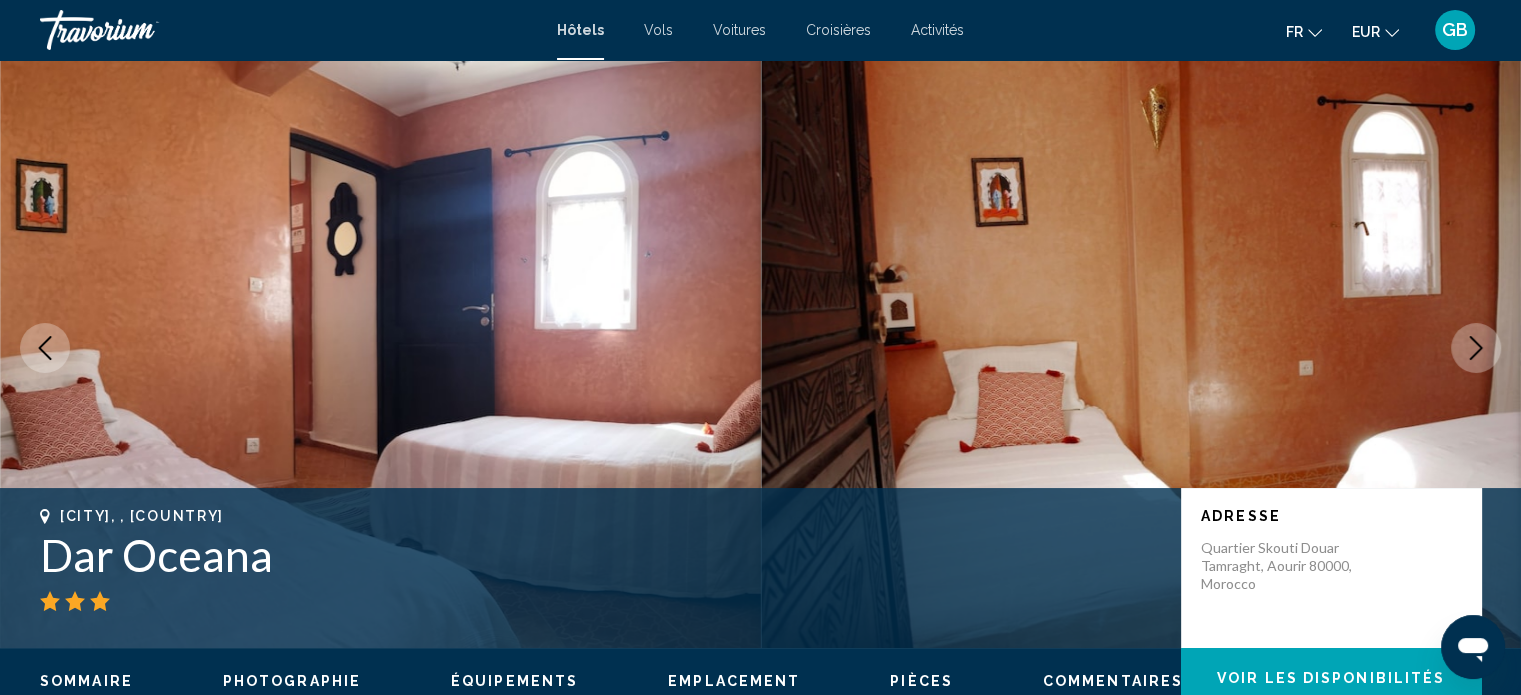 click 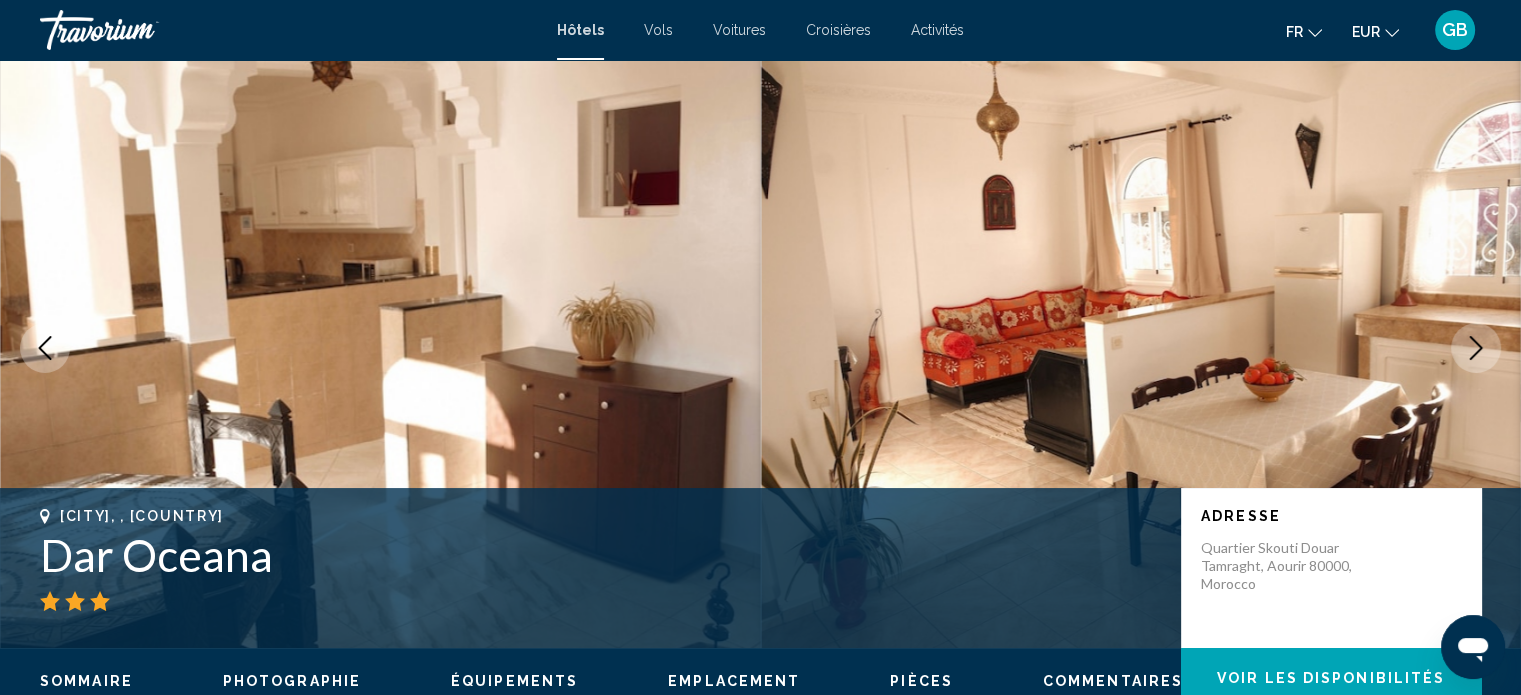 type 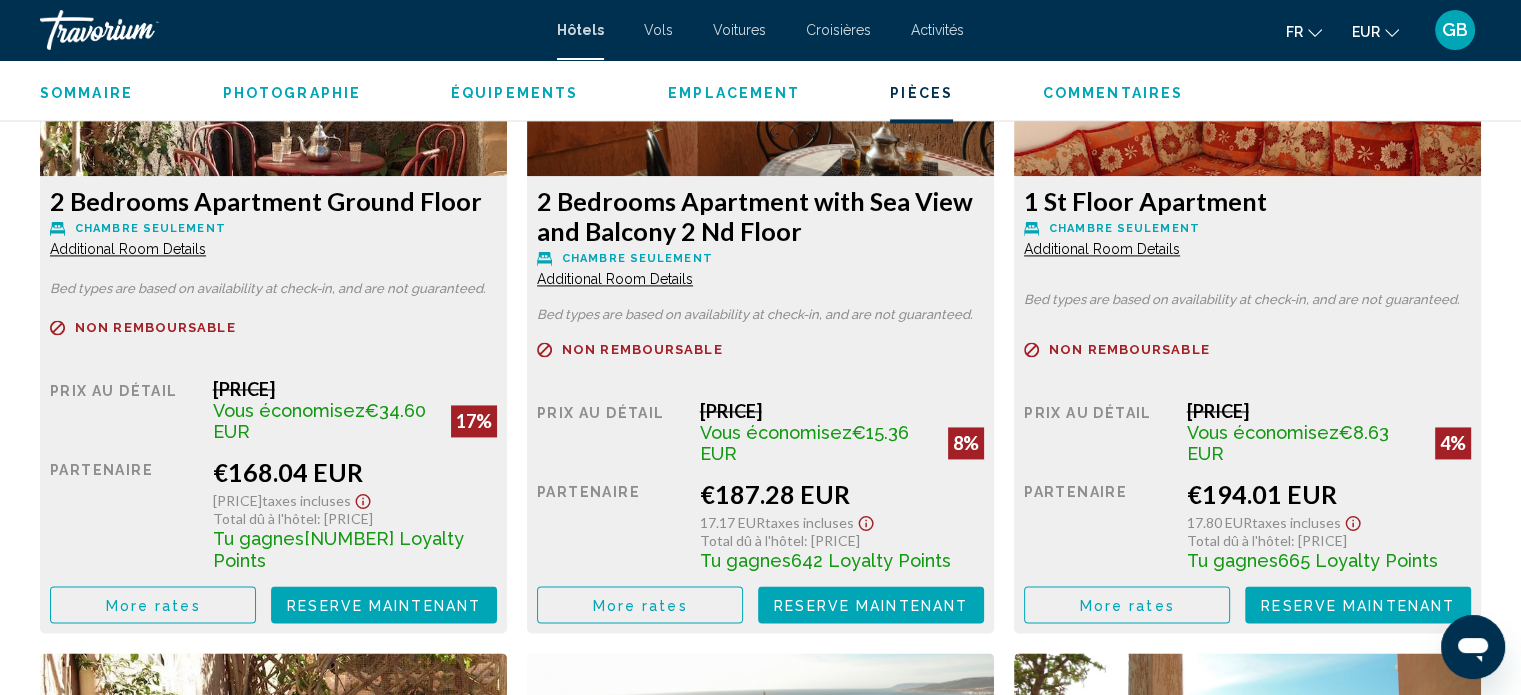 scroll, scrollTop: 2932, scrollLeft: 0, axis: vertical 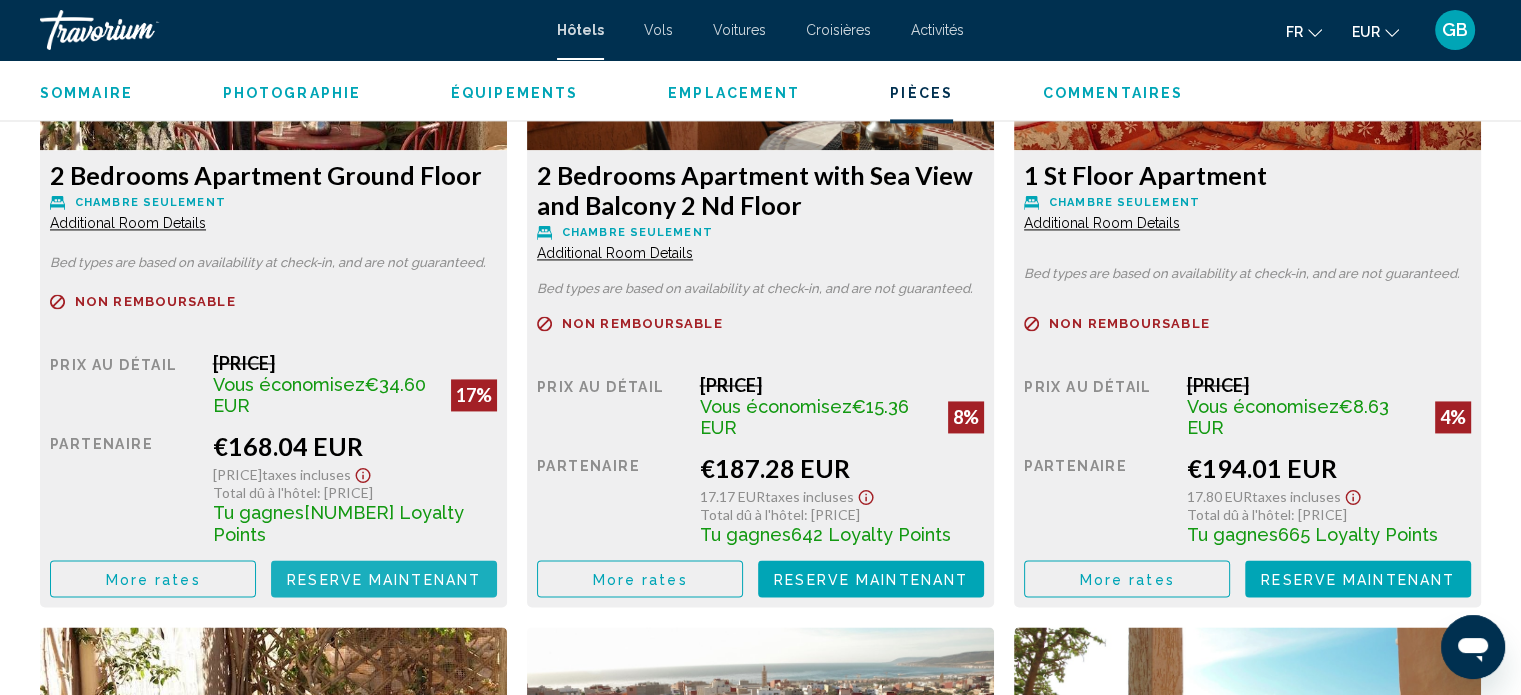click on "Reserve maintenant" at bounding box center (384, 579) 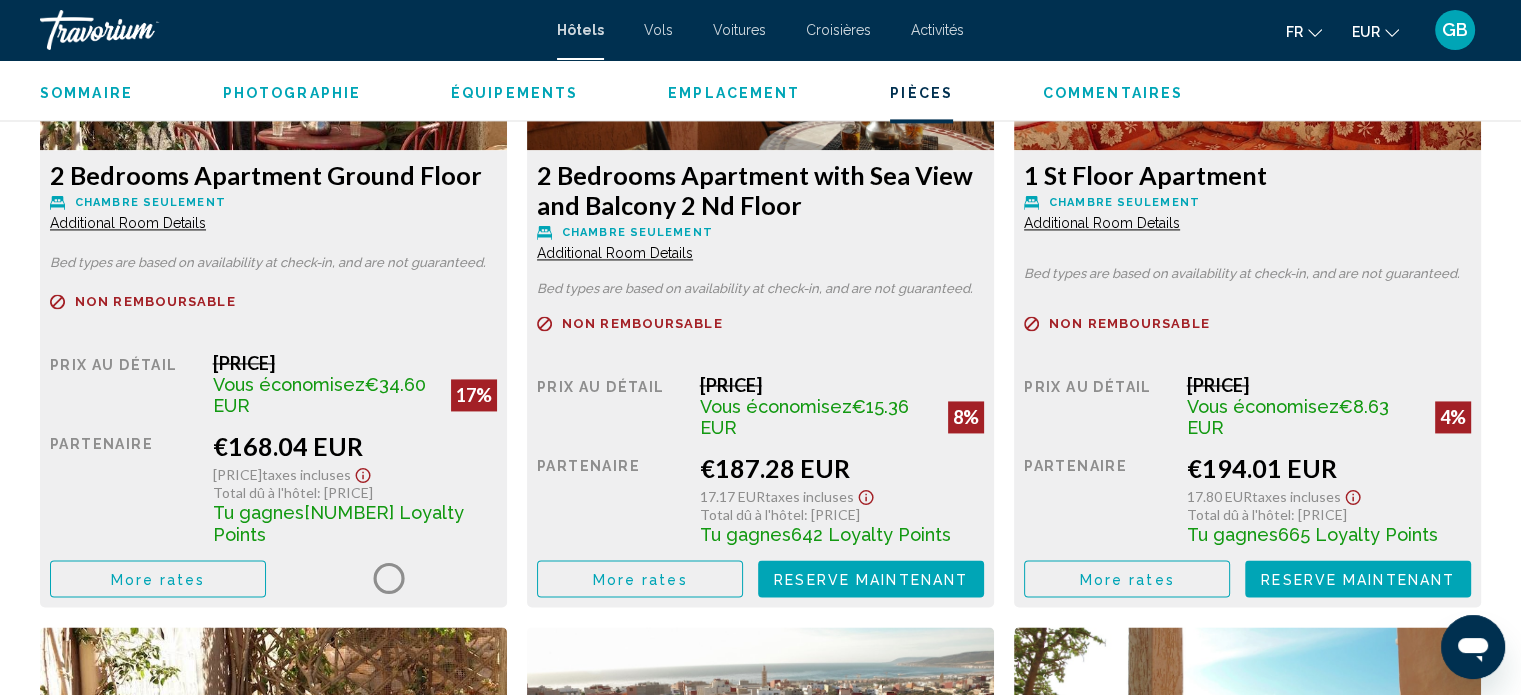 scroll, scrollTop: 0, scrollLeft: 0, axis: both 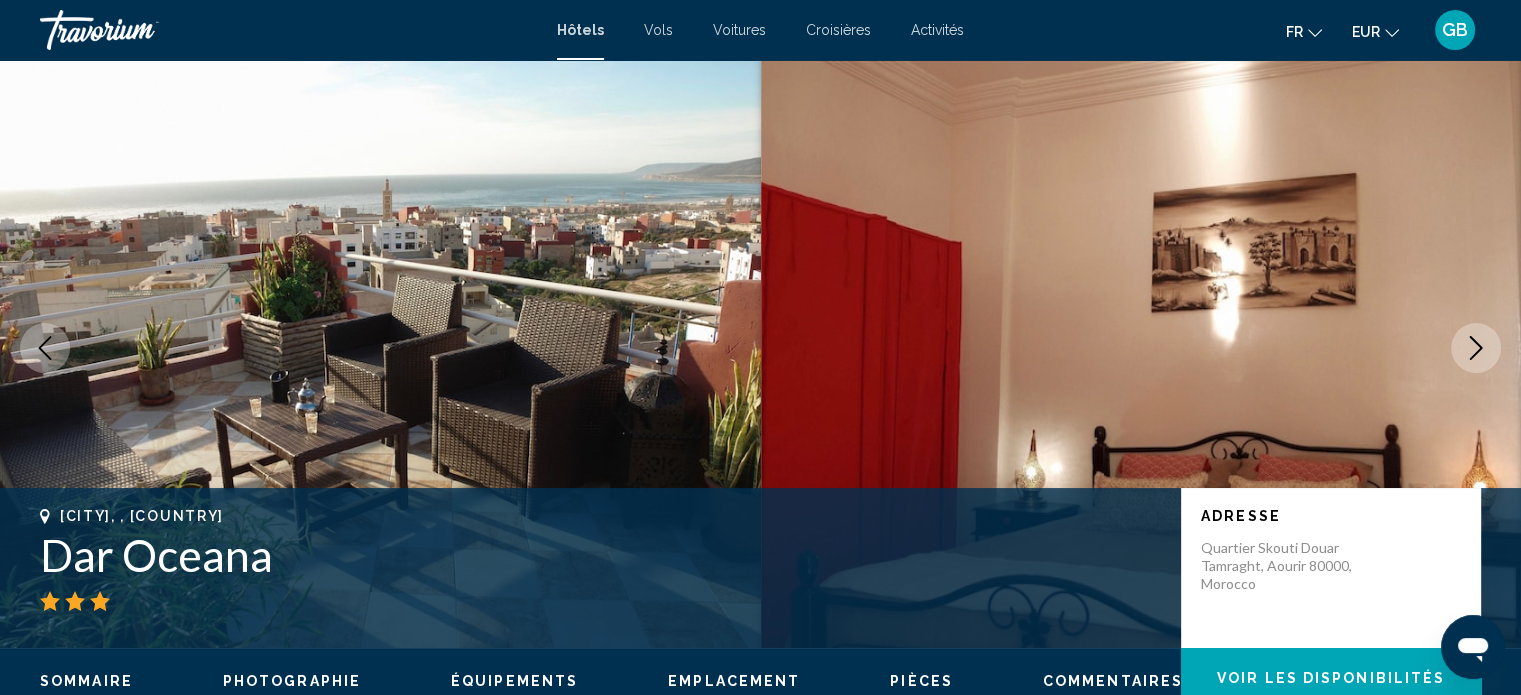 click 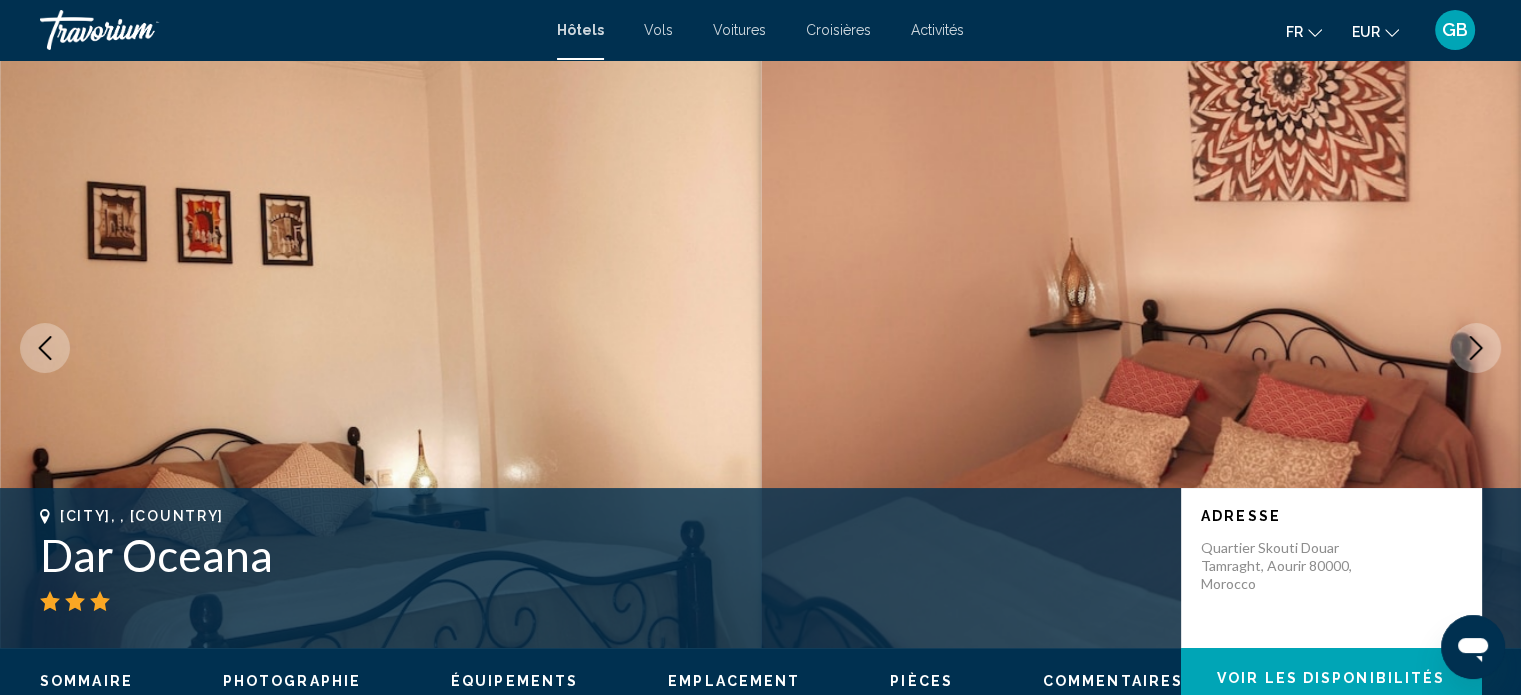 click 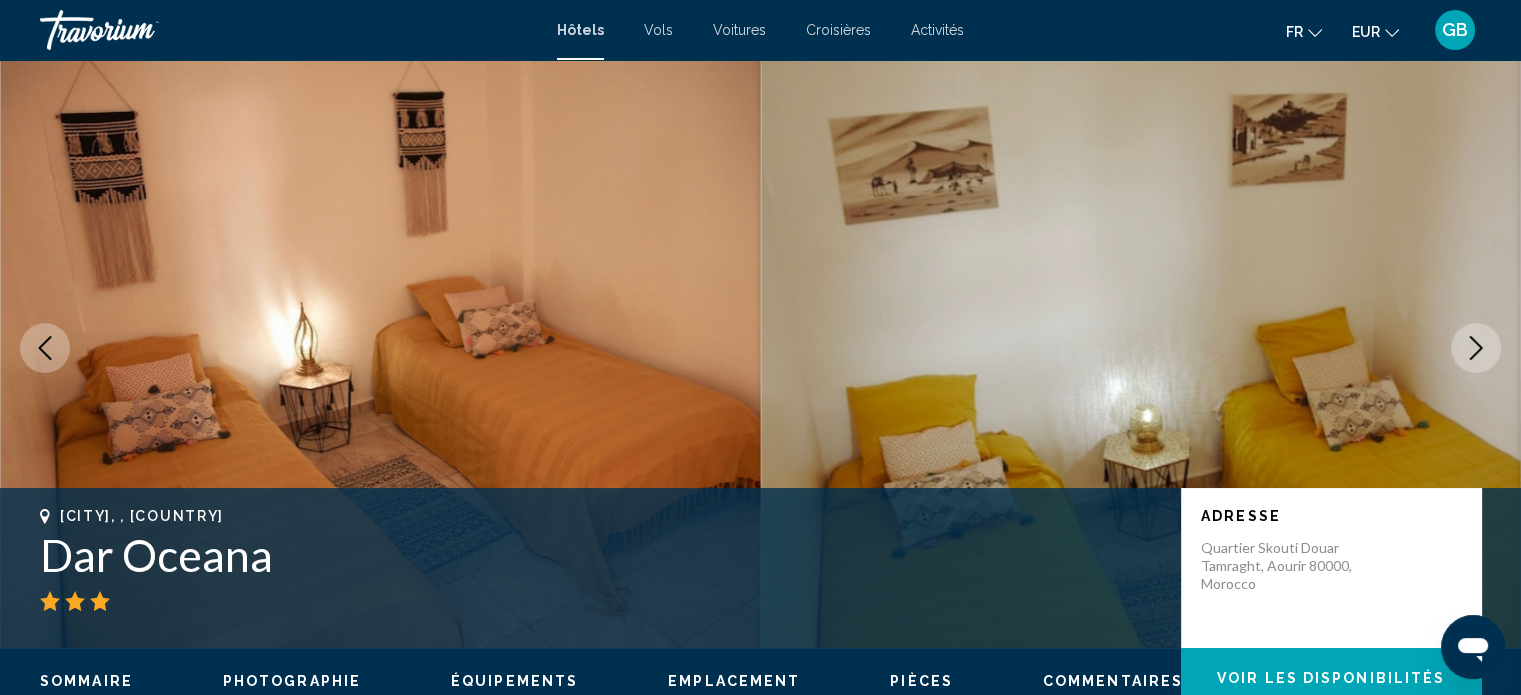 click 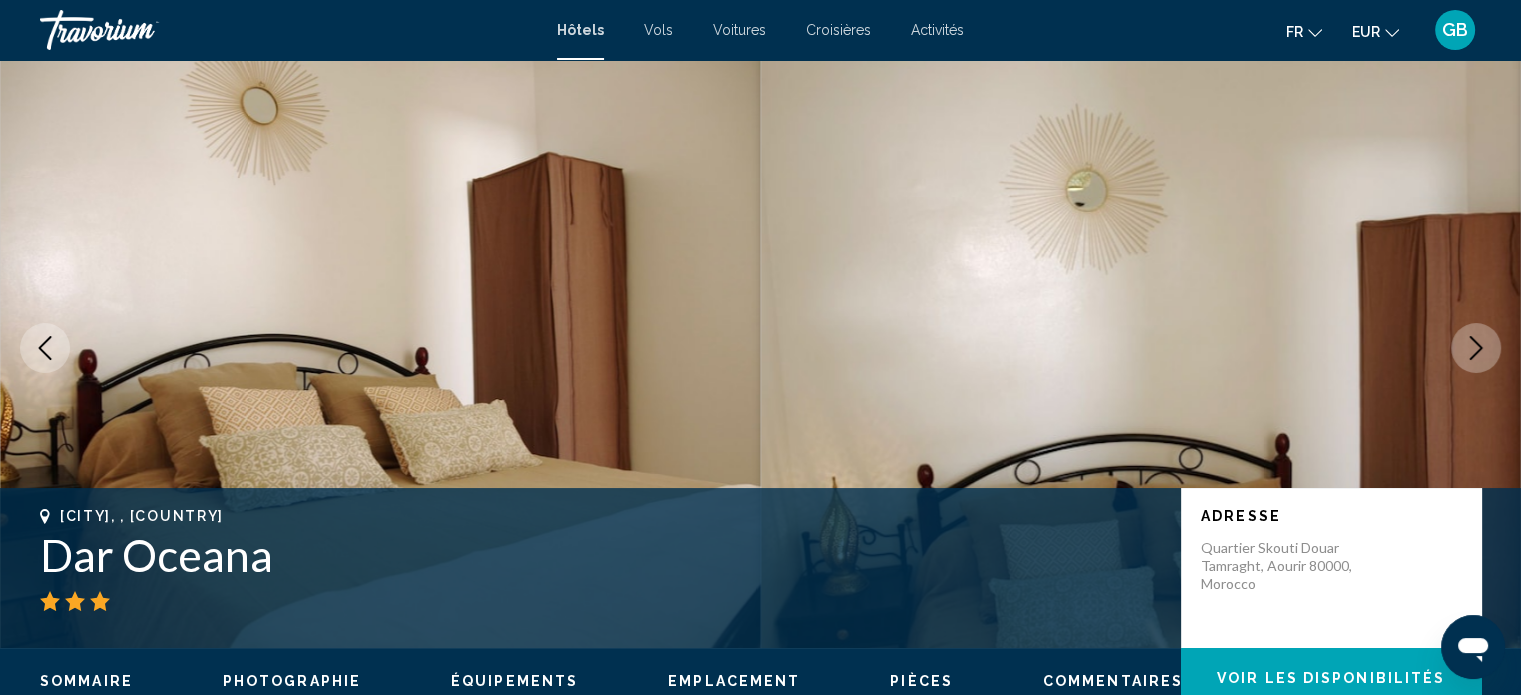 click 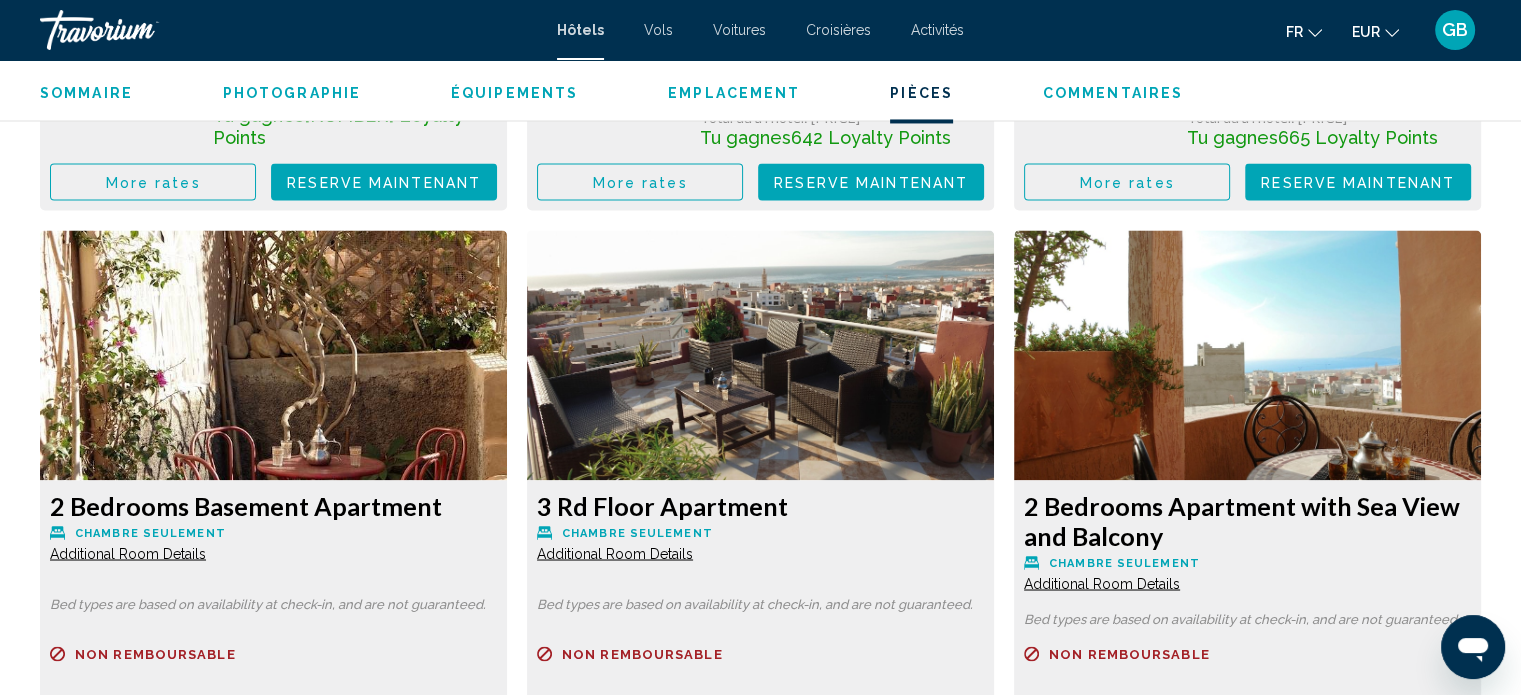 scroll, scrollTop: 3361, scrollLeft: 0, axis: vertical 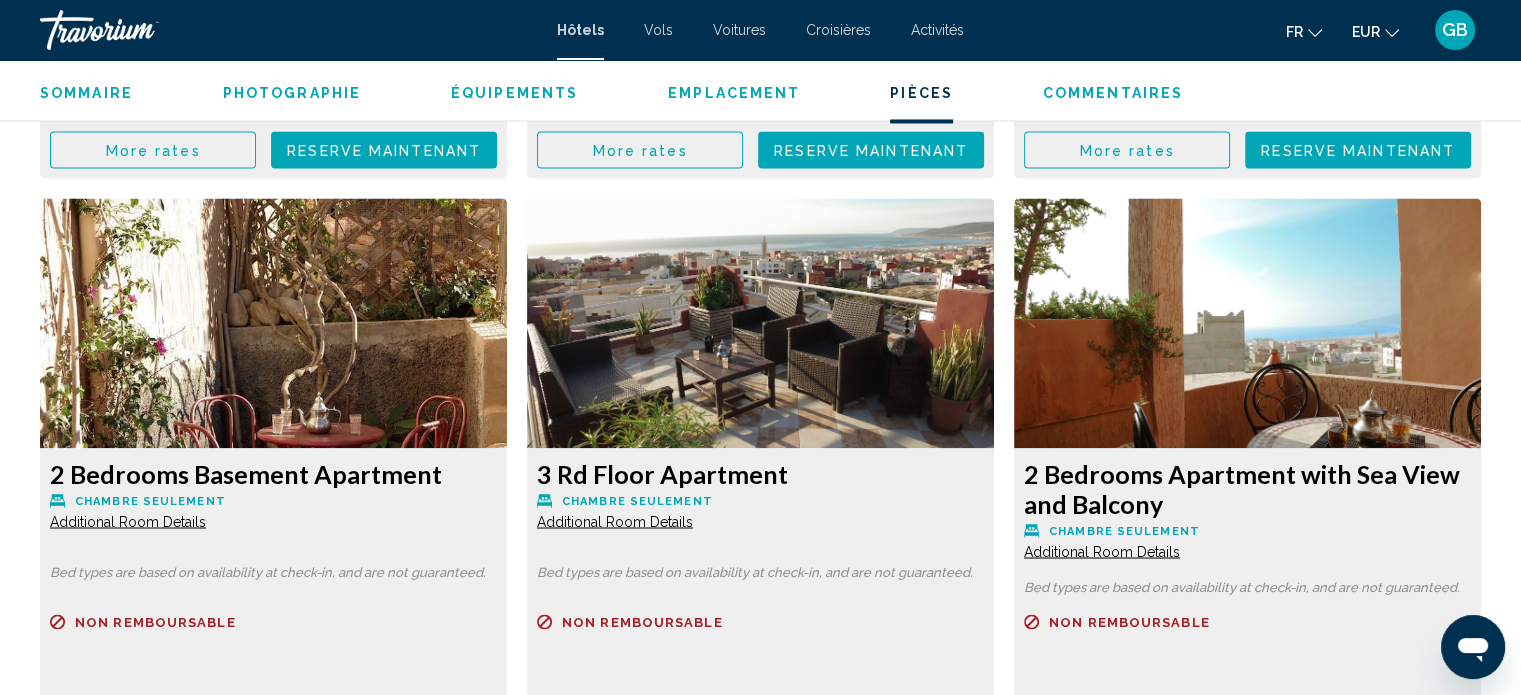 type 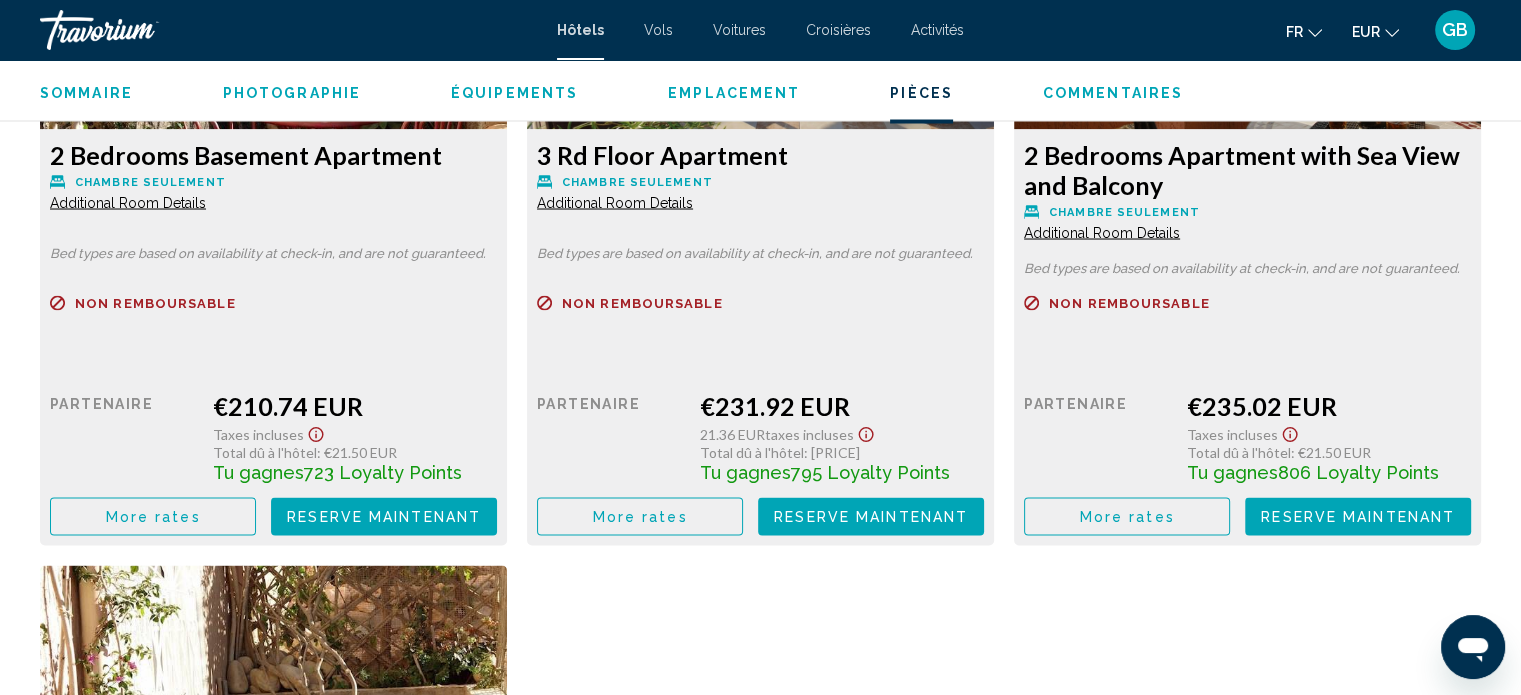 scroll, scrollTop: 3681, scrollLeft: 0, axis: vertical 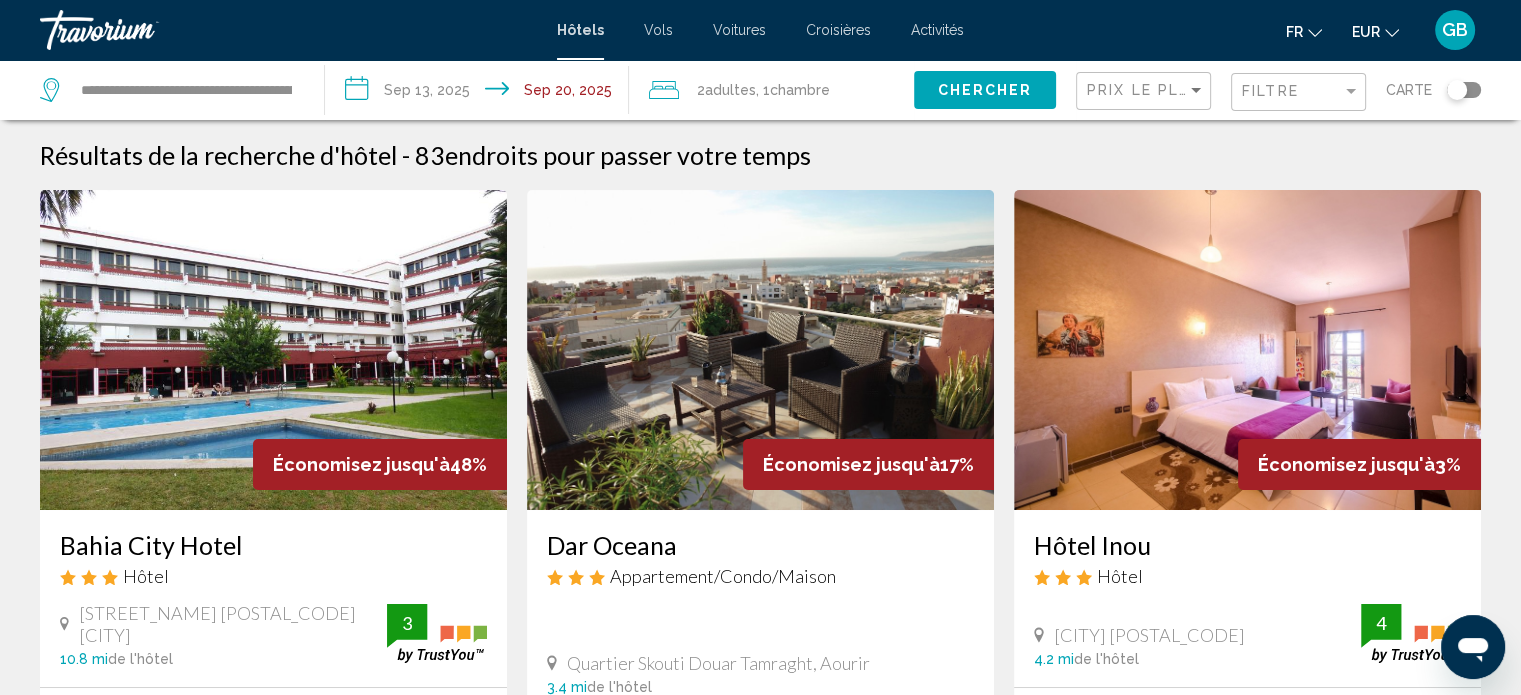 click at bounding box center [273, 350] 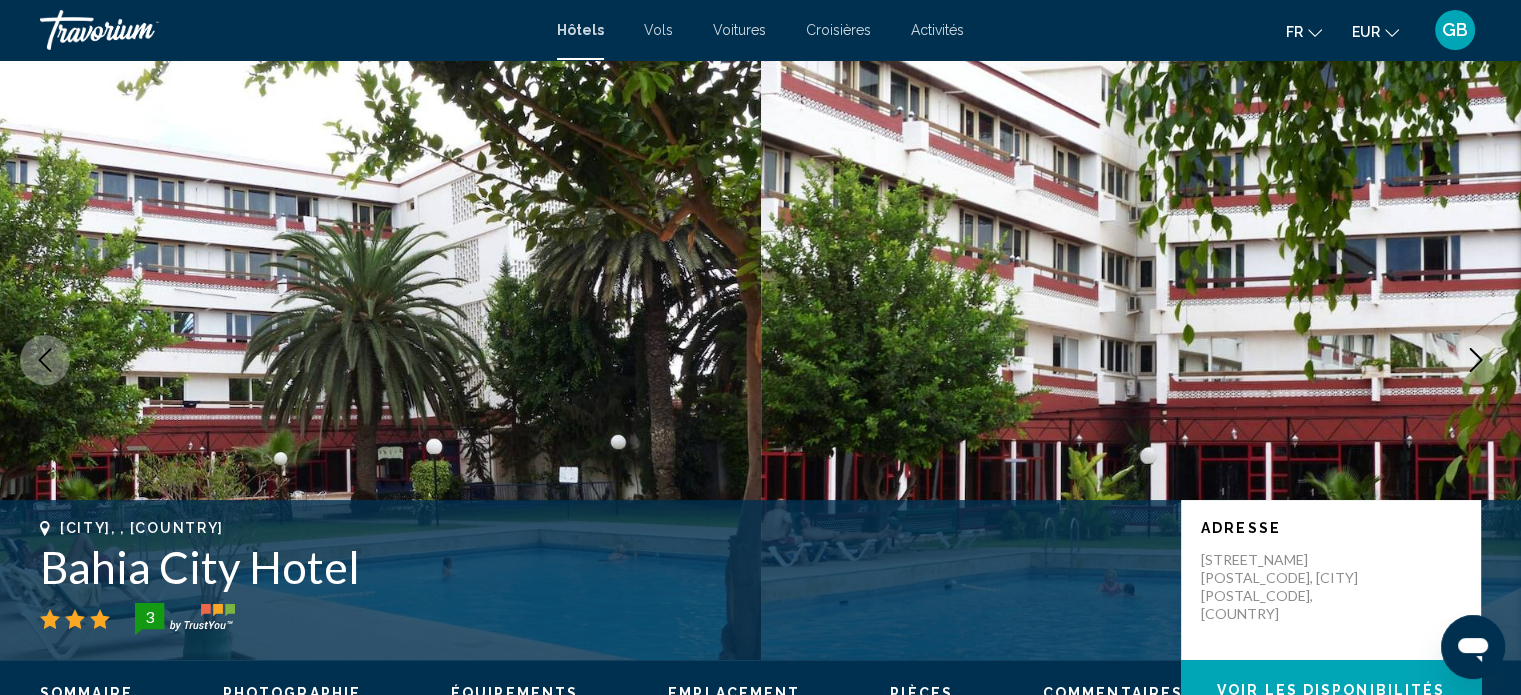 scroll, scrollTop: 12, scrollLeft: 0, axis: vertical 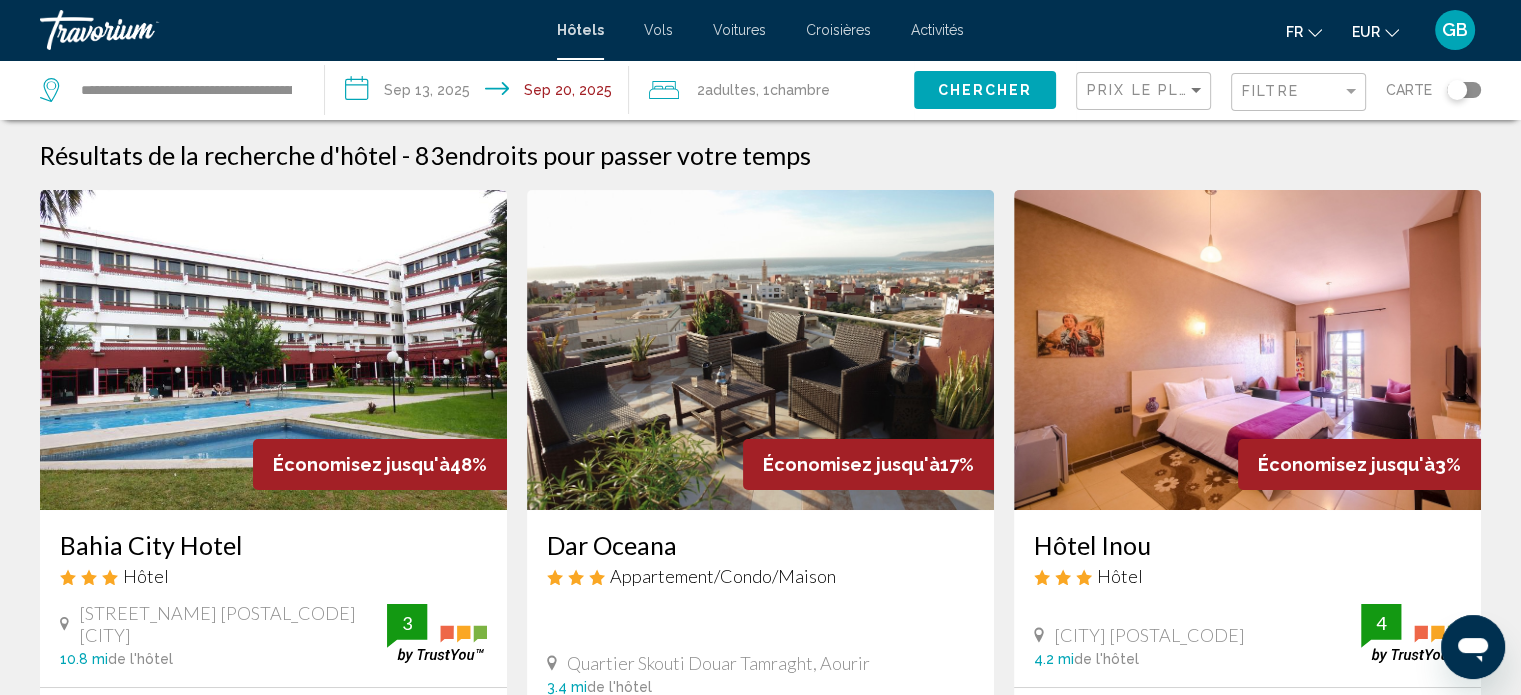 click at bounding box center [760, 350] 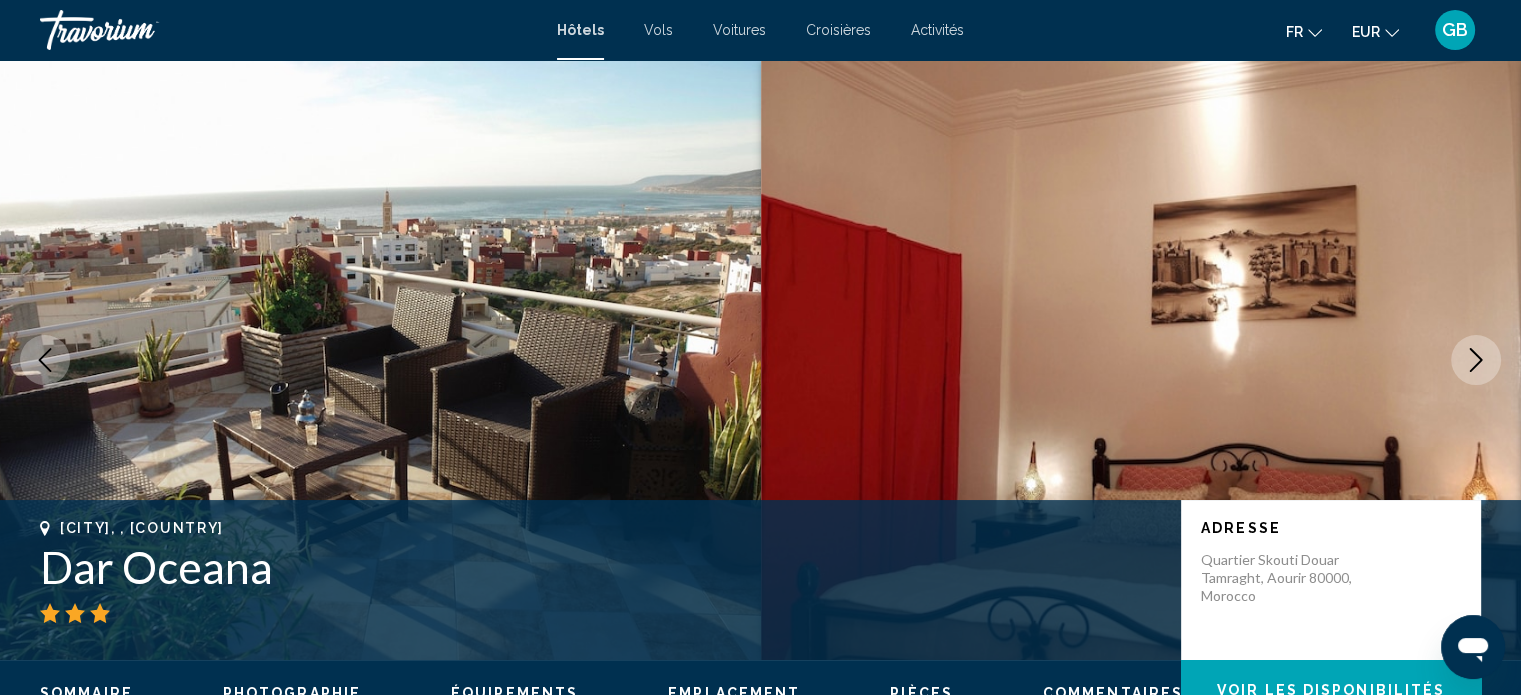 scroll, scrollTop: 12, scrollLeft: 0, axis: vertical 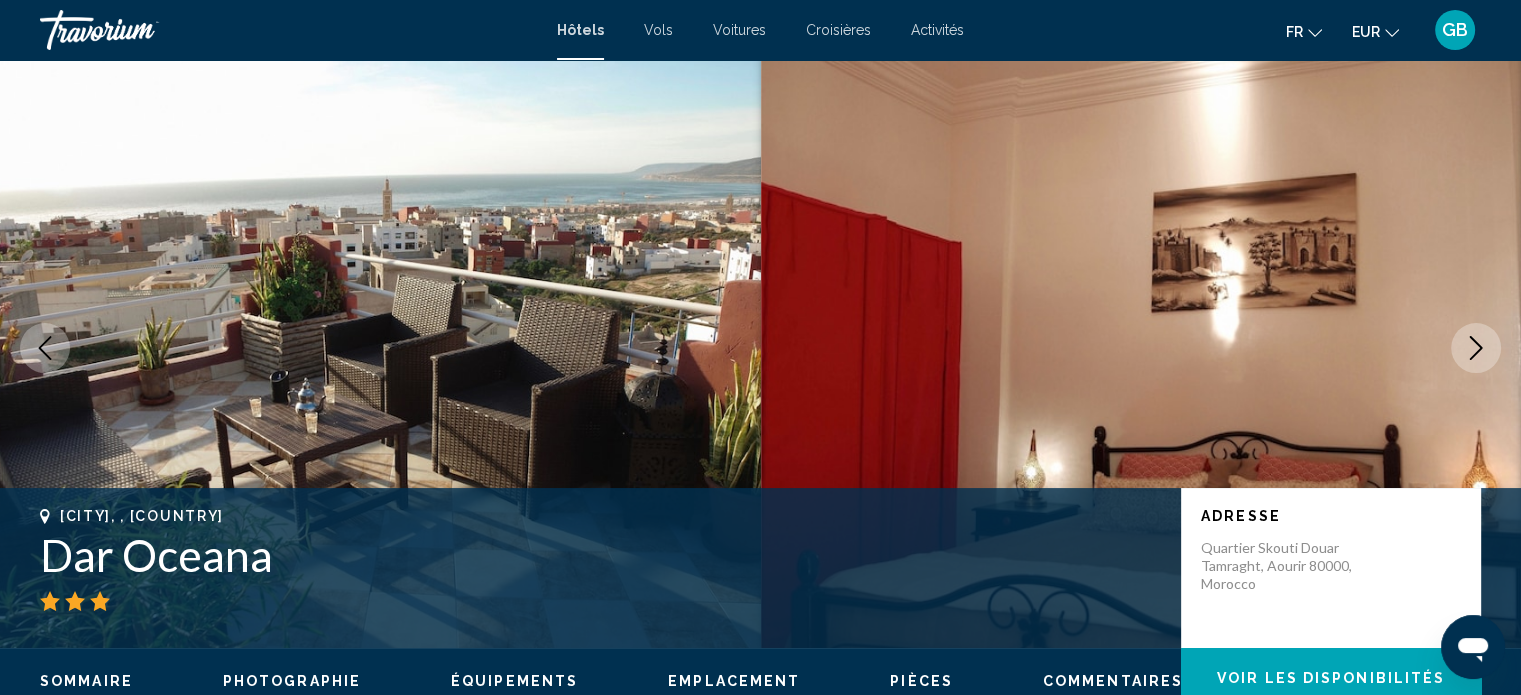 click 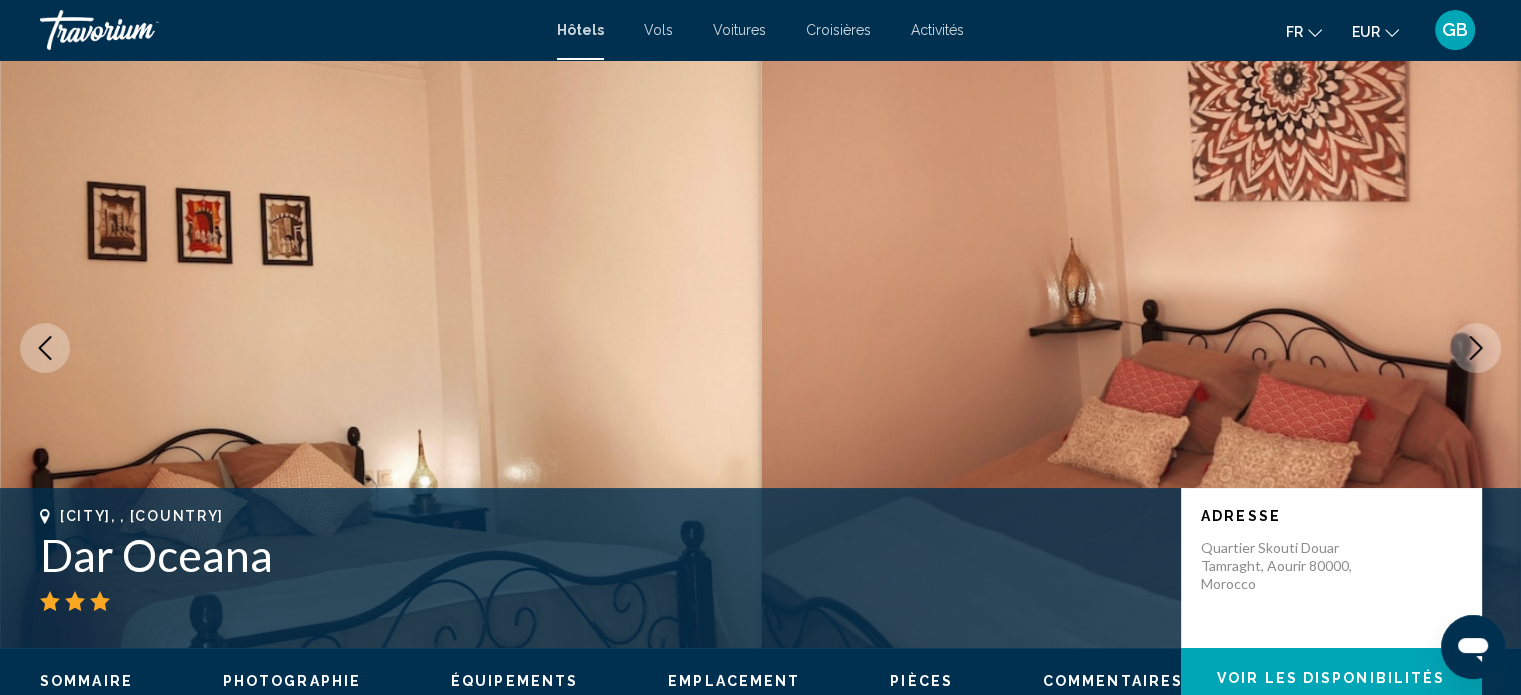 click 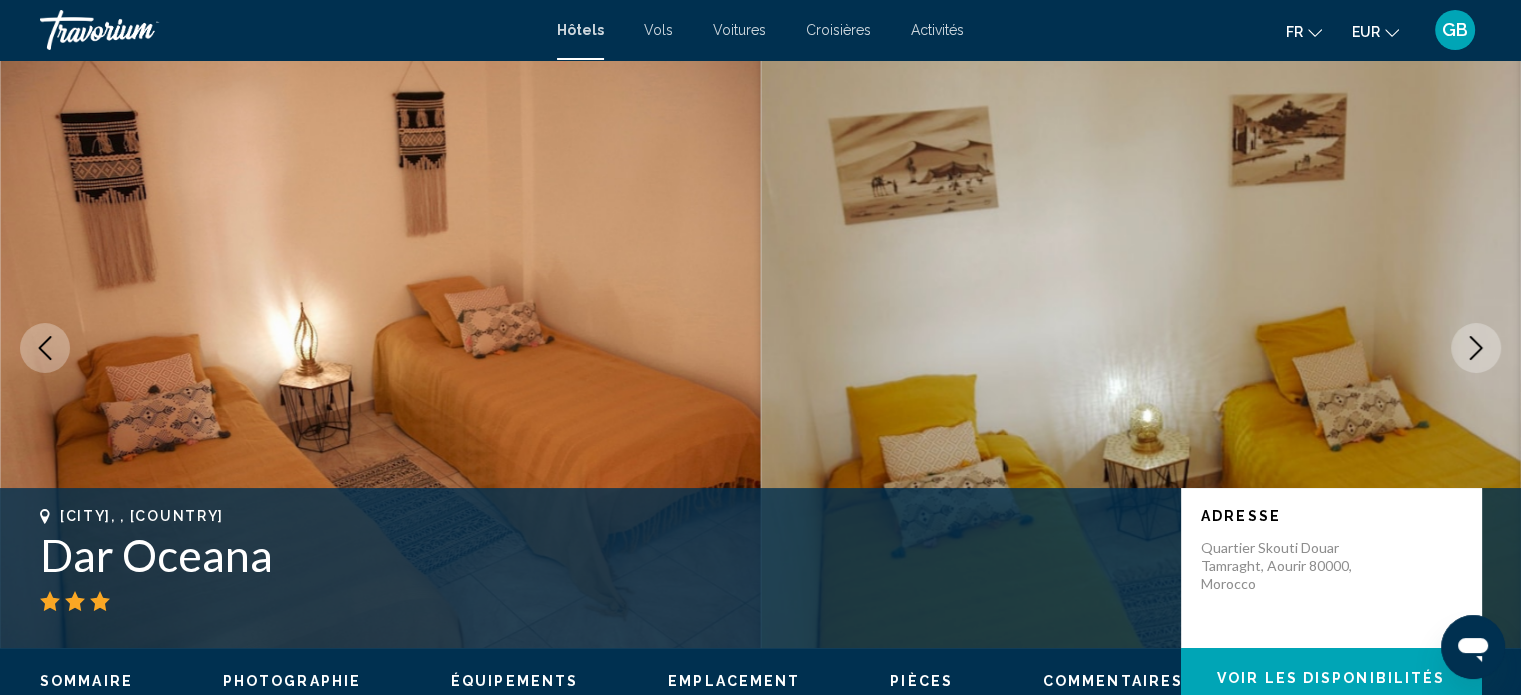click 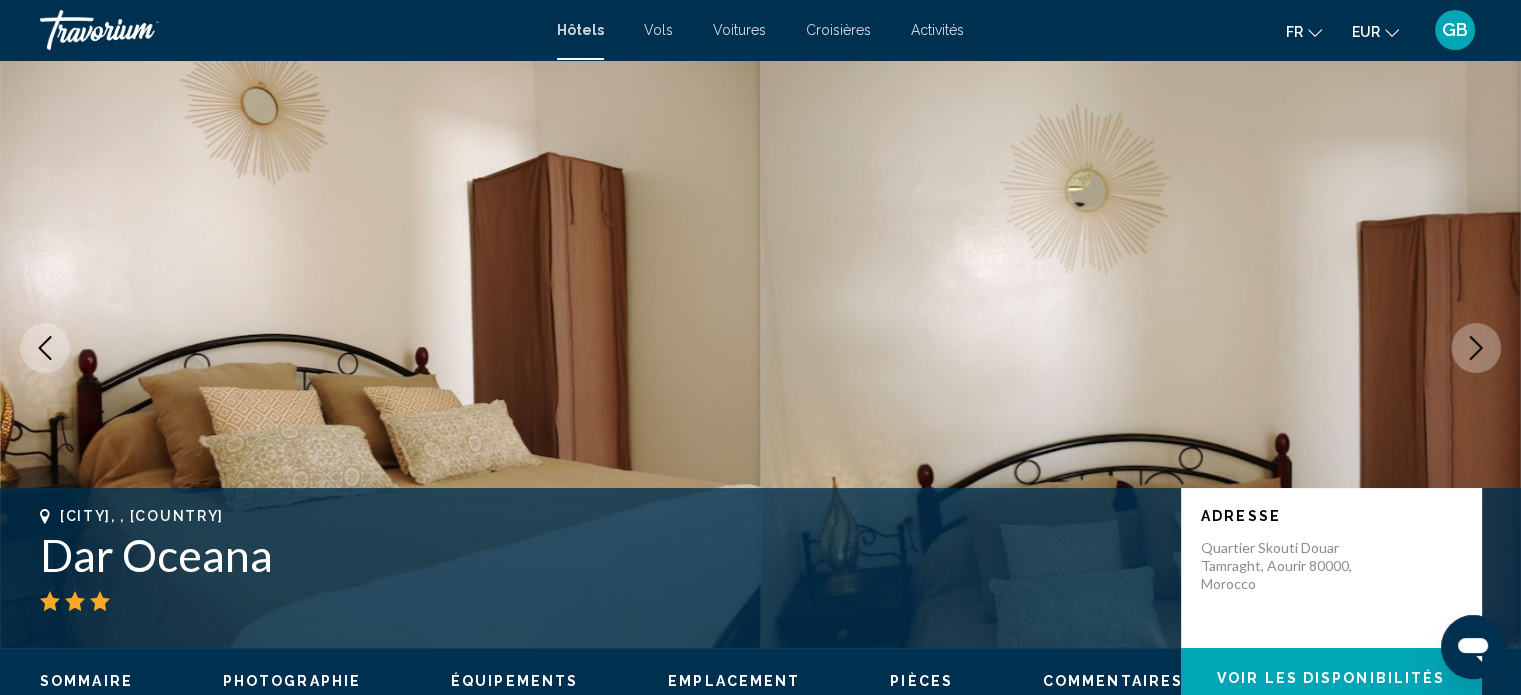 click 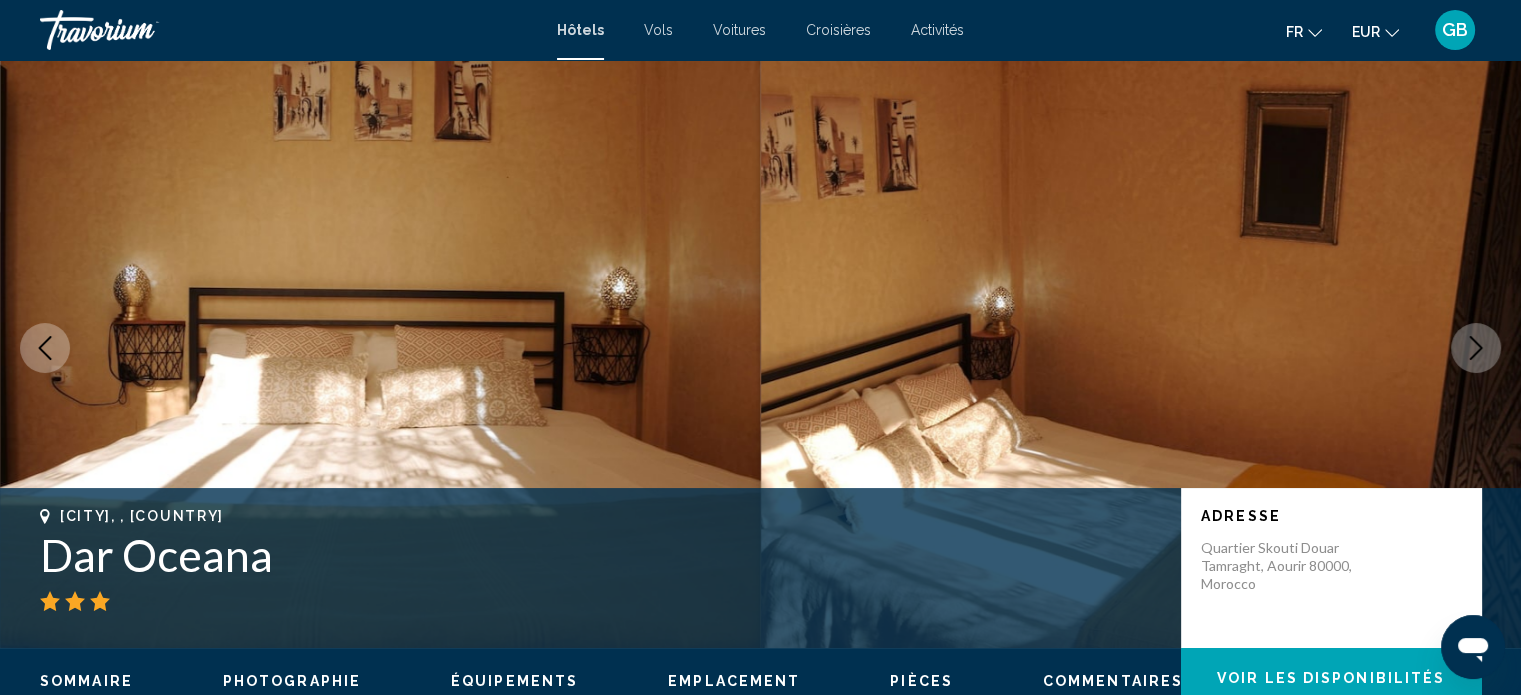 click 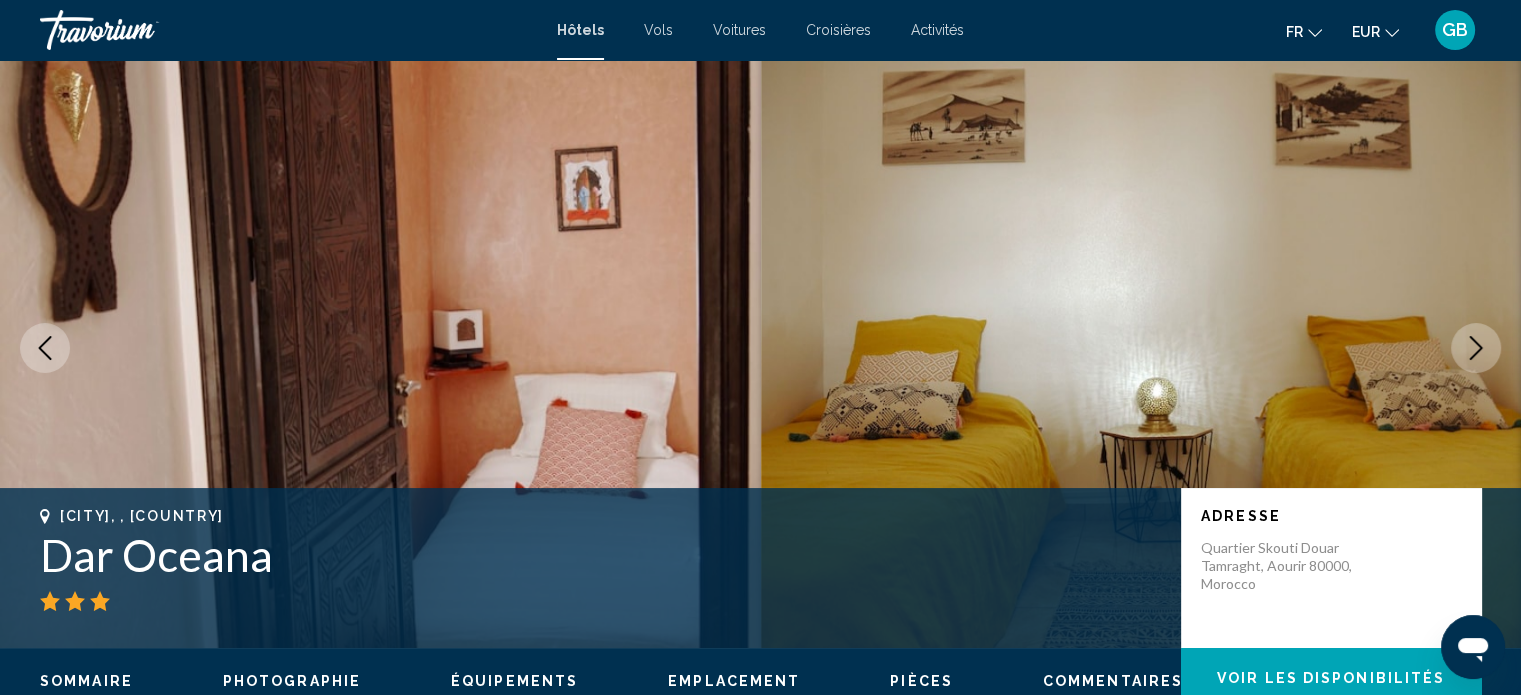 click 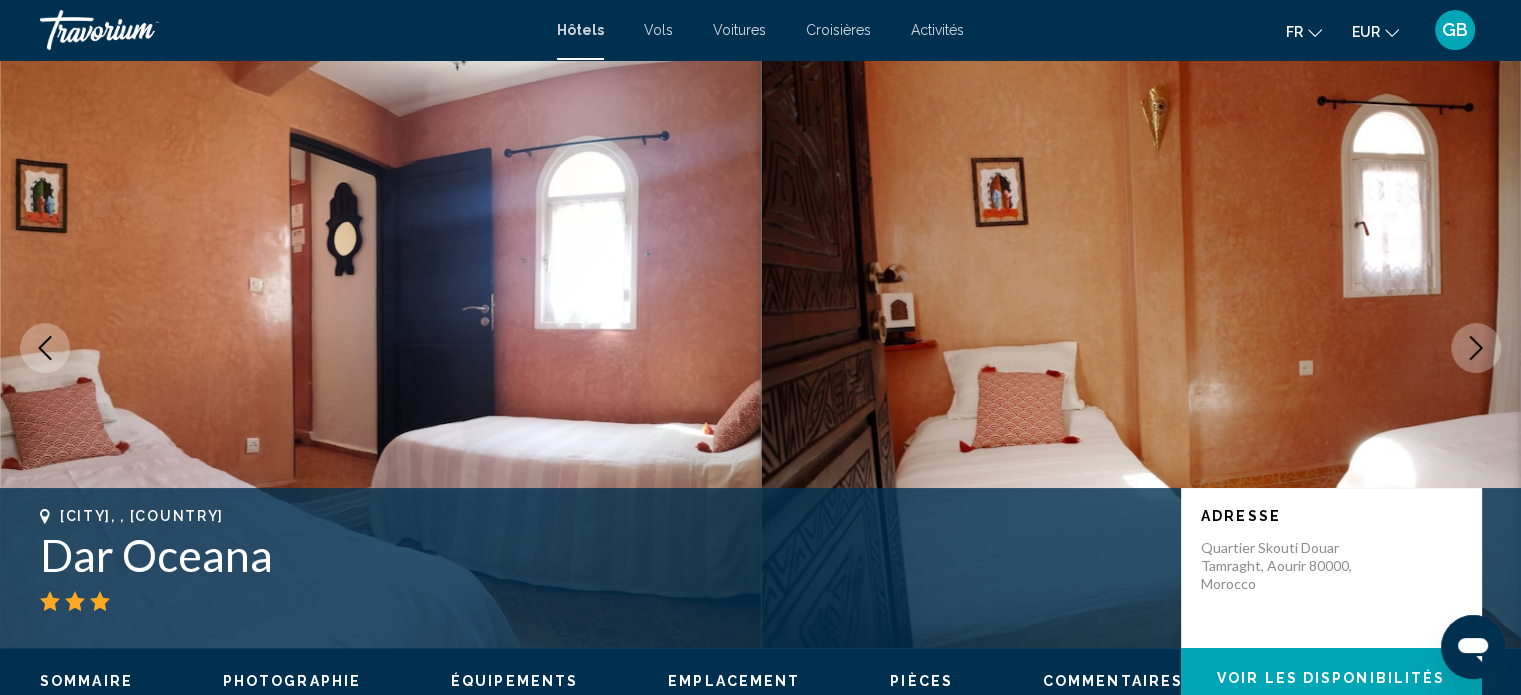 click 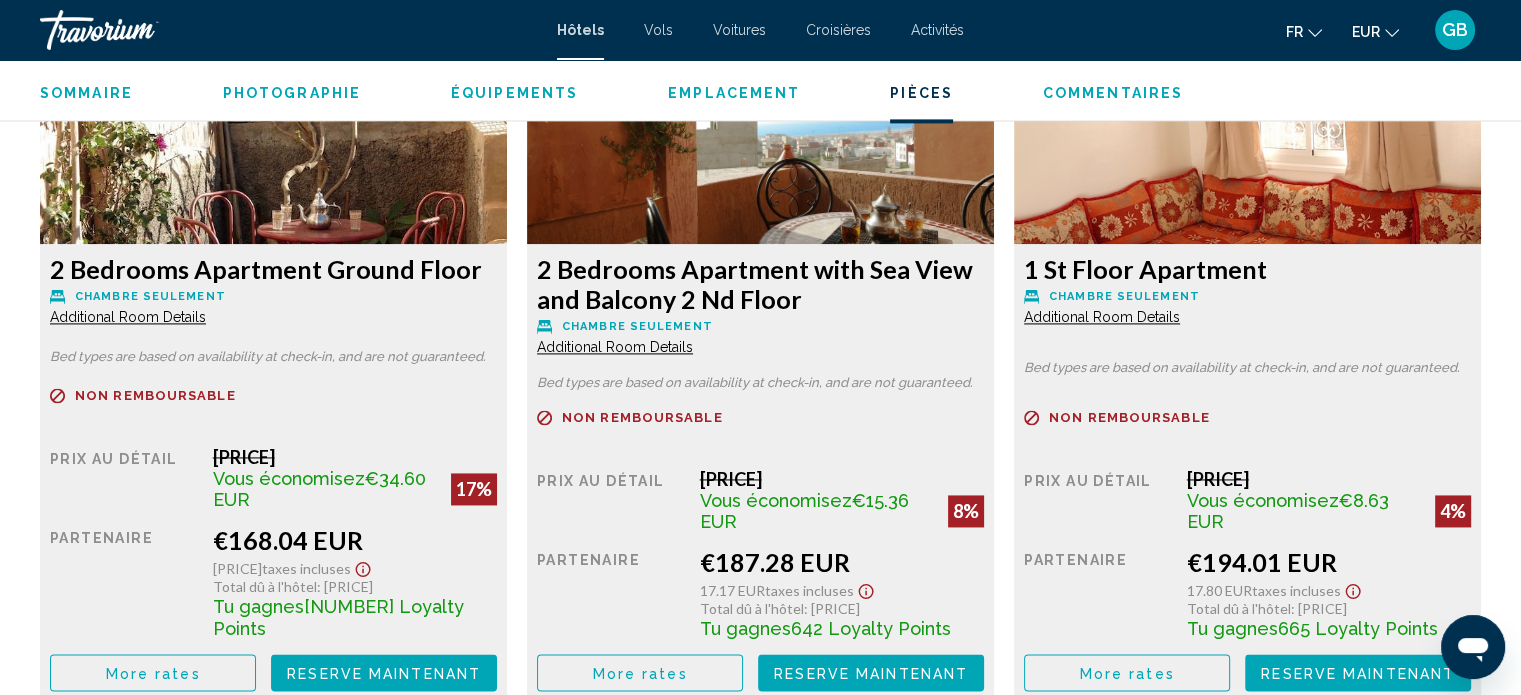 scroll, scrollTop: 2857, scrollLeft: 0, axis: vertical 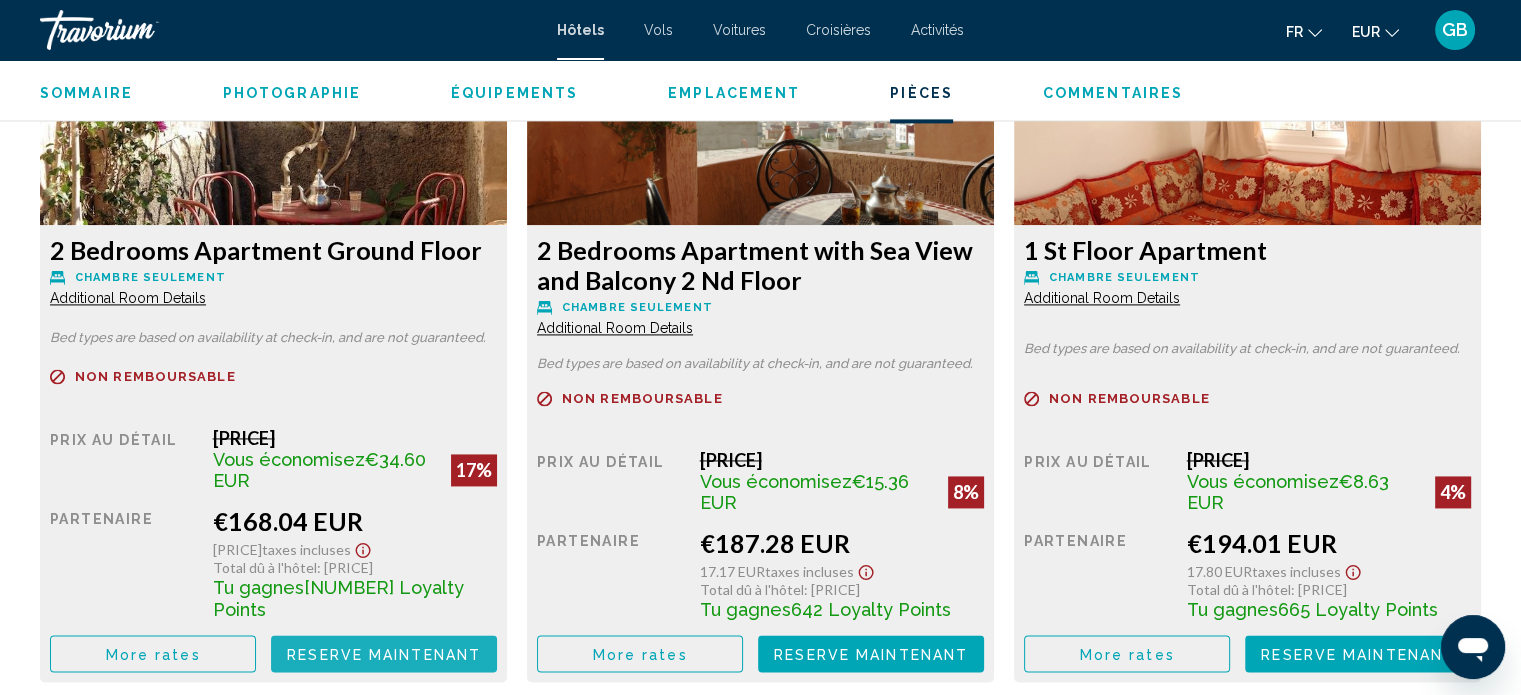 click on "Reserve maintenant" at bounding box center [384, 654] 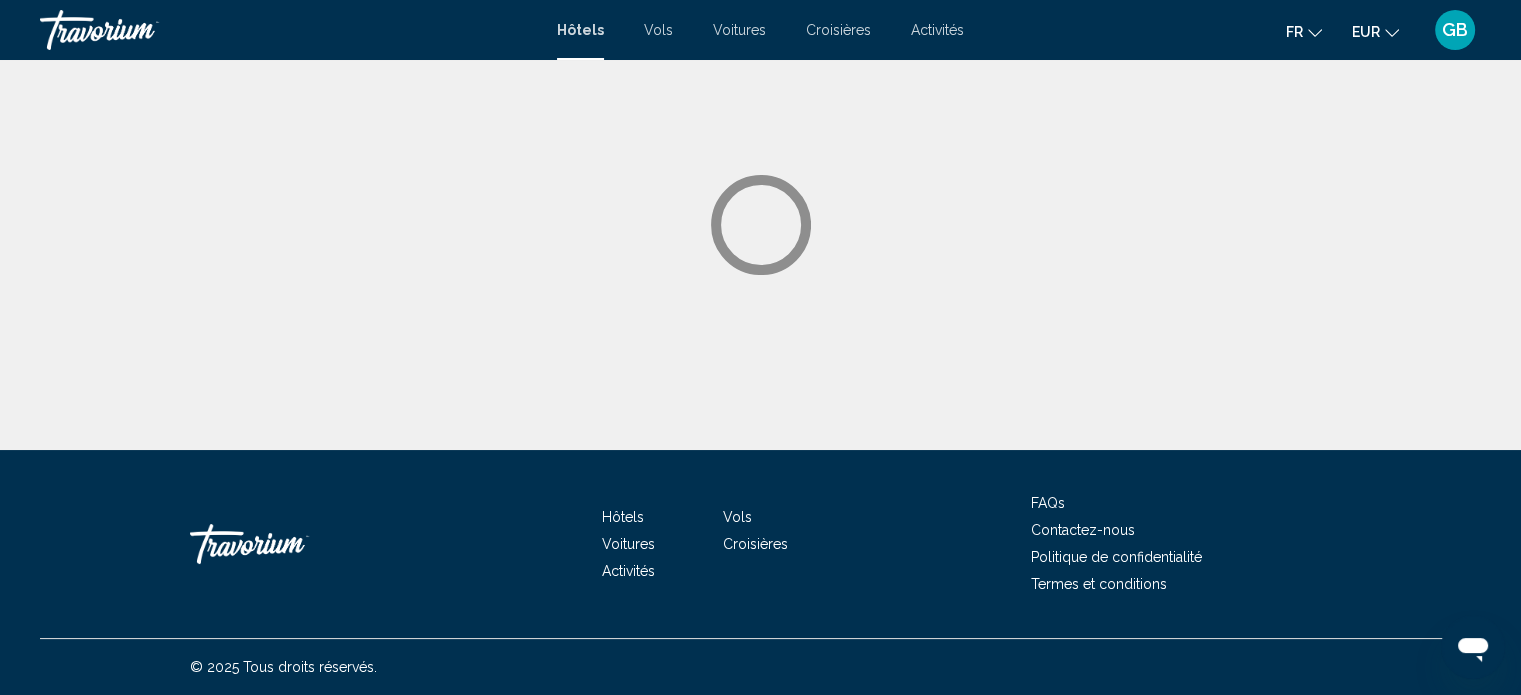 scroll, scrollTop: 0, scrollLeft: 0, axis: both 